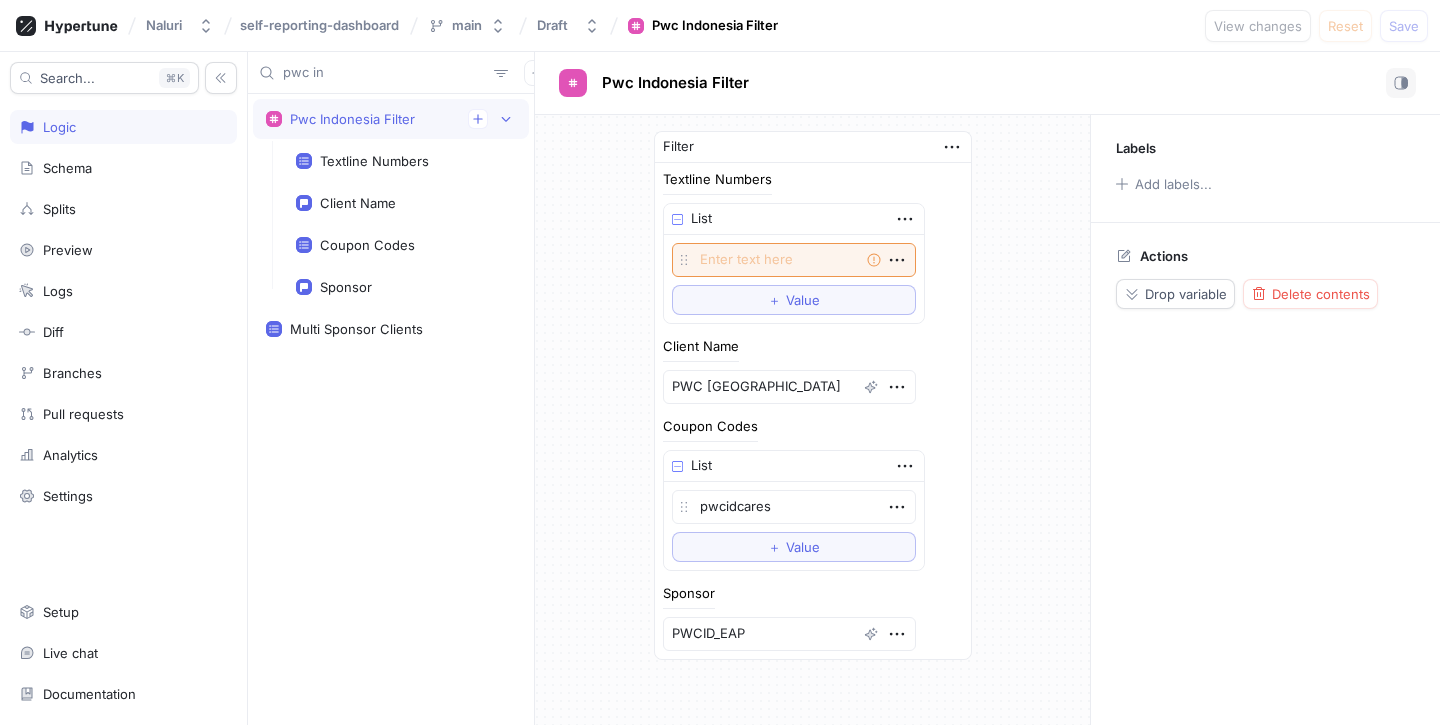scroll, scrollTop: 0, scrollLeft: 0, axis: both 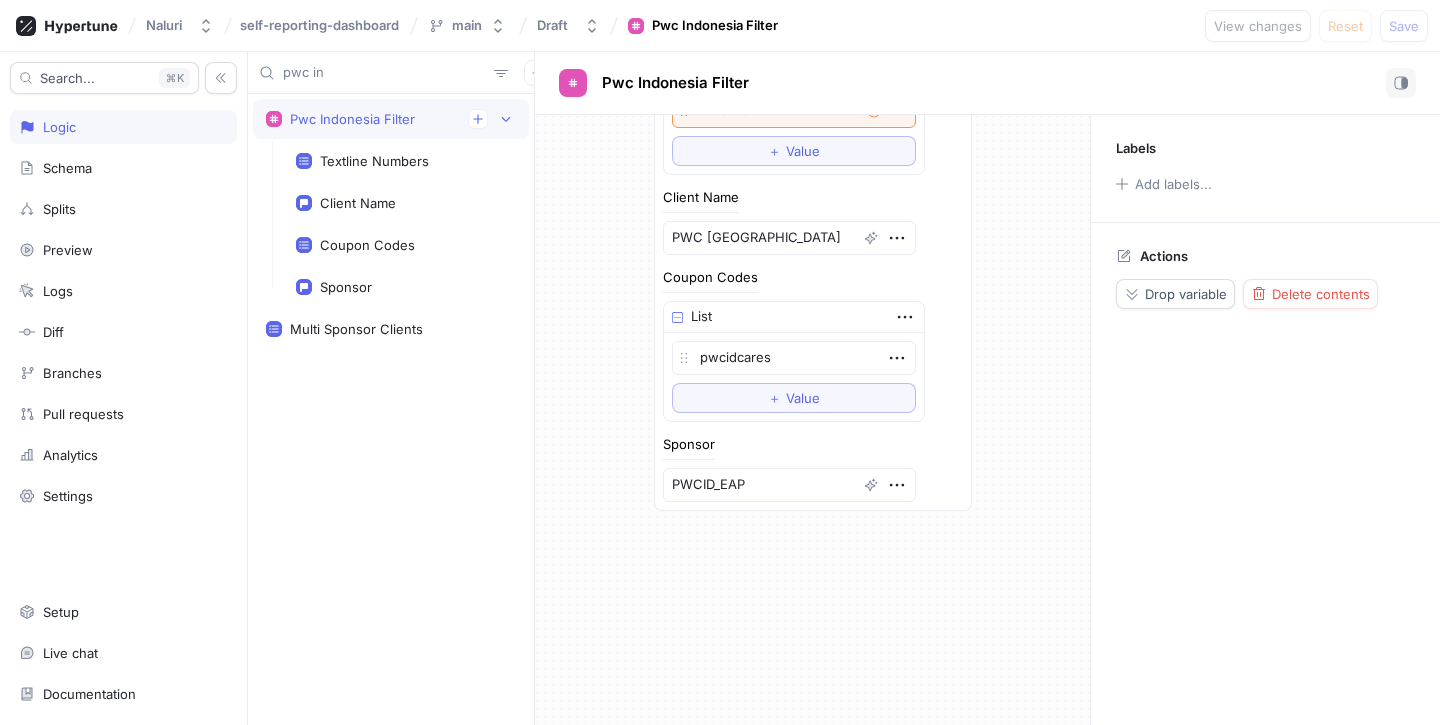 click on "pwc in" at bounding box center (384, 73) 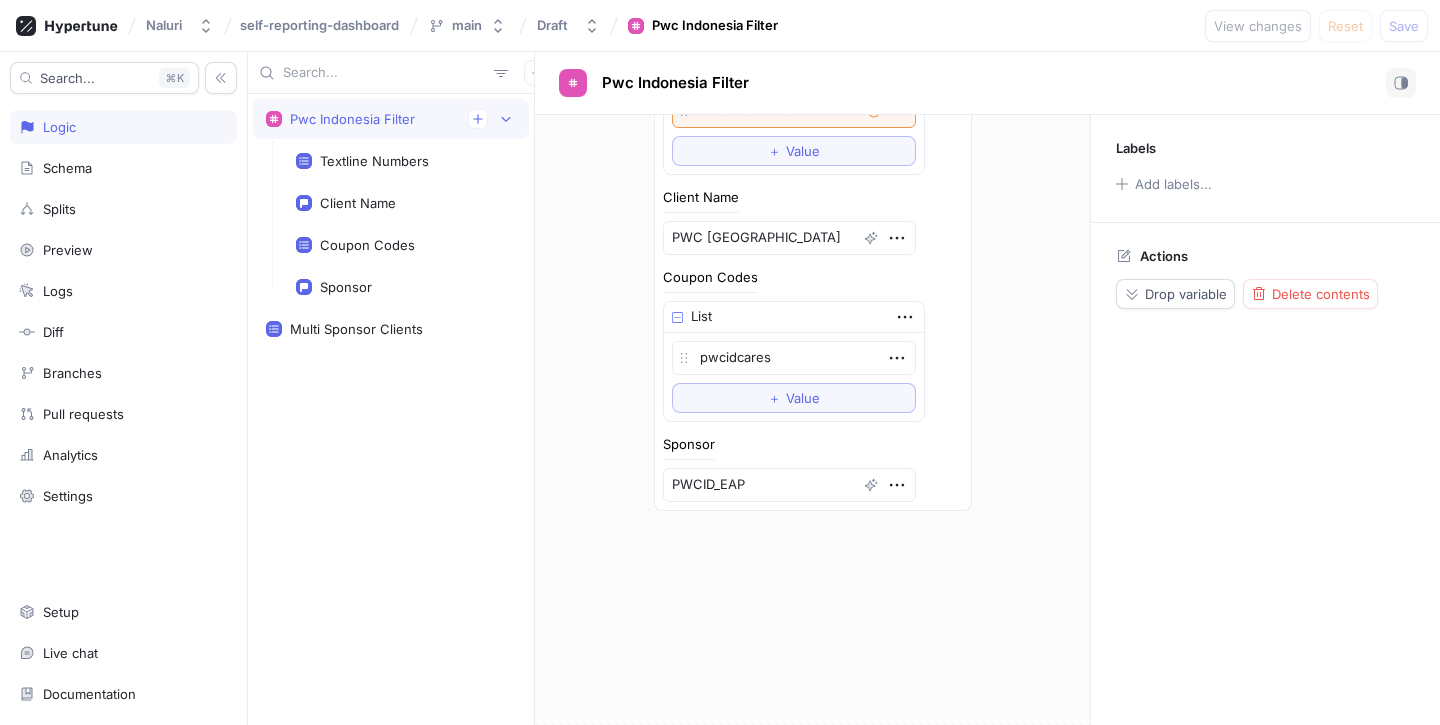 type on "x" 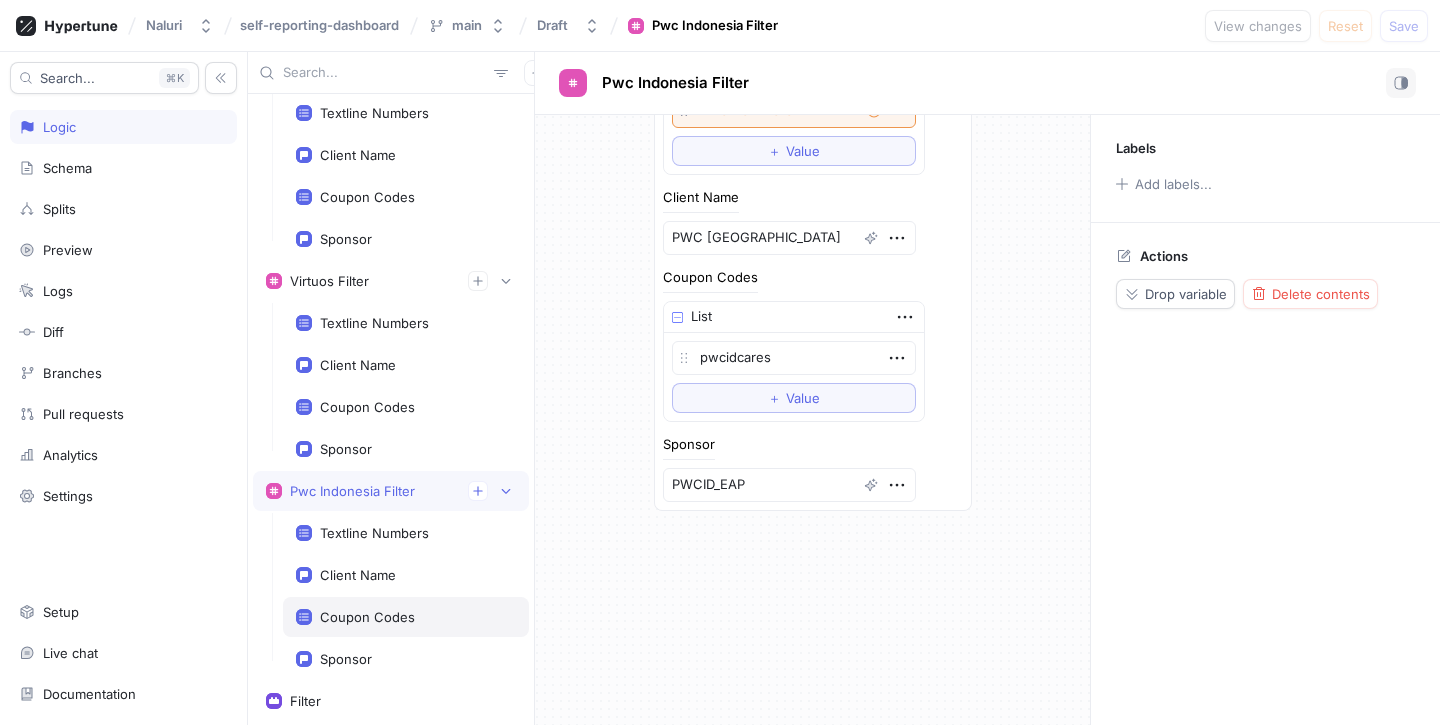 scroll, scrollTop: 15648, scrollLeft: 0, axis: vertical 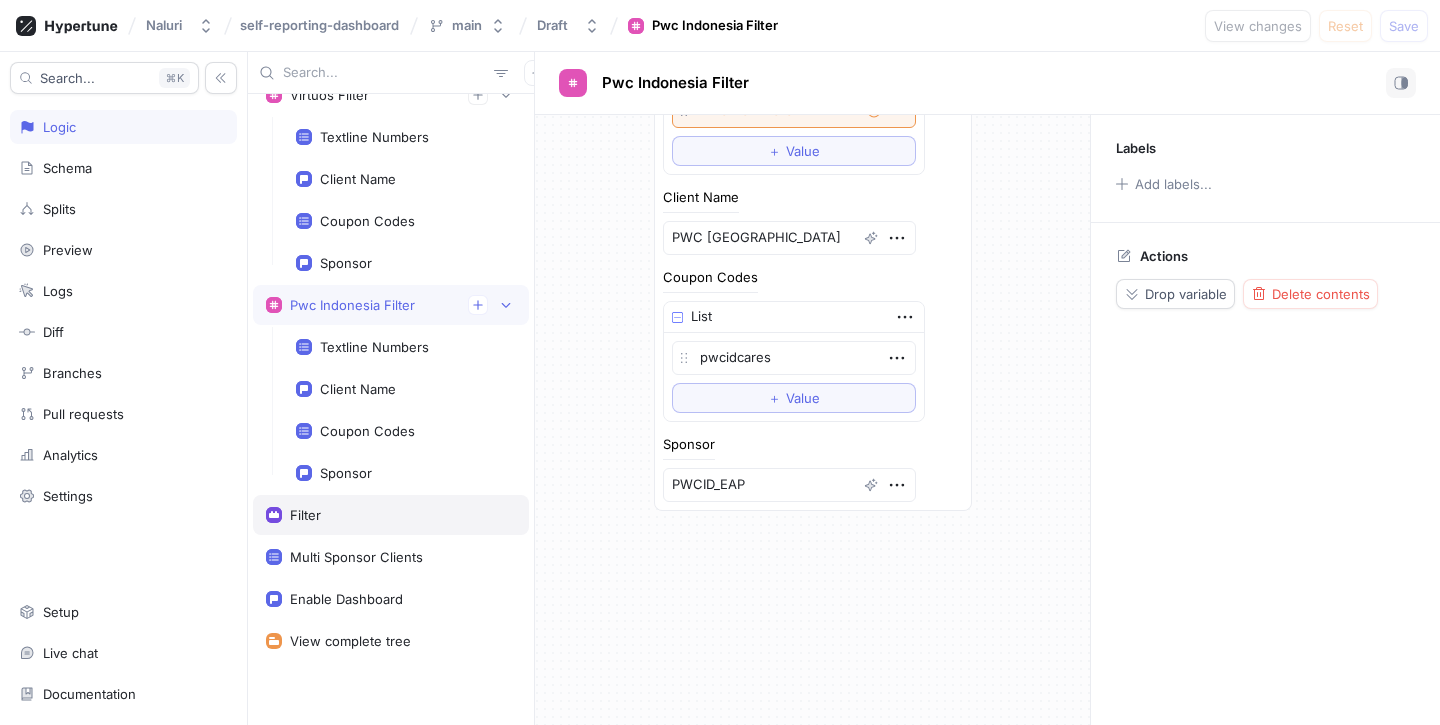 type 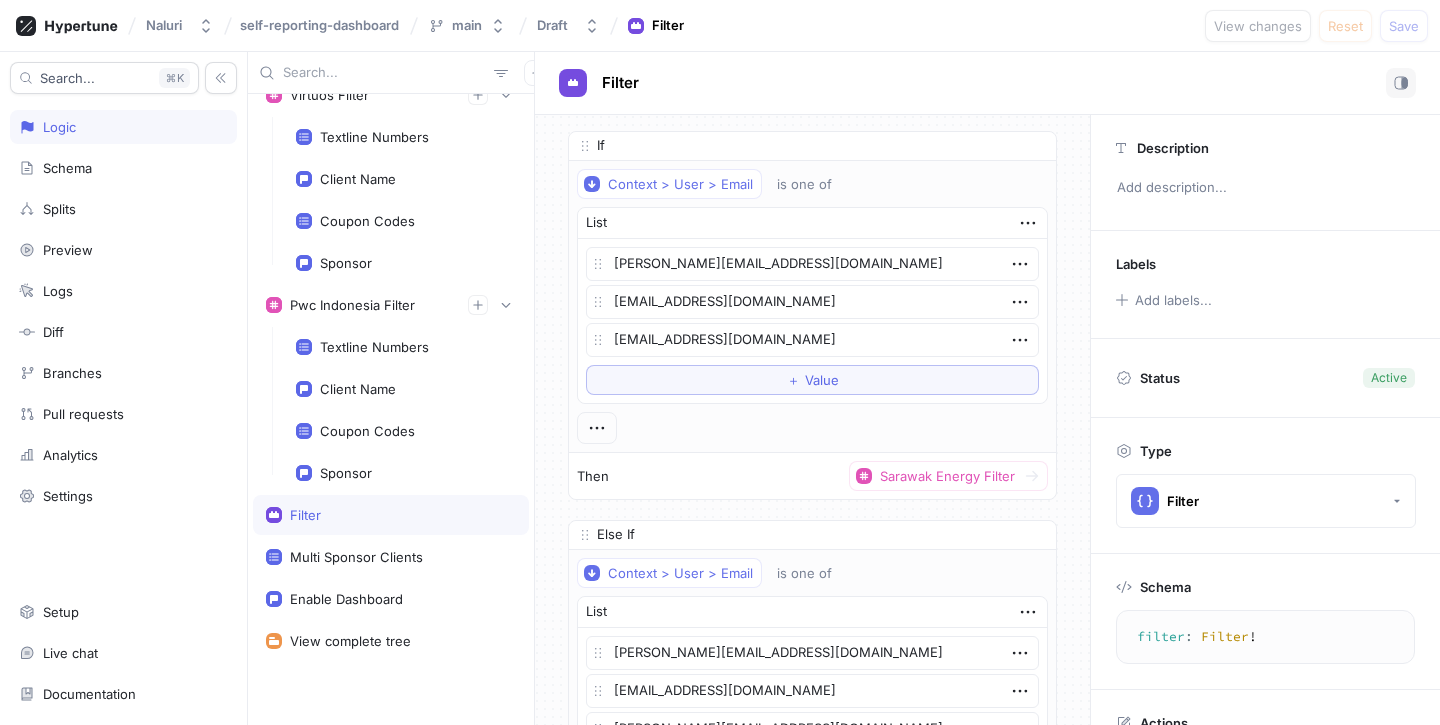 scroll, scrollTop: 25728, scrollLeft: 0, axis: vertical 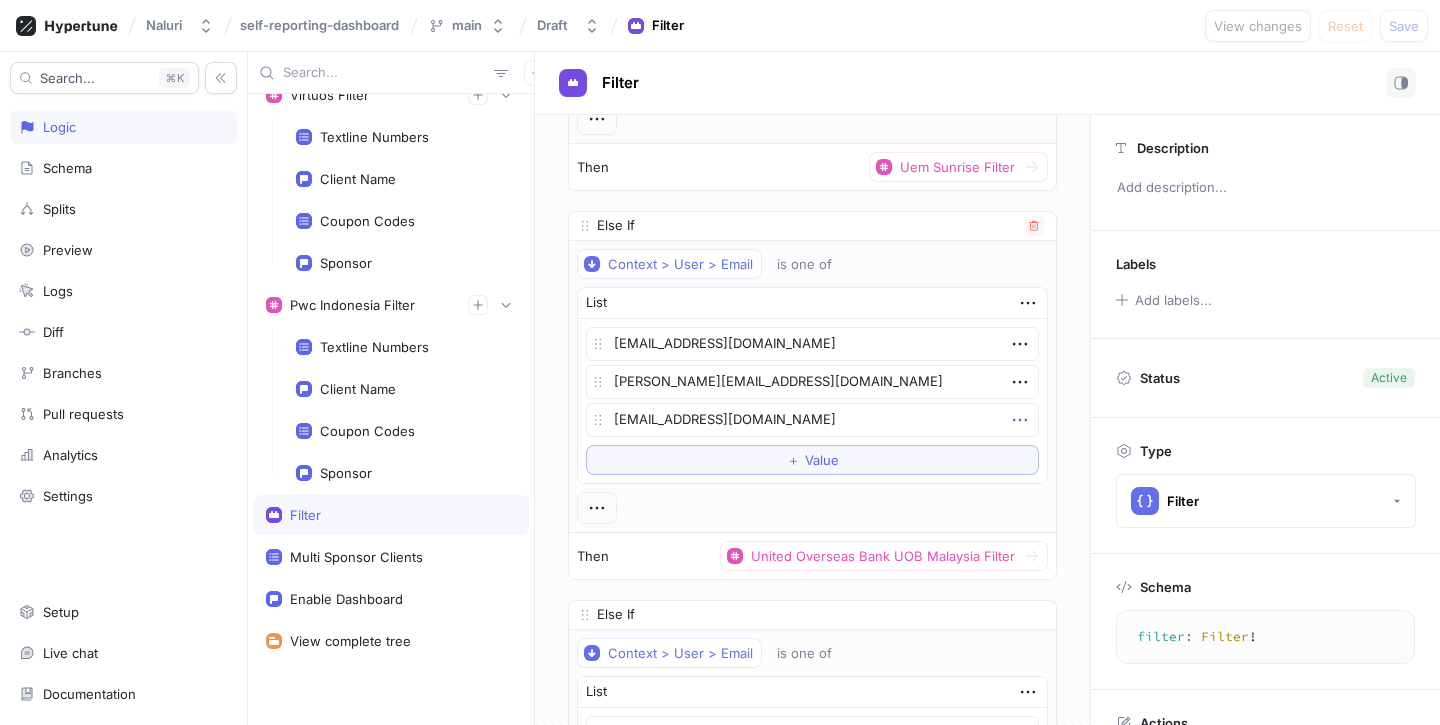 click 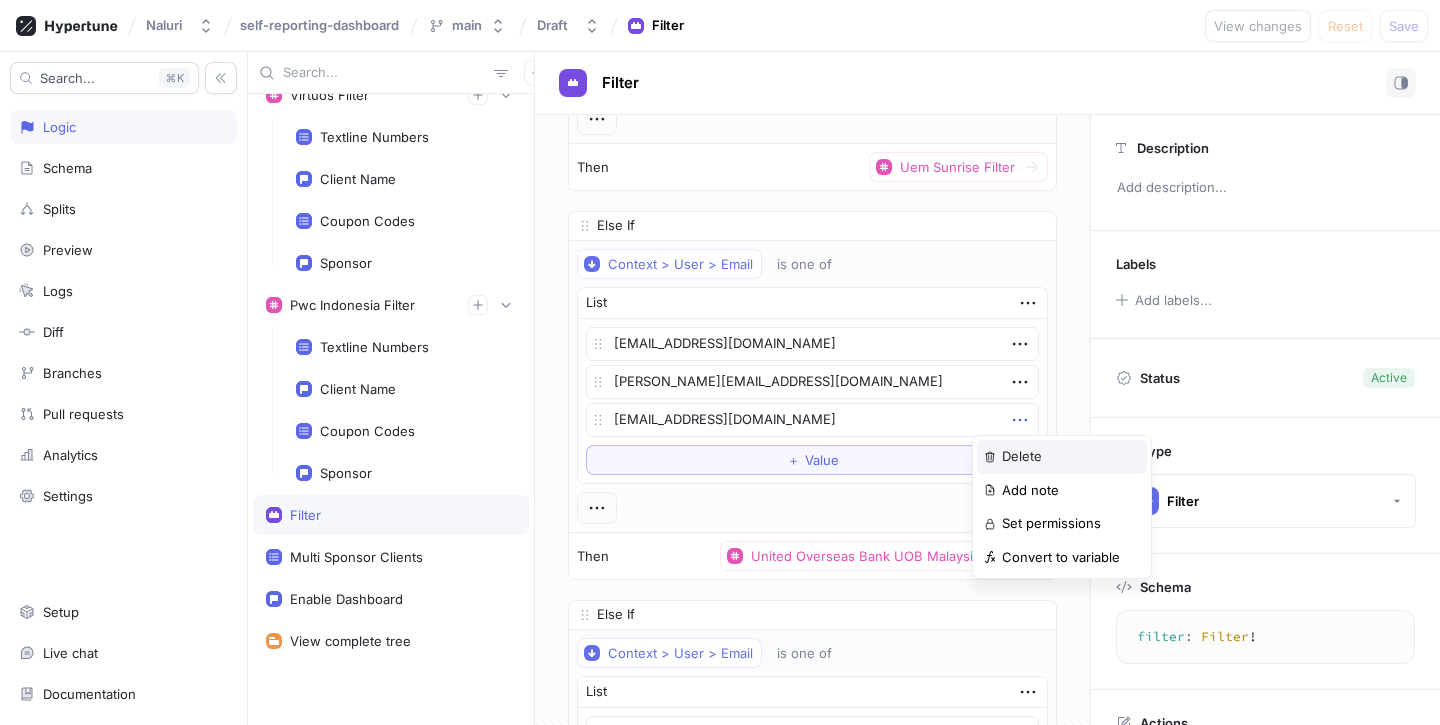 click on "Delete" at bounding box center (1062, 457) 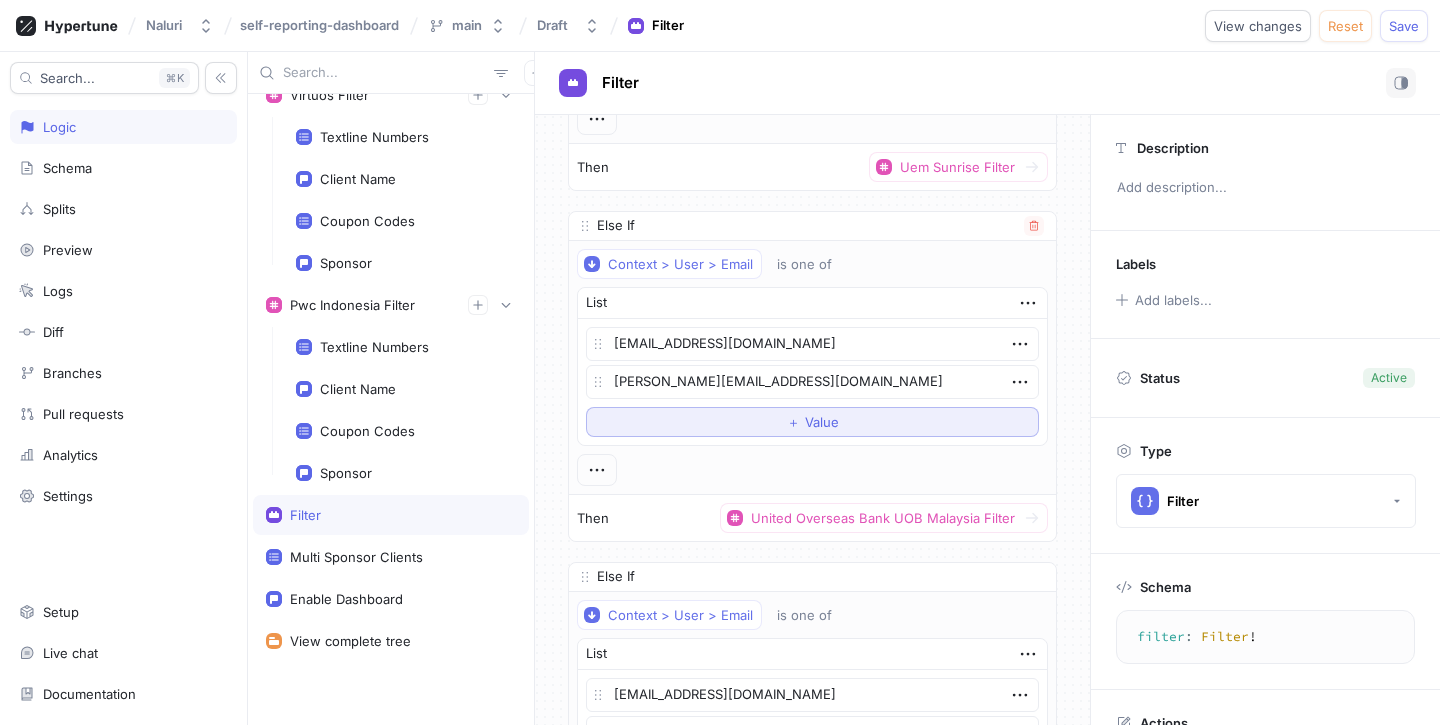 click on "＋ Value" at bounding box center (812, 422) 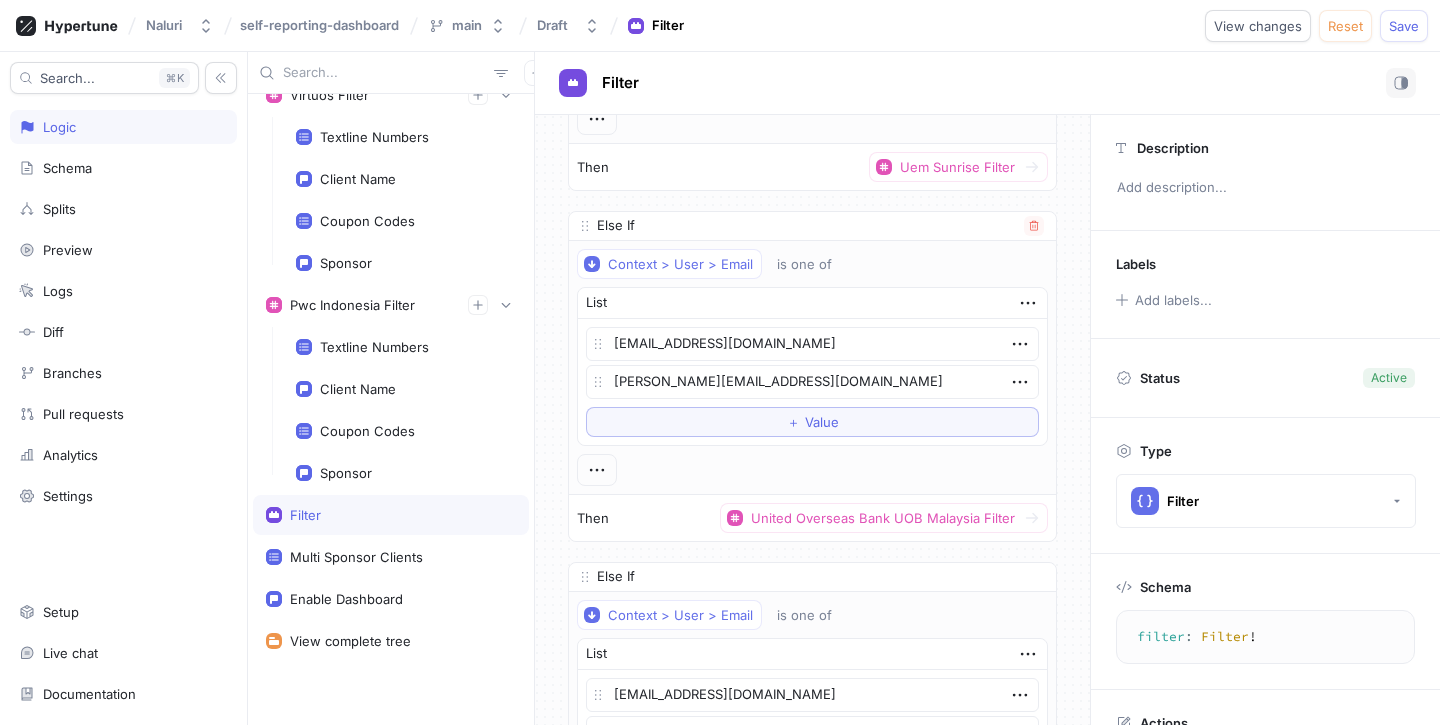 type on "x" 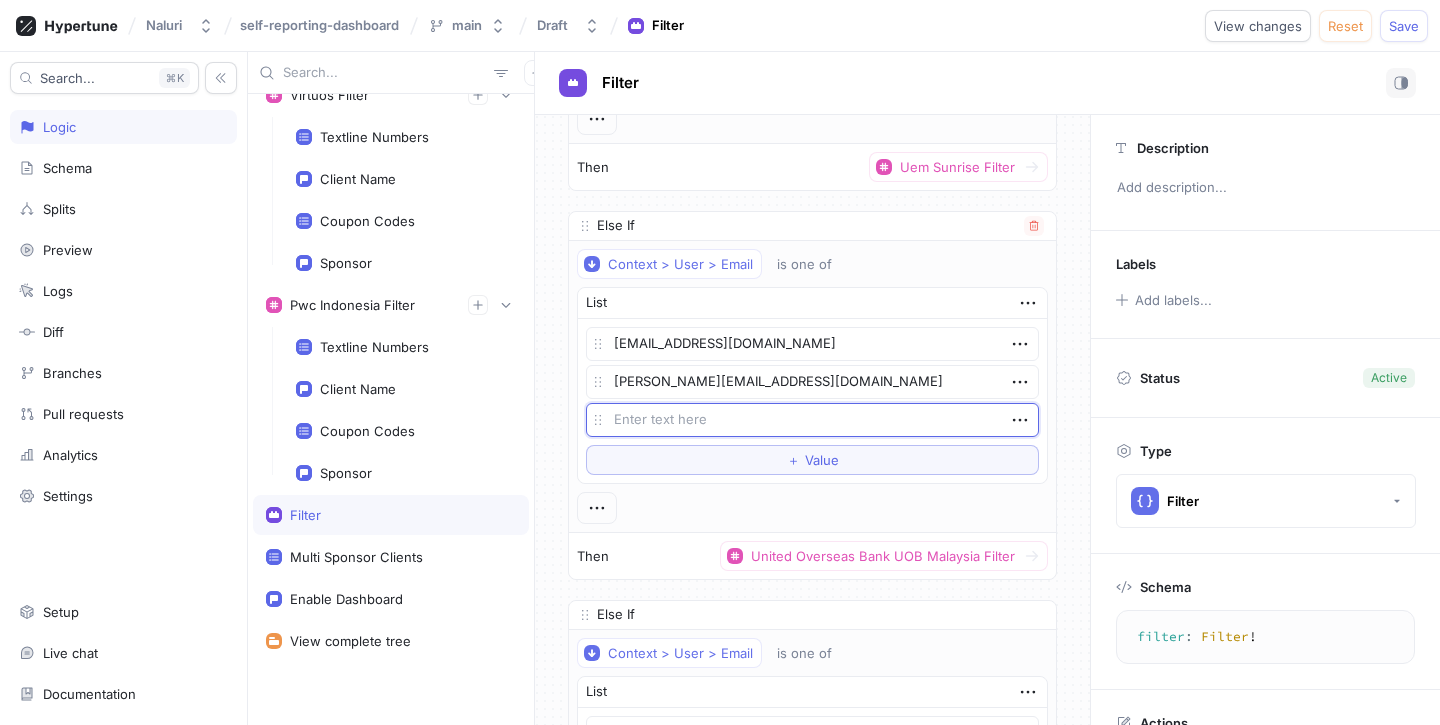 type on "[PERSON_NAME][EMAIL_ADDRESS][PERSON_NAME][DOMAIN_NAME]" 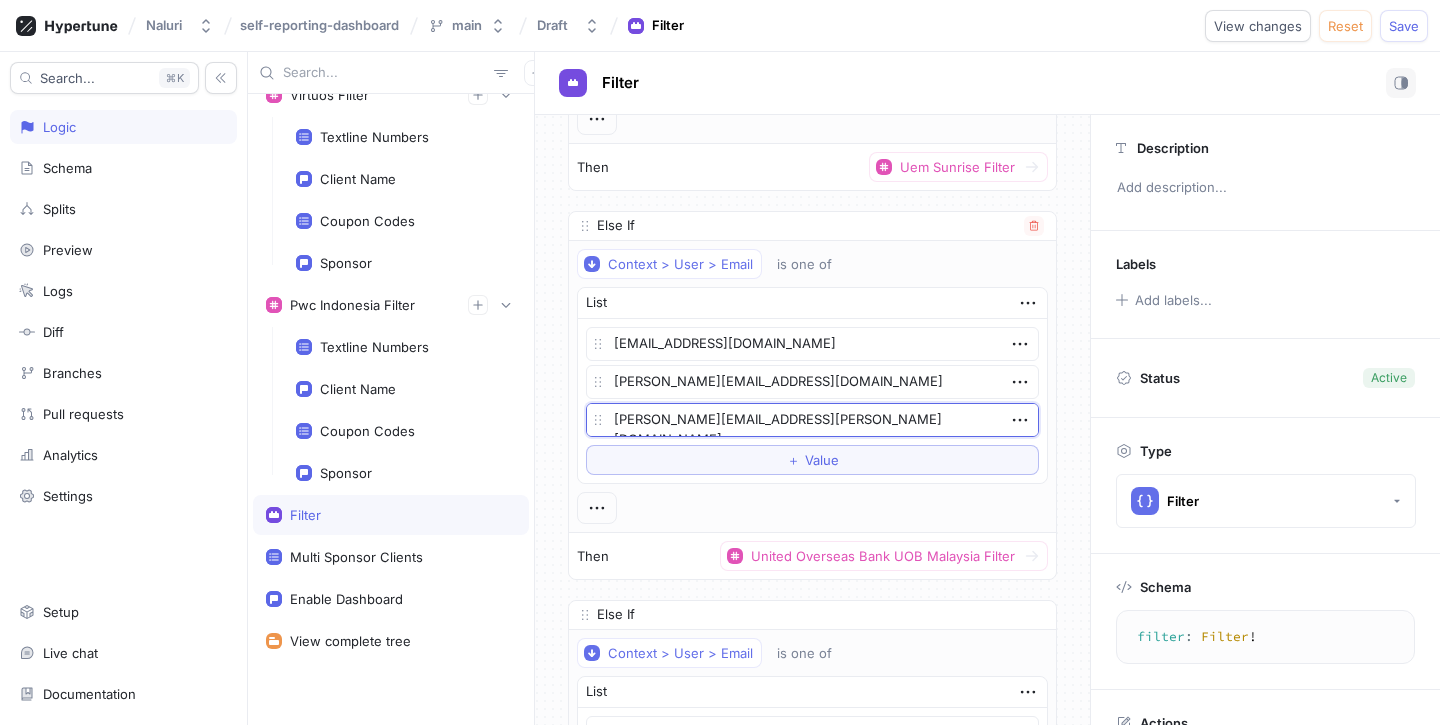 type on "x" 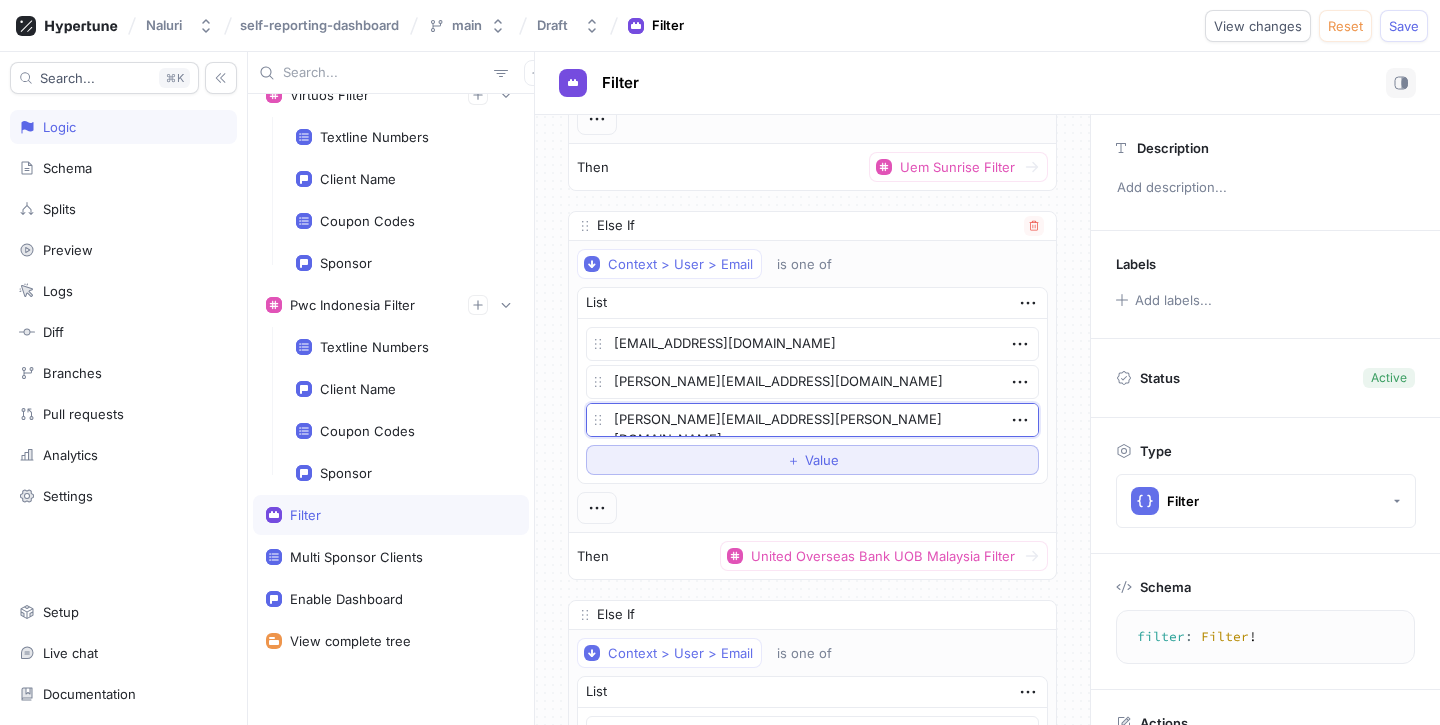type on "[PERSON_NAME][EMAIL_ADDRESS][PERSON_NAME][DOMAIN_NAME]" 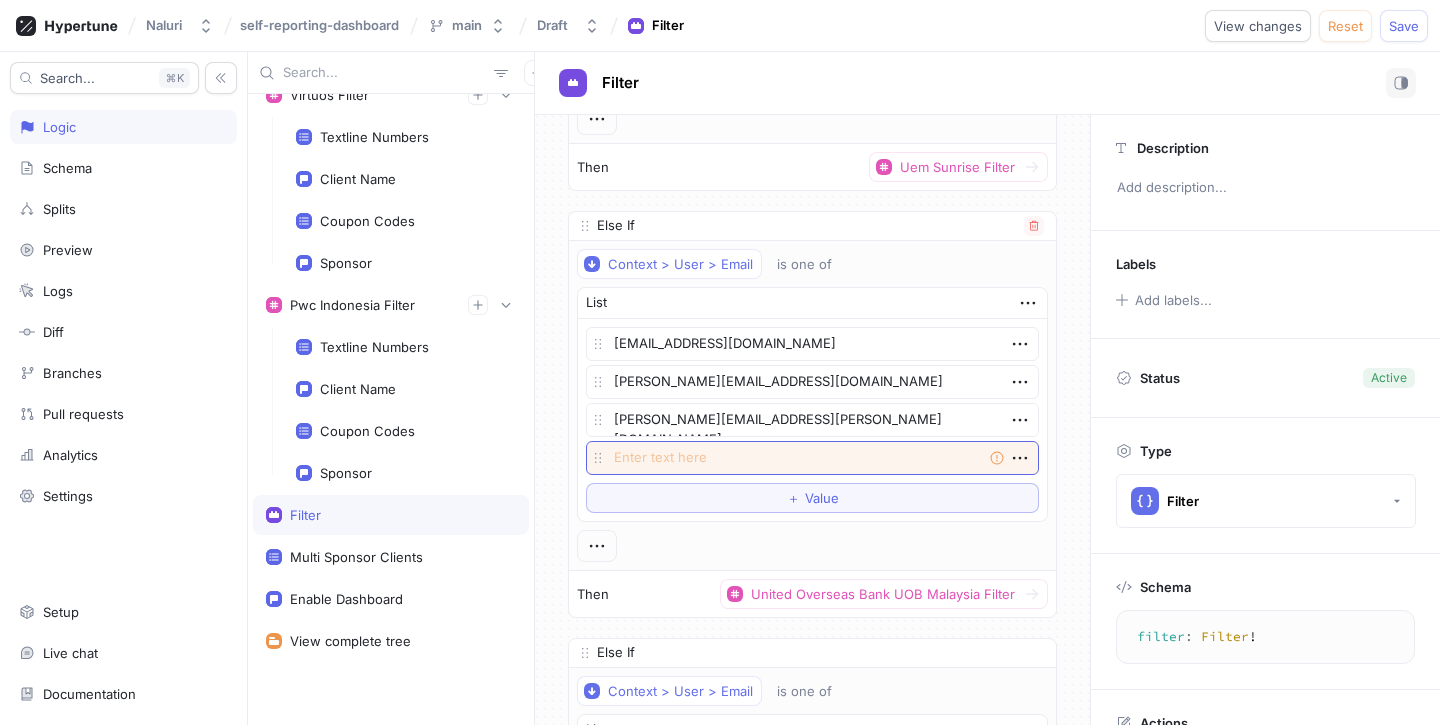 type on "x" 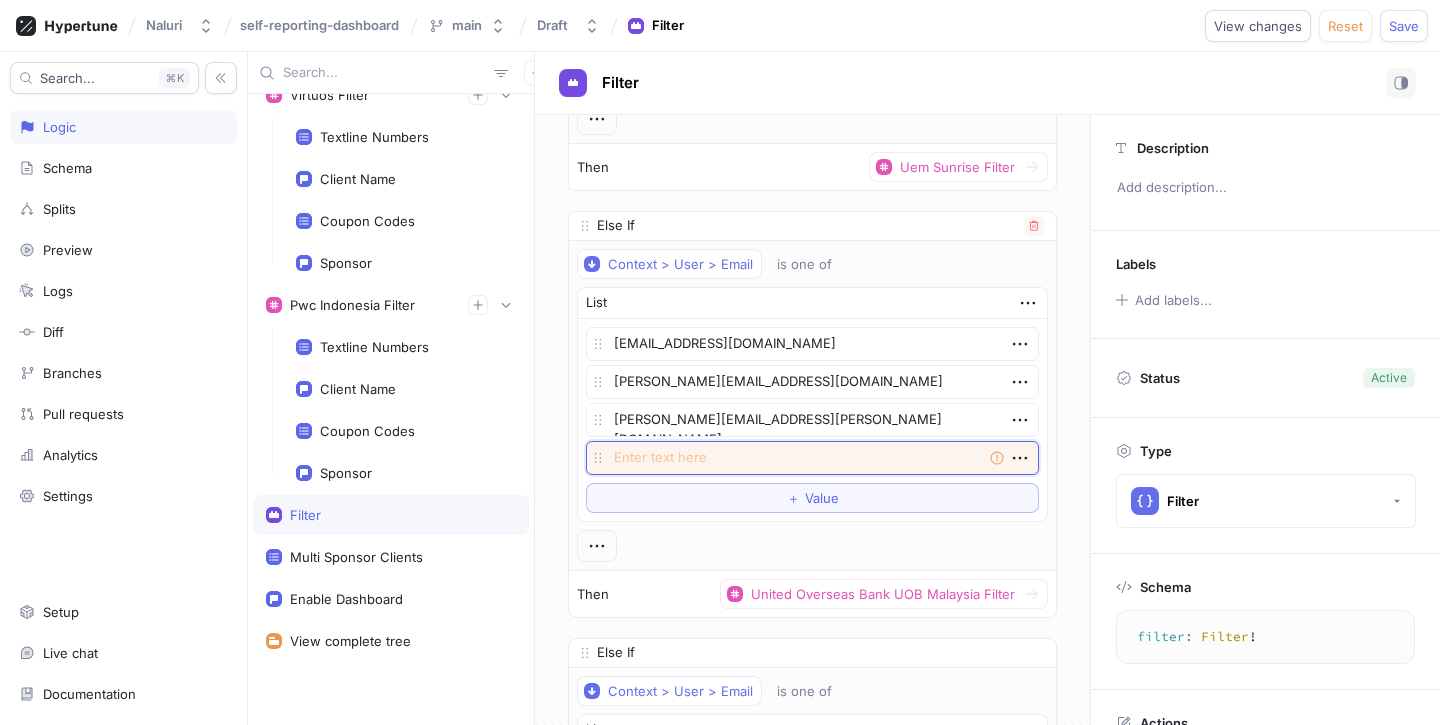 paste on "[PERSON_NAME][EMAIL_ADDRESS][DOMAIN_NAME]" 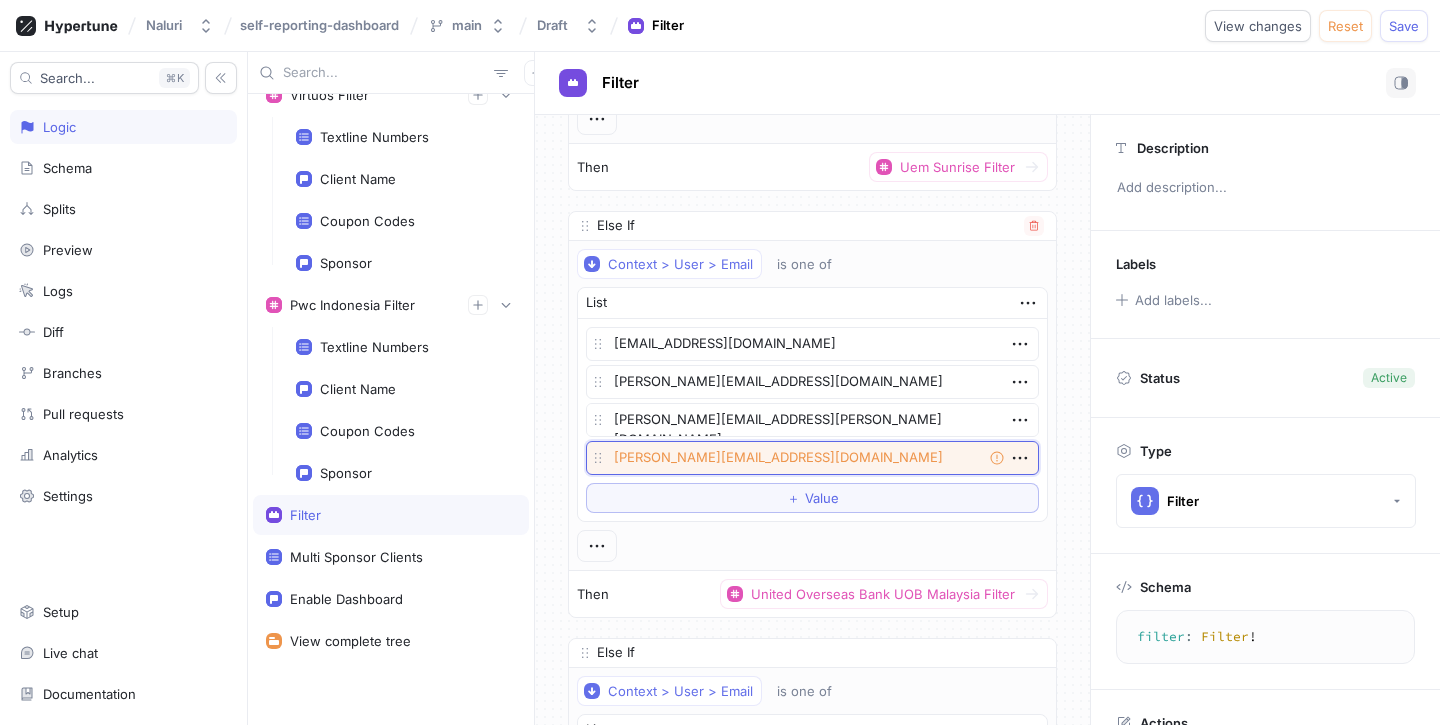 type on "x" 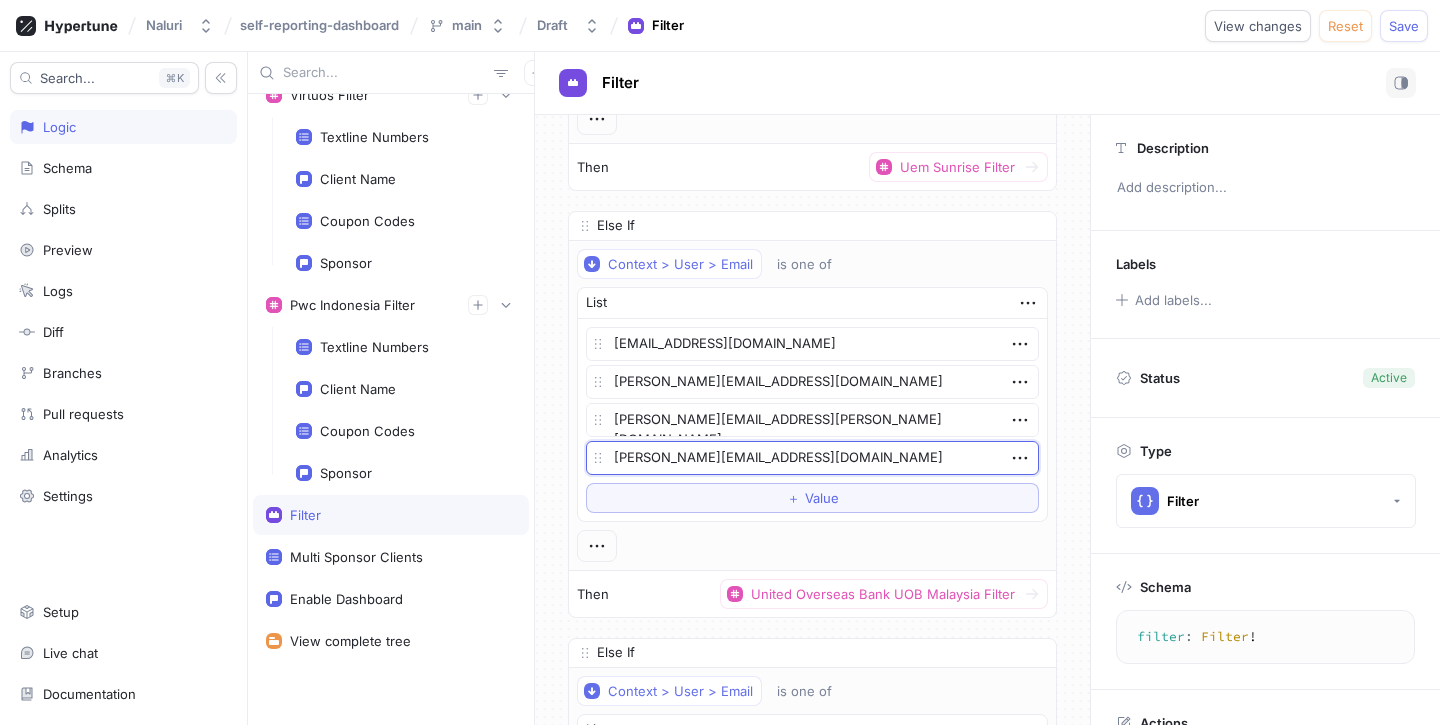 type on "[PERSON_NAME][EMAIL_ADDRESS][DOMAIN_NAME]" 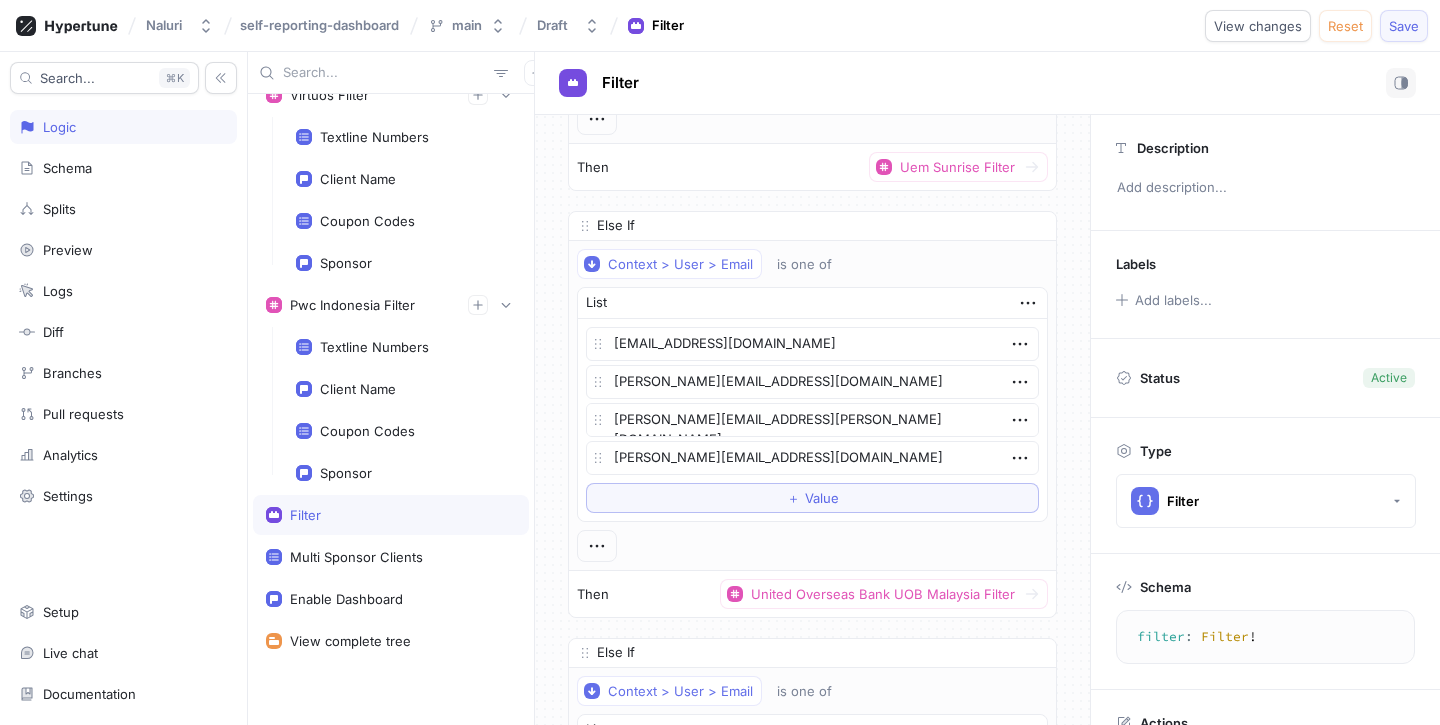 click on "Save" at bounding box center [1404, 26] 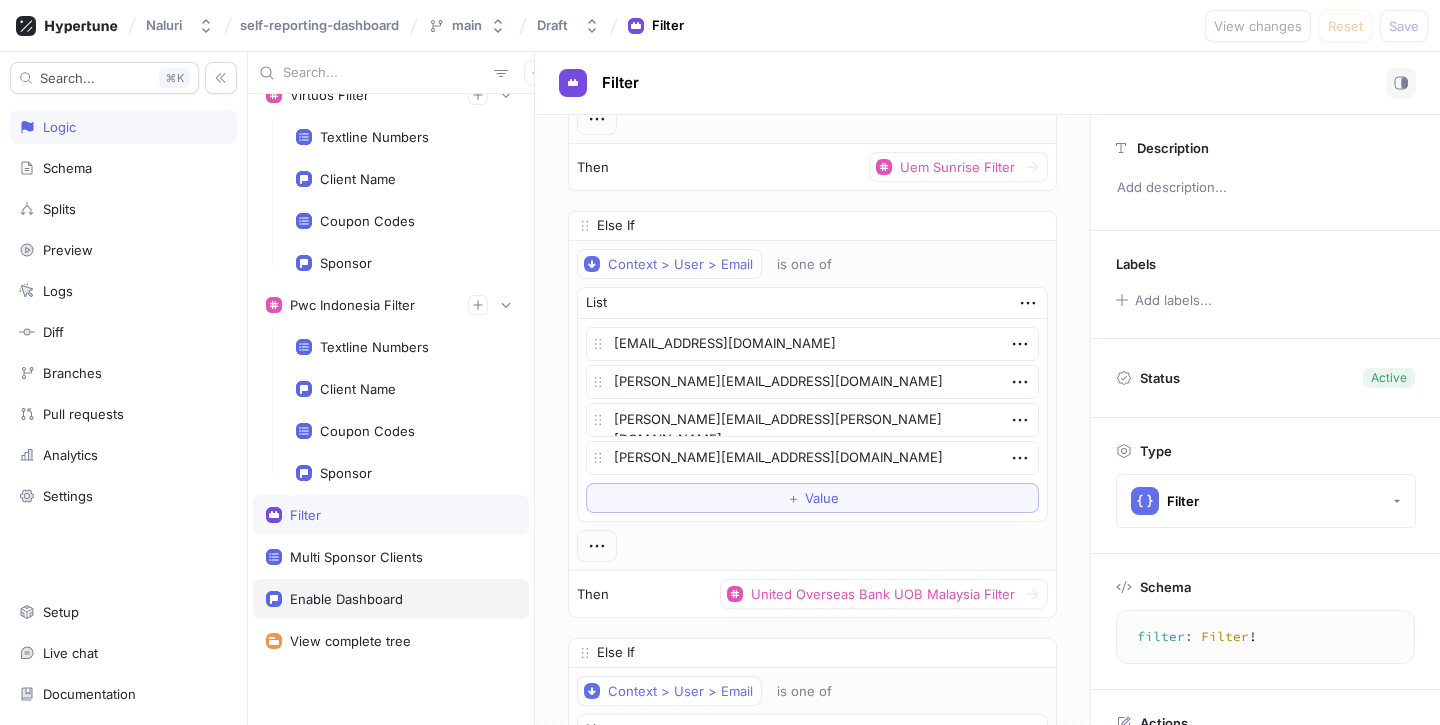 click on "Enable Dashboard" at bounding box center [346, 599] 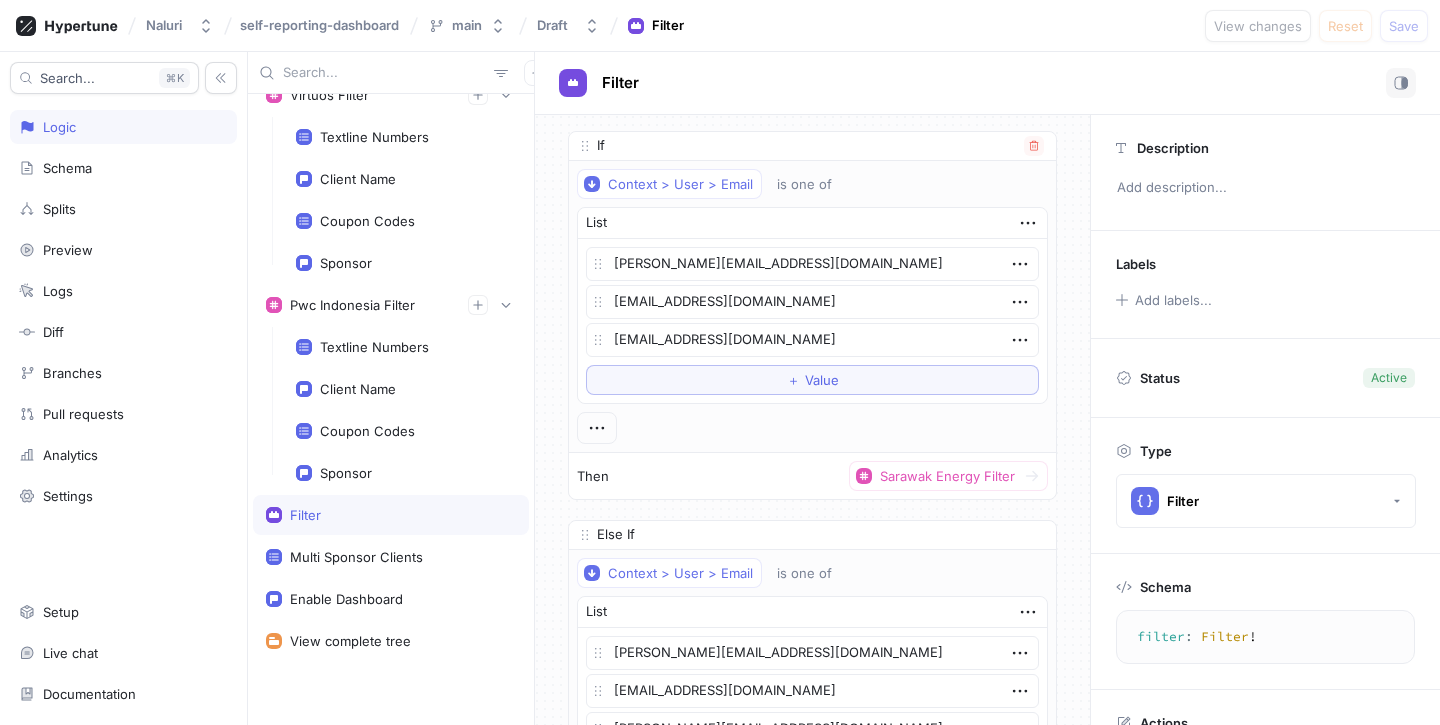 type on "x" 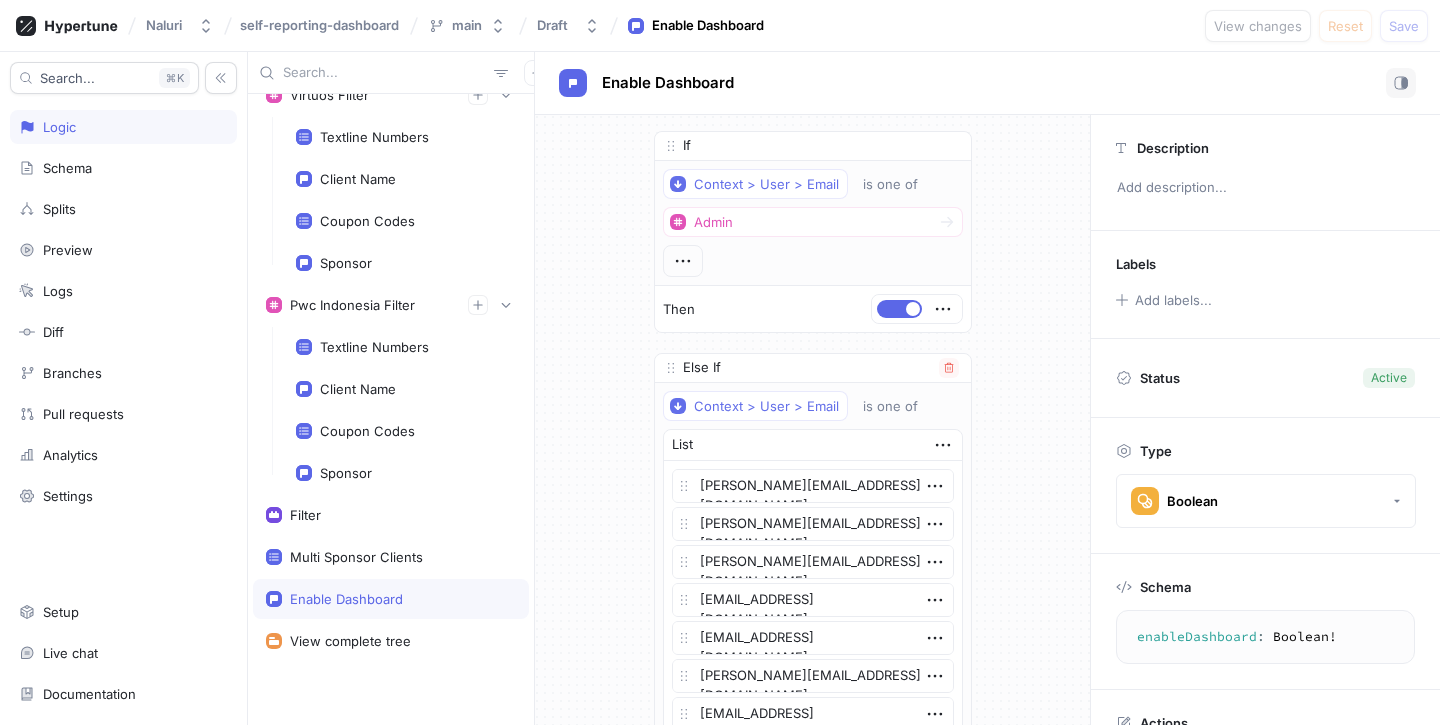 scroll, scrollTop: 4094, scrollLeft: 0, axis: vertical 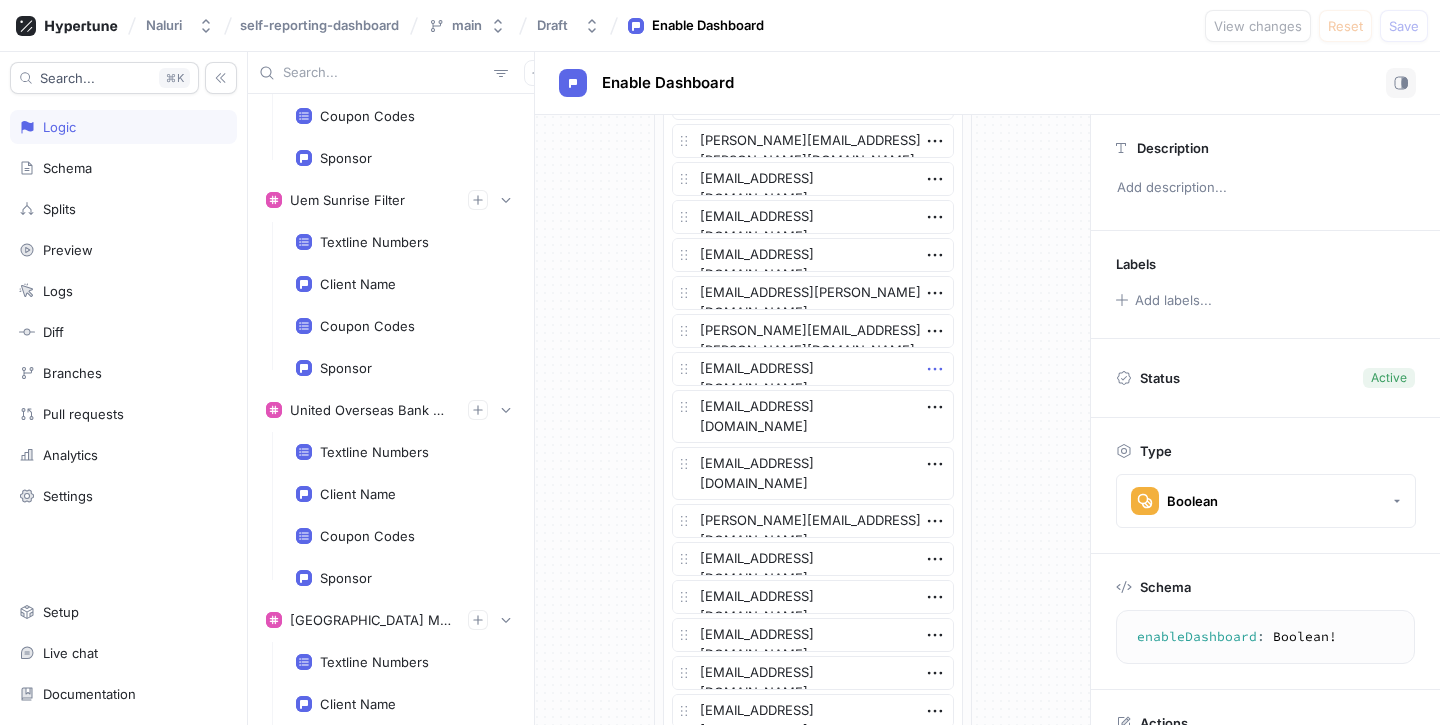 click 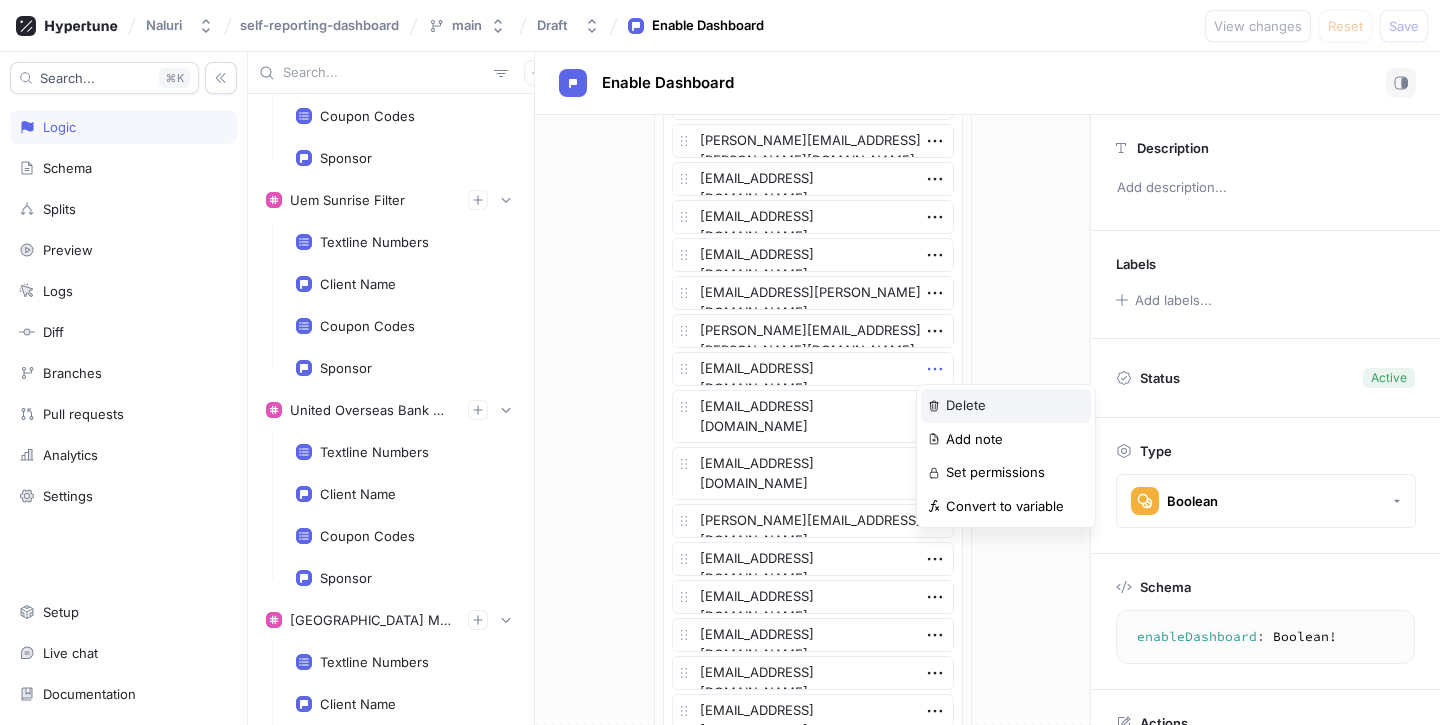click on "Delete" at bounding box center [966, 406] 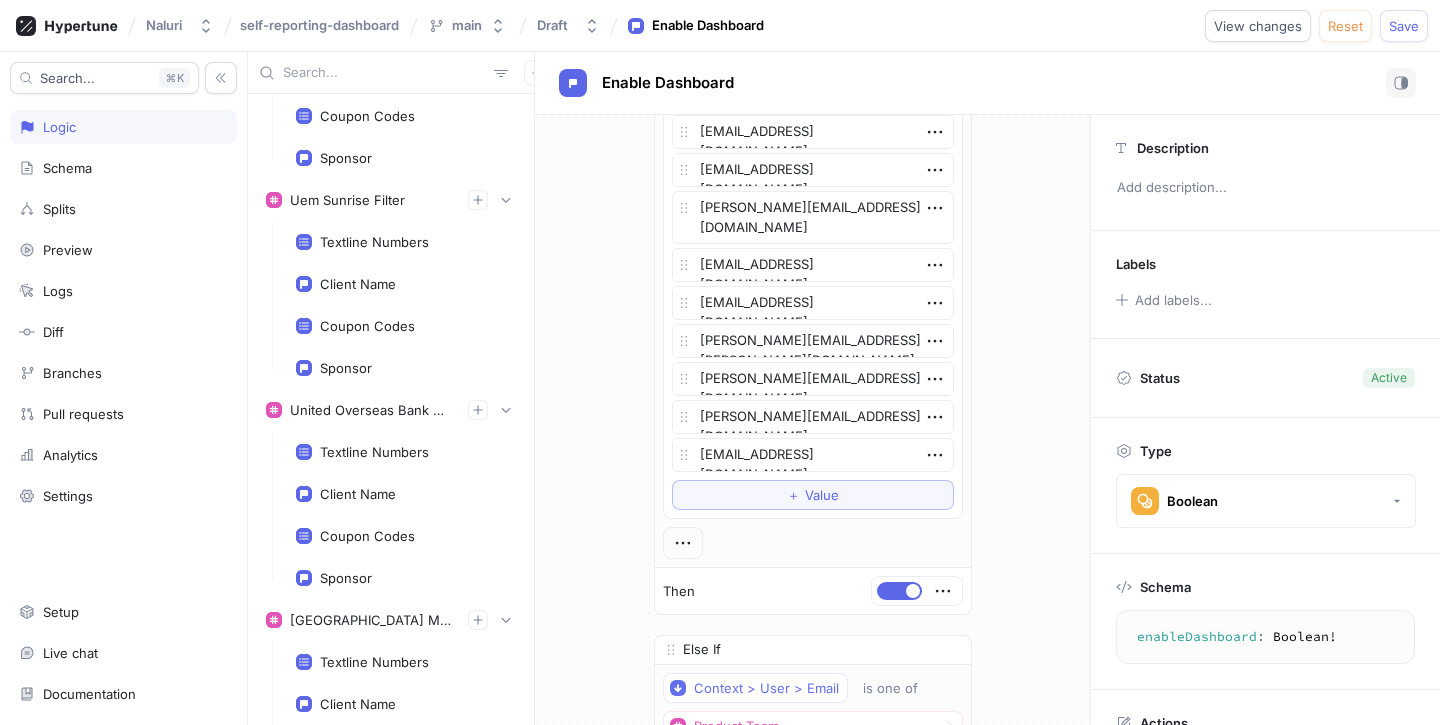 scroll, scrollTop: 4962, scrollLeft: 0, axis: vertical 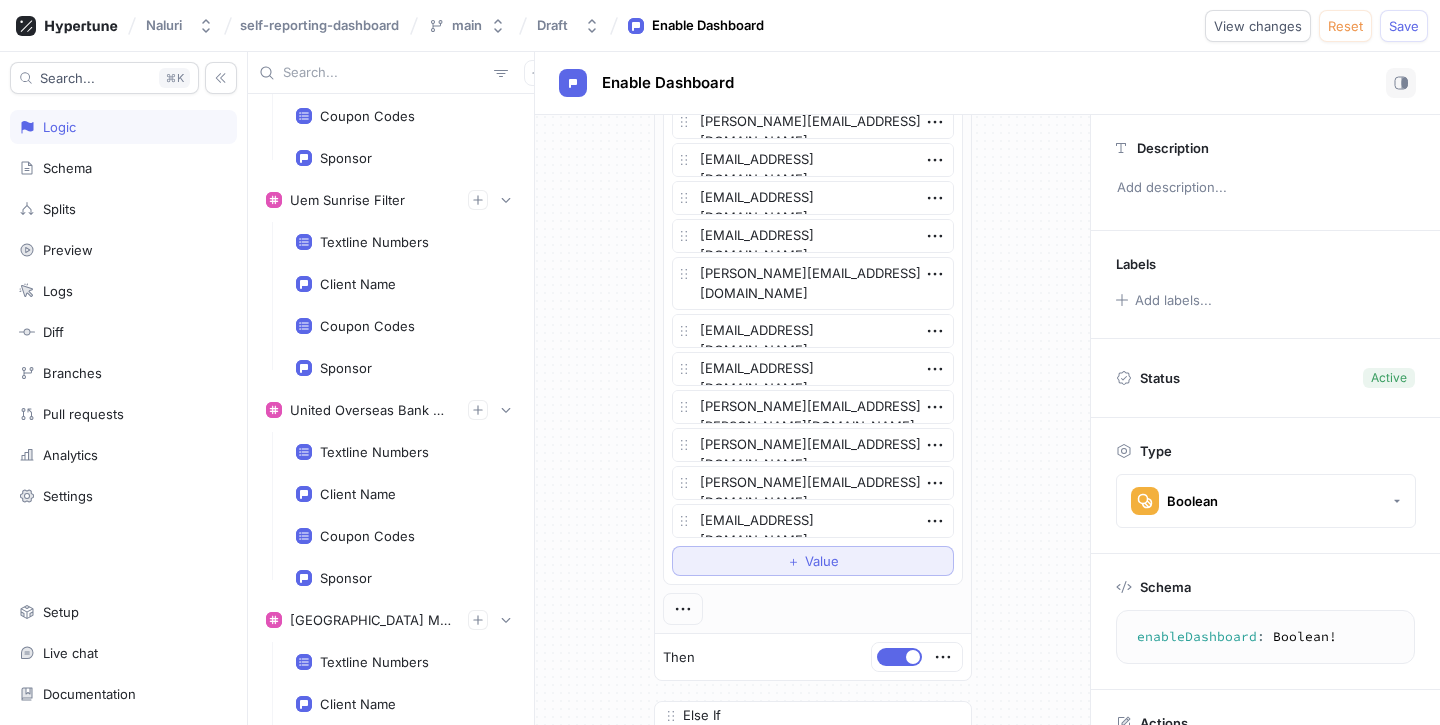 click on "Value" at bounding box center [822, 561] 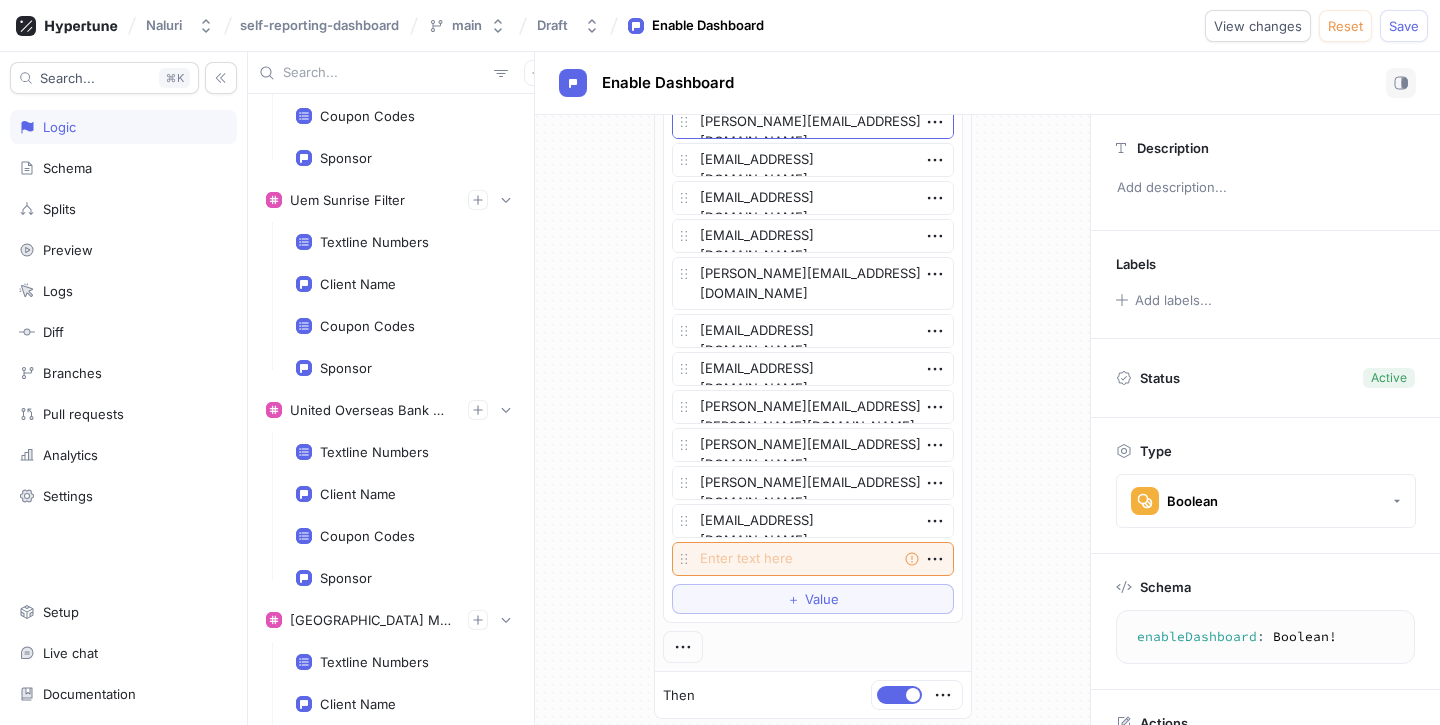 type on "x" 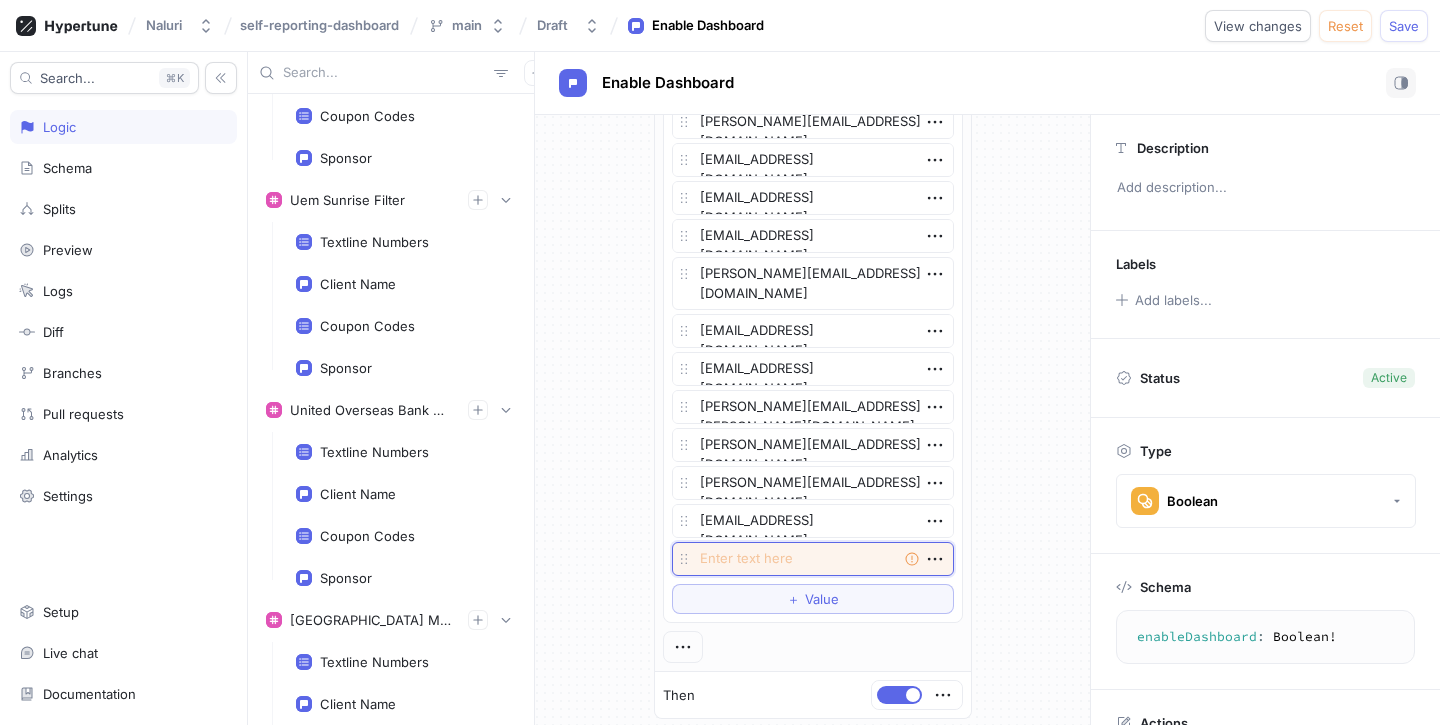 paste on "[PERSON_NAME][EMAIL_ADDRESS][PERSON_NAME][DOMAIN_NAME]" 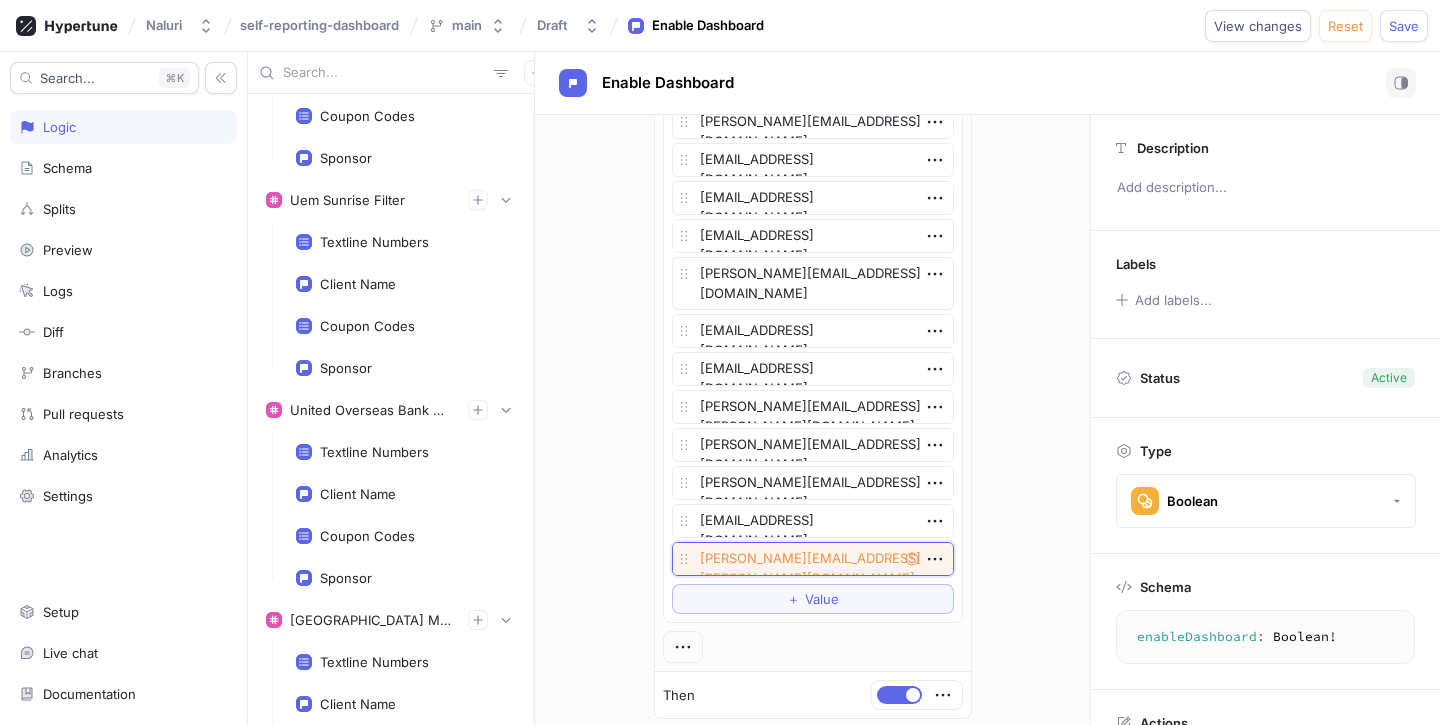 type on "x" 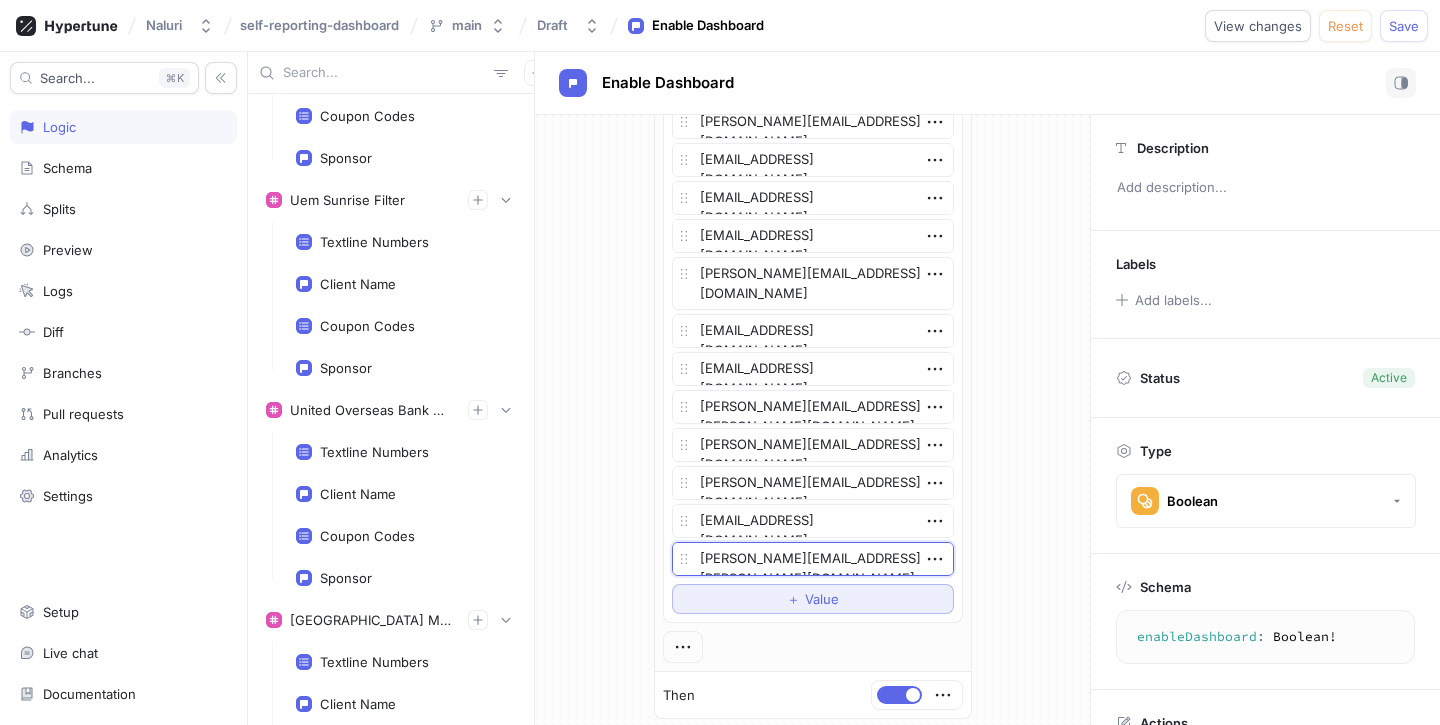 type on "[PERSON_NAME][EMAIL_ADDRESS][PERSON_NAME][DOMAIN_NAME]" 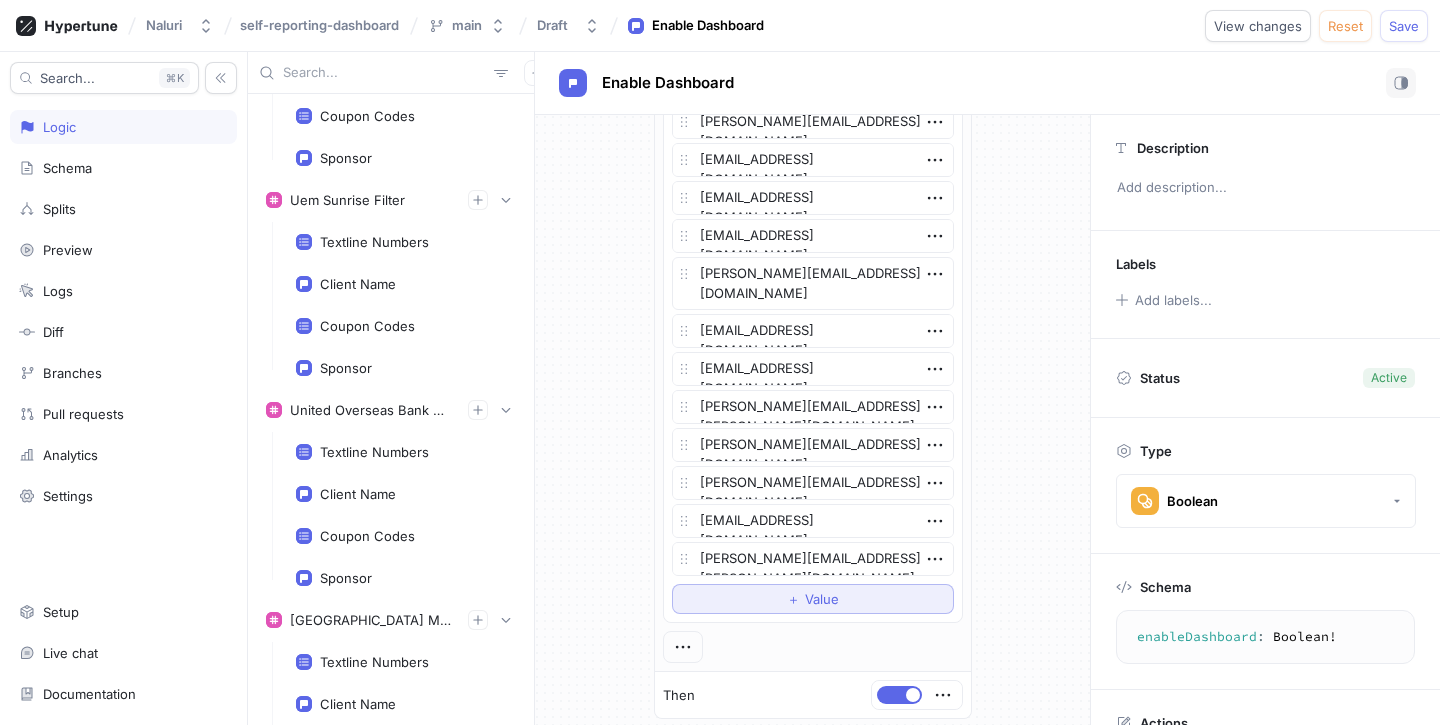 click on "Value" at bounding box center (822, 599) 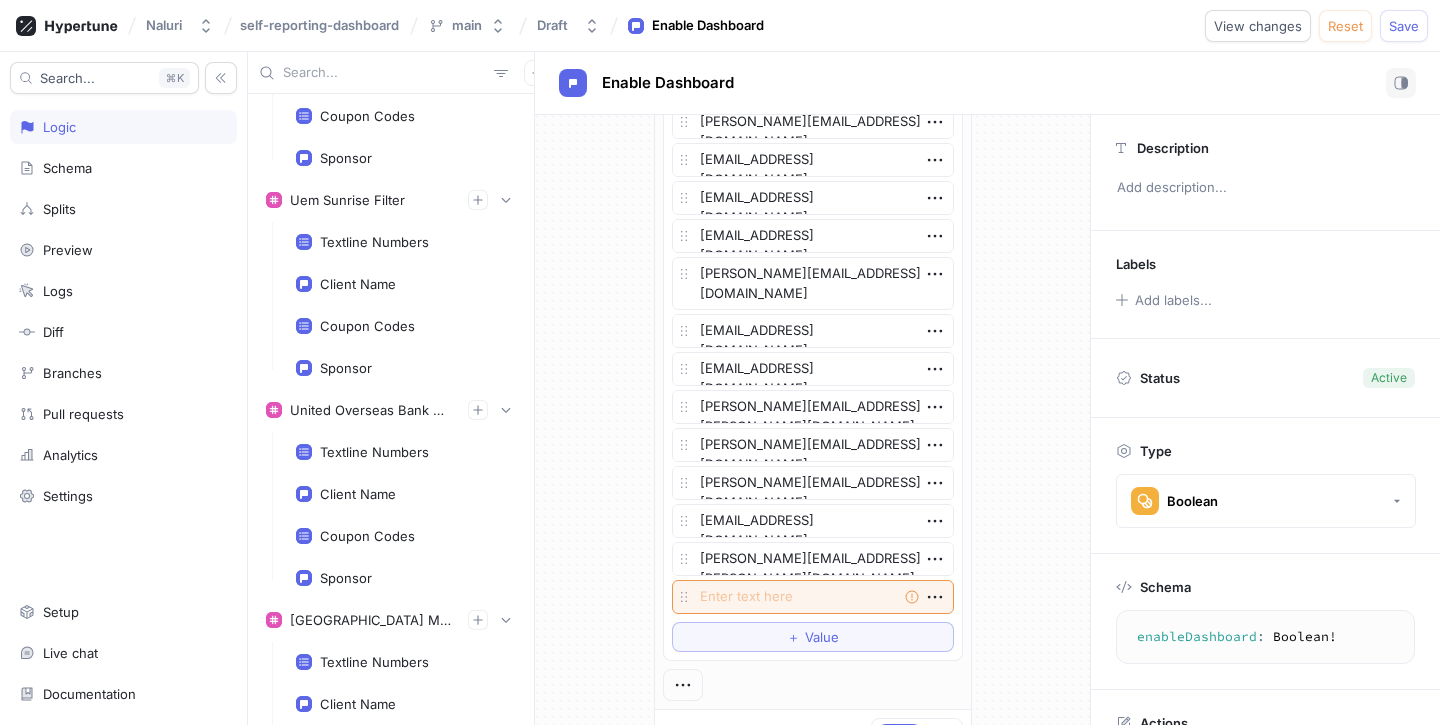 type on "x" 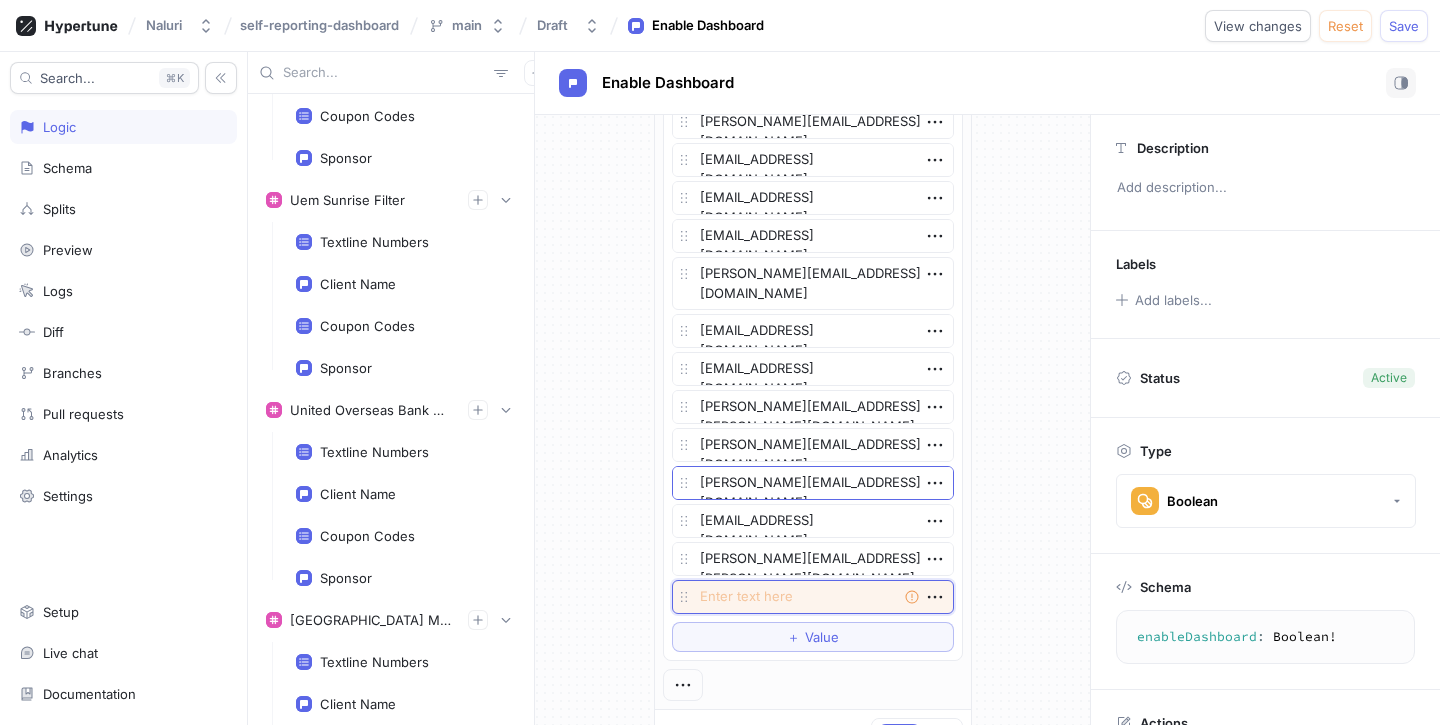 paste on "[PERSON_NAME][EMAIL_ADDRESS][DOMAIN_NAME]" 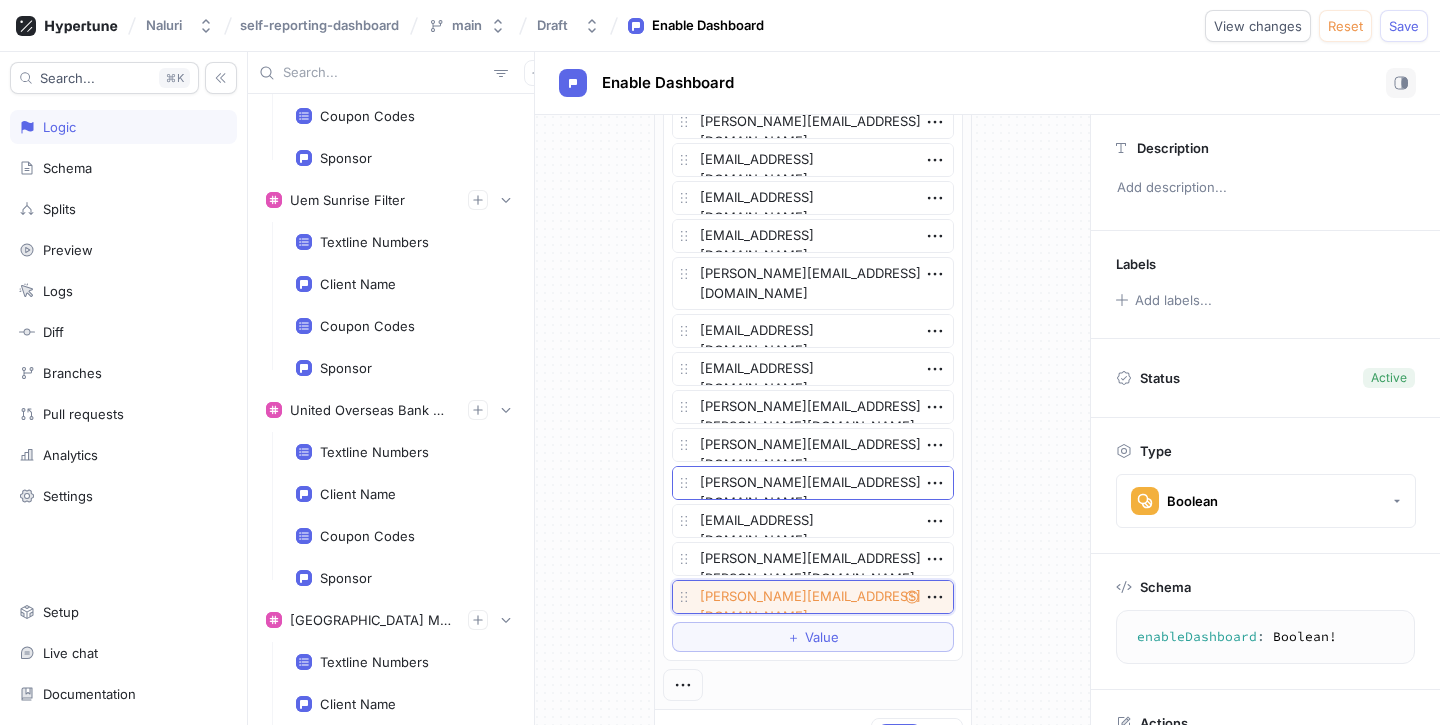 type on "x" 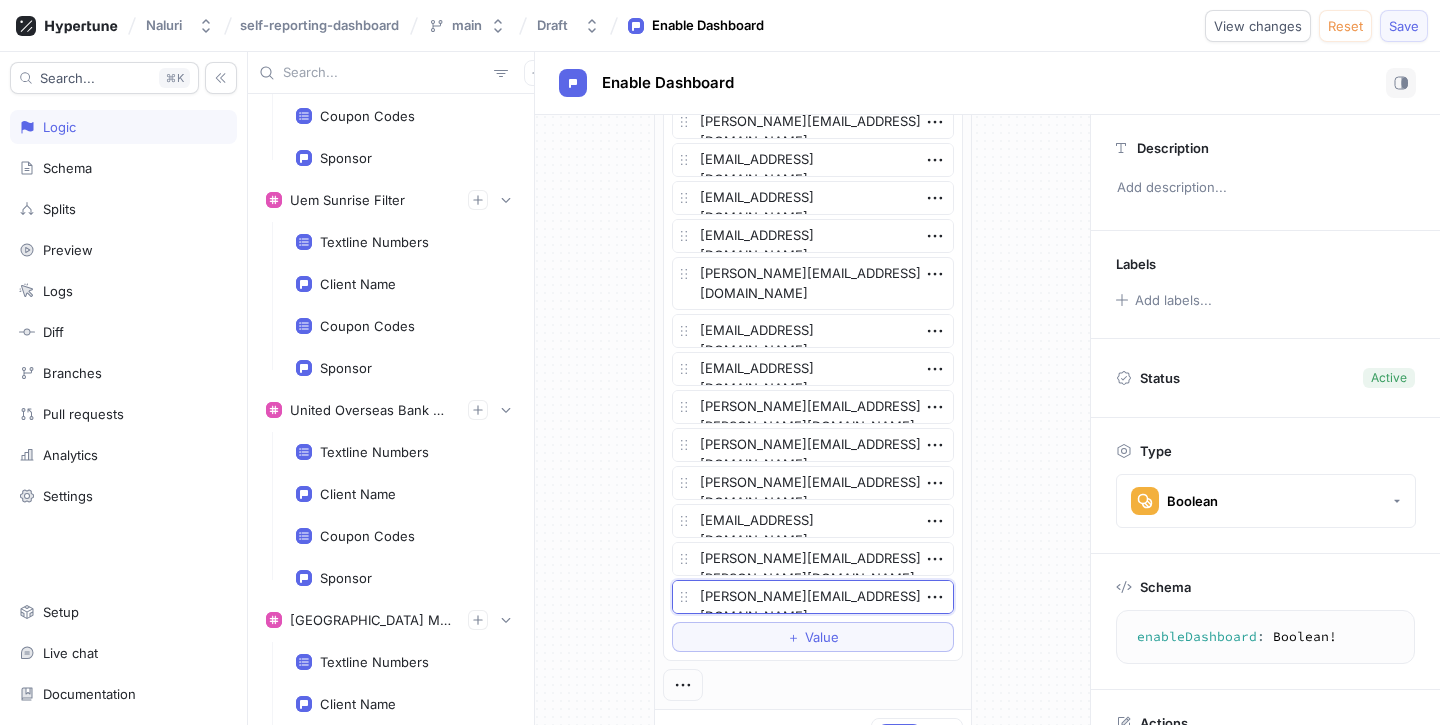 type on "[PERSON_NAME][EMAIL_ADDRESS][DOMAIN_NAME]" 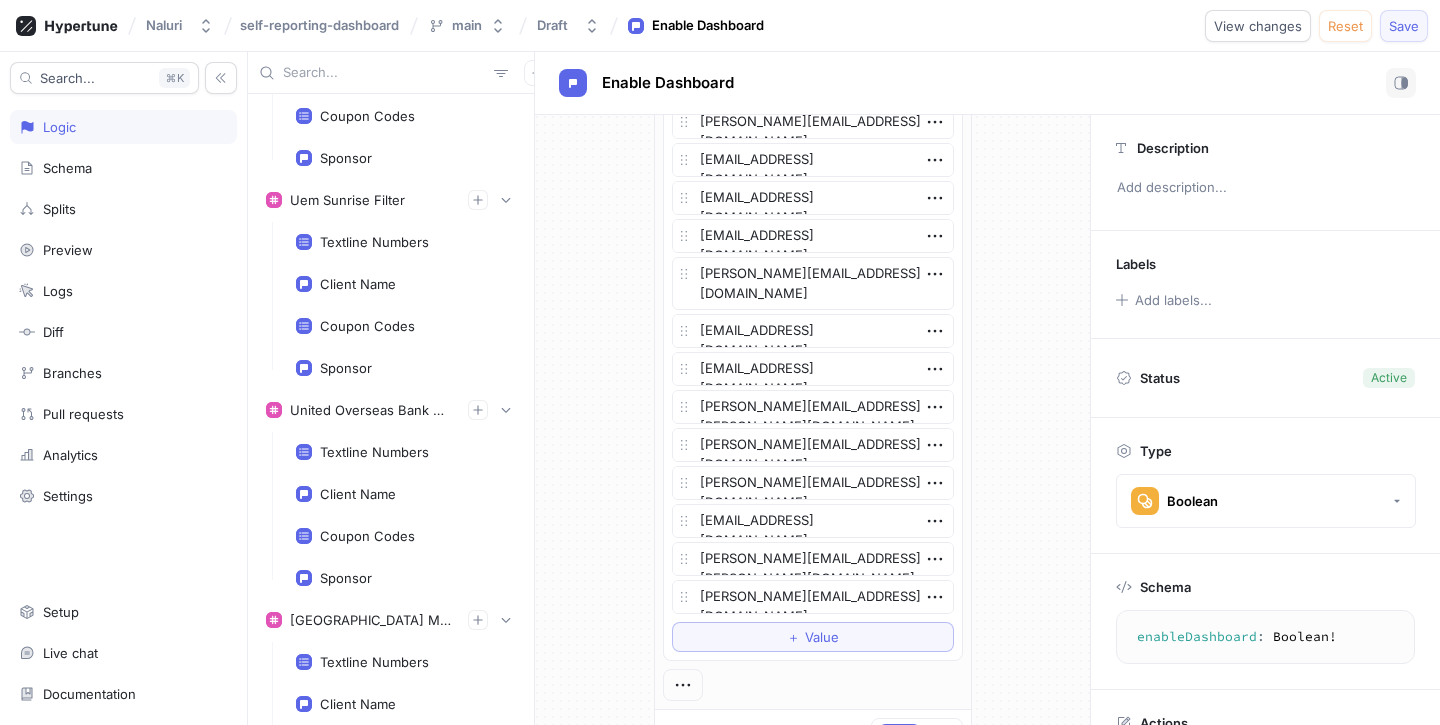 click on "Save" at bounding box center (1404, 26) 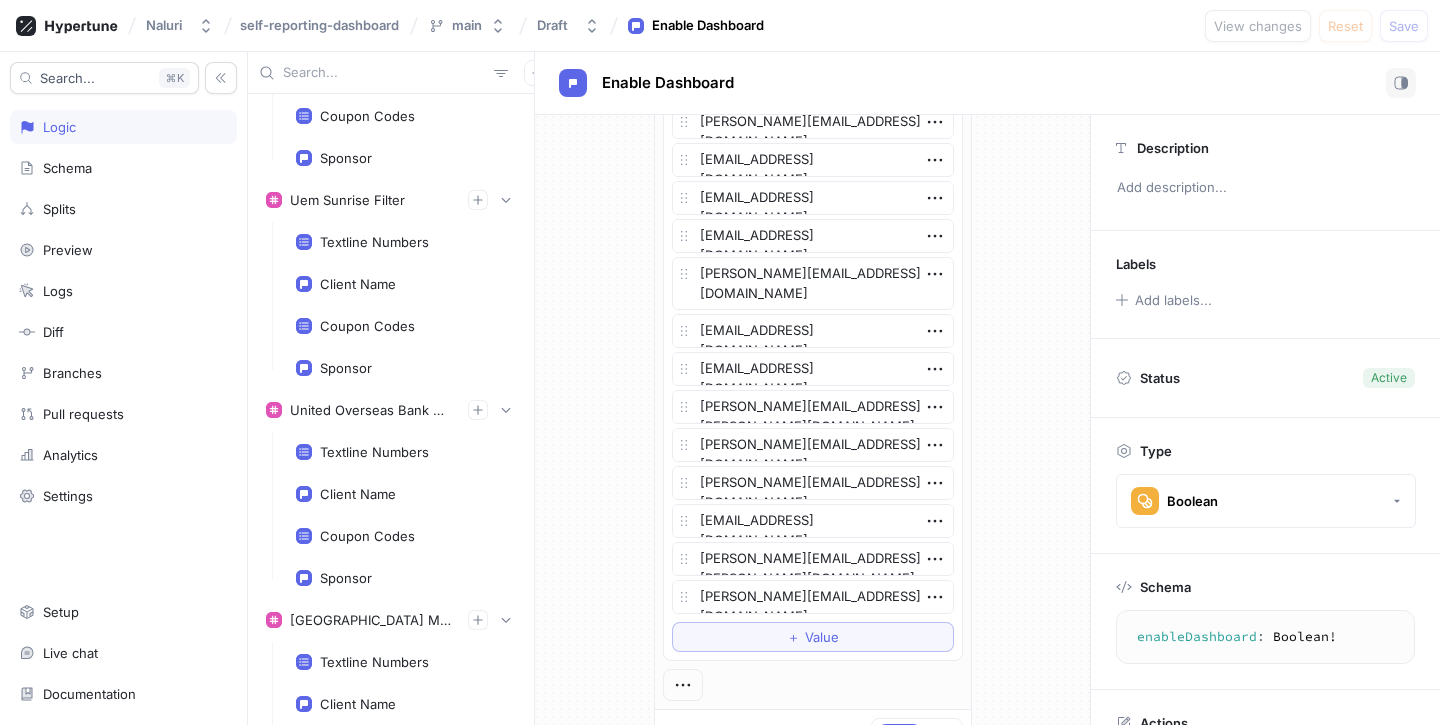 scroll, scrollTop: 1893, scrollLeft: 0, axis: vertical 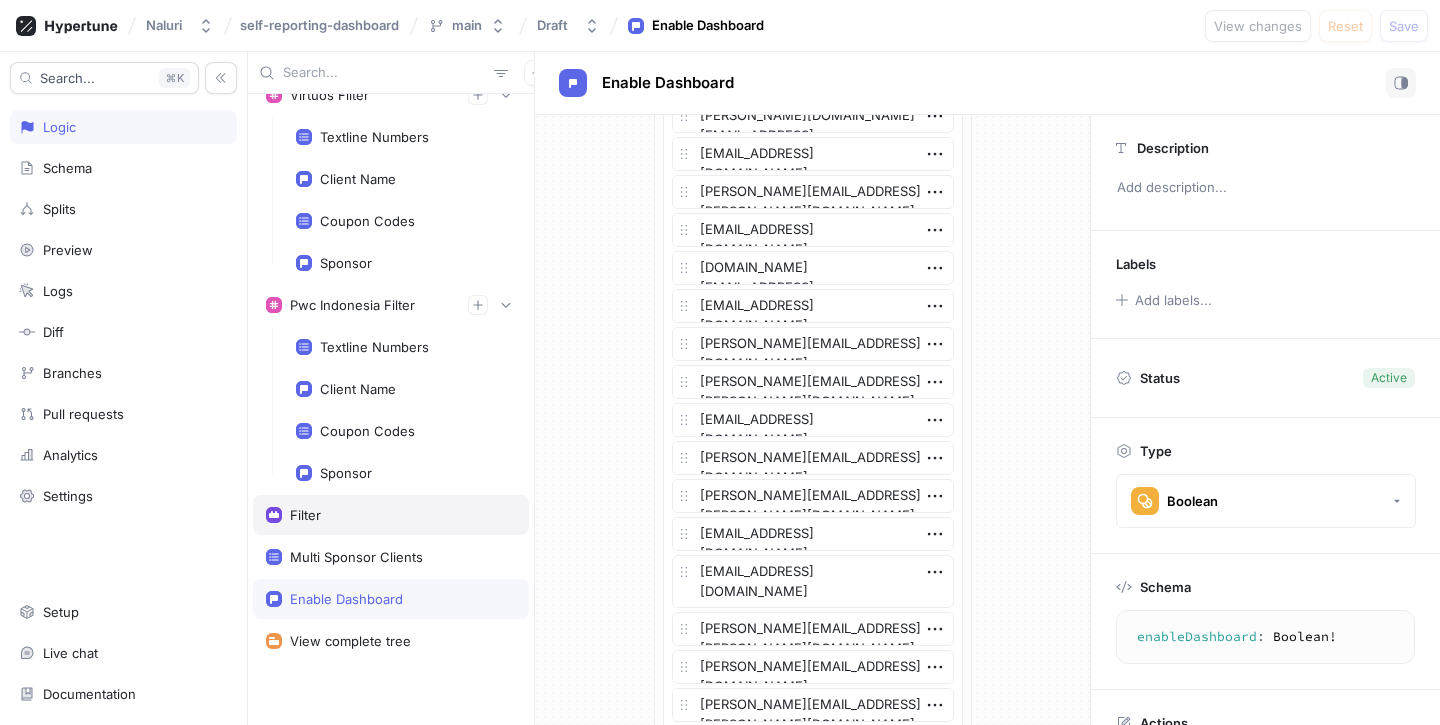 click on "Filter" at bounding box center [391, 515] 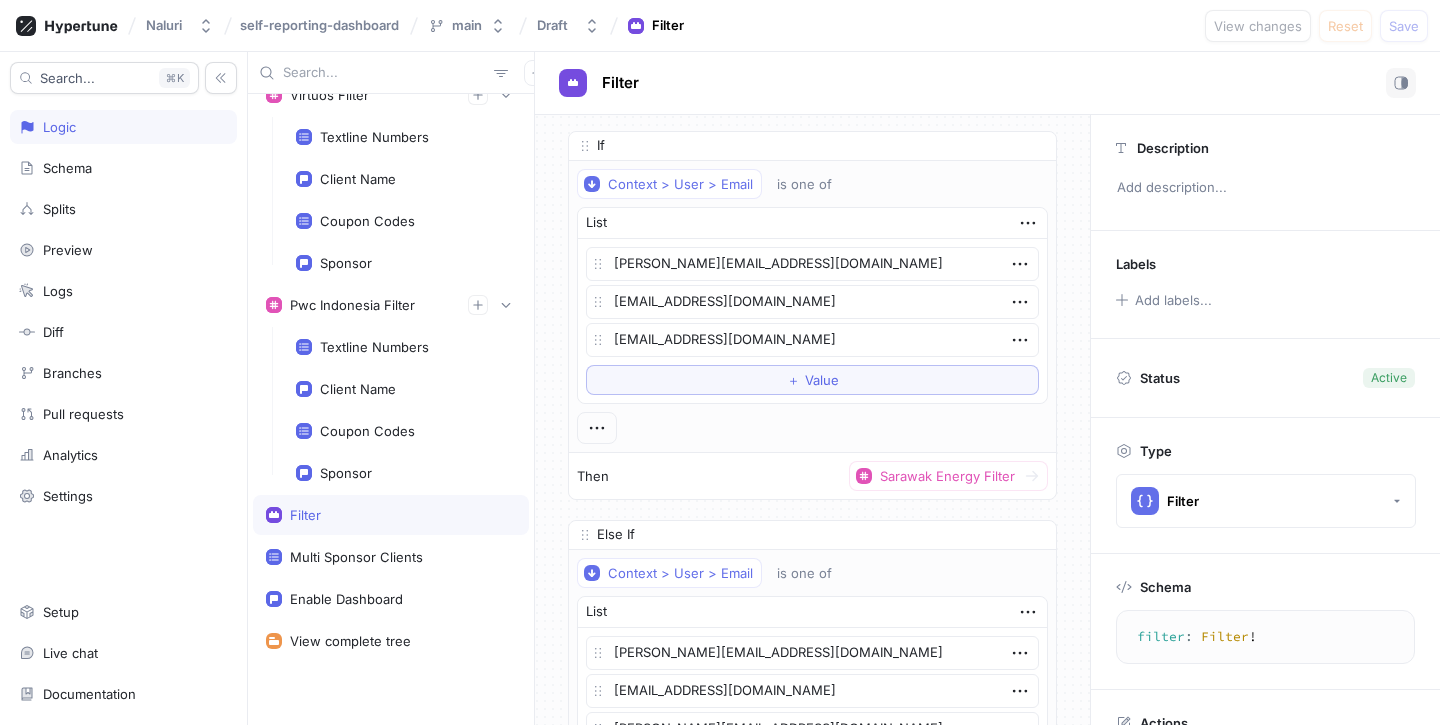 type on "x" 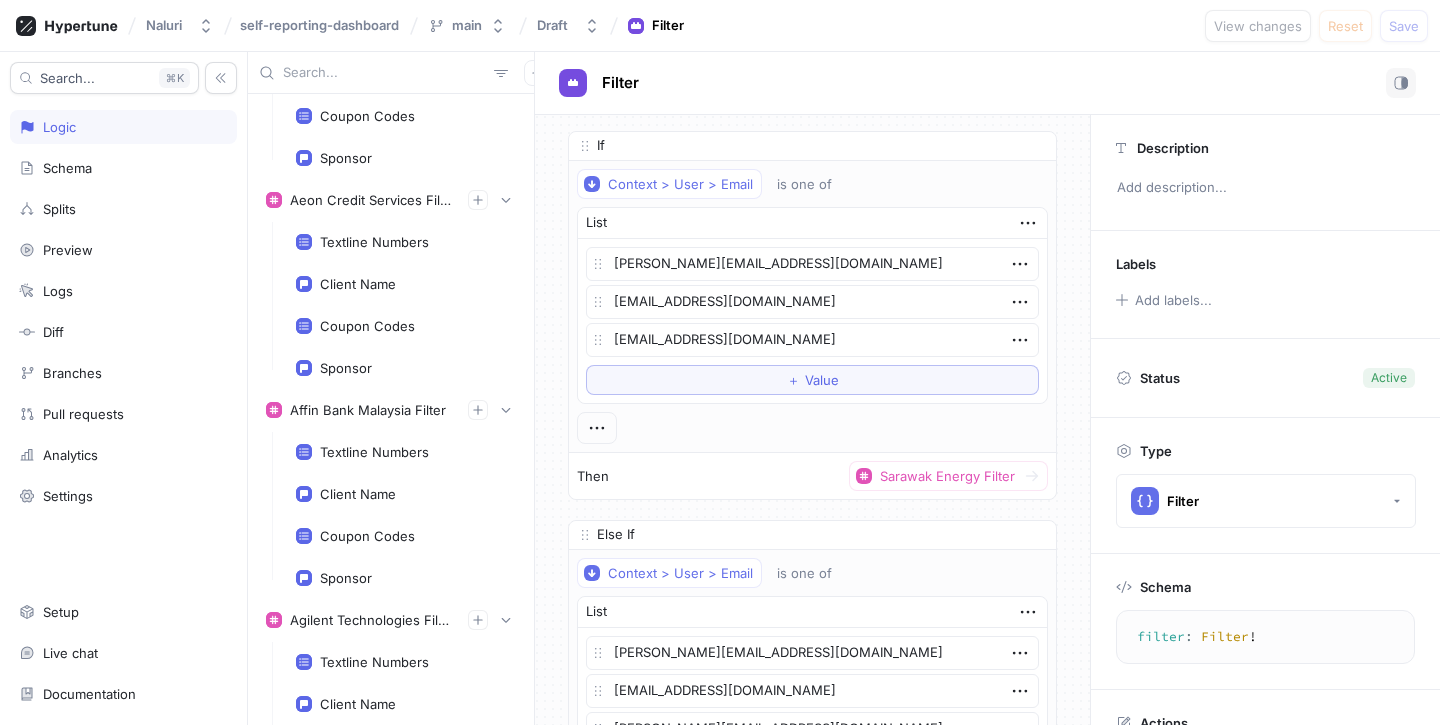 scroll, scrollTop: 3298, scrollLeft: 0, axis: vertical 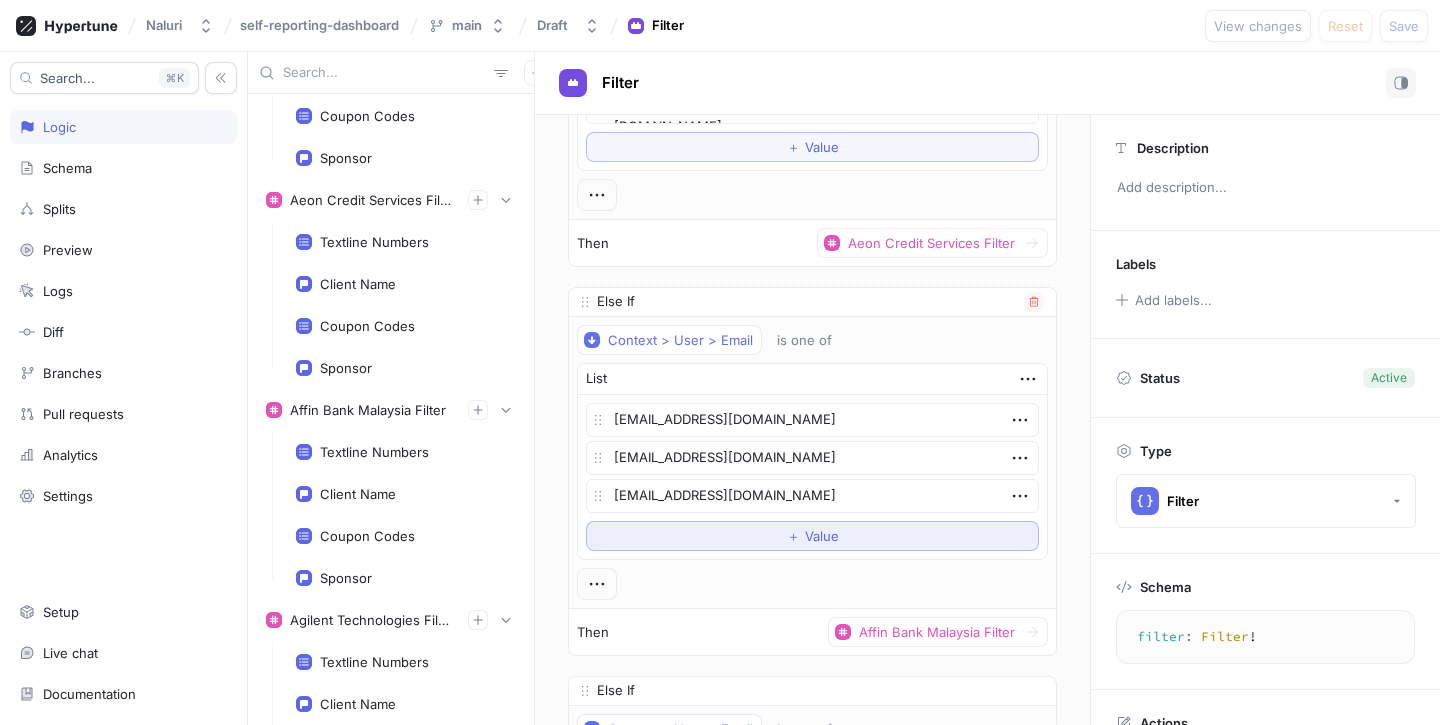 click on "＋ Value" at bounding box center (812, 536) 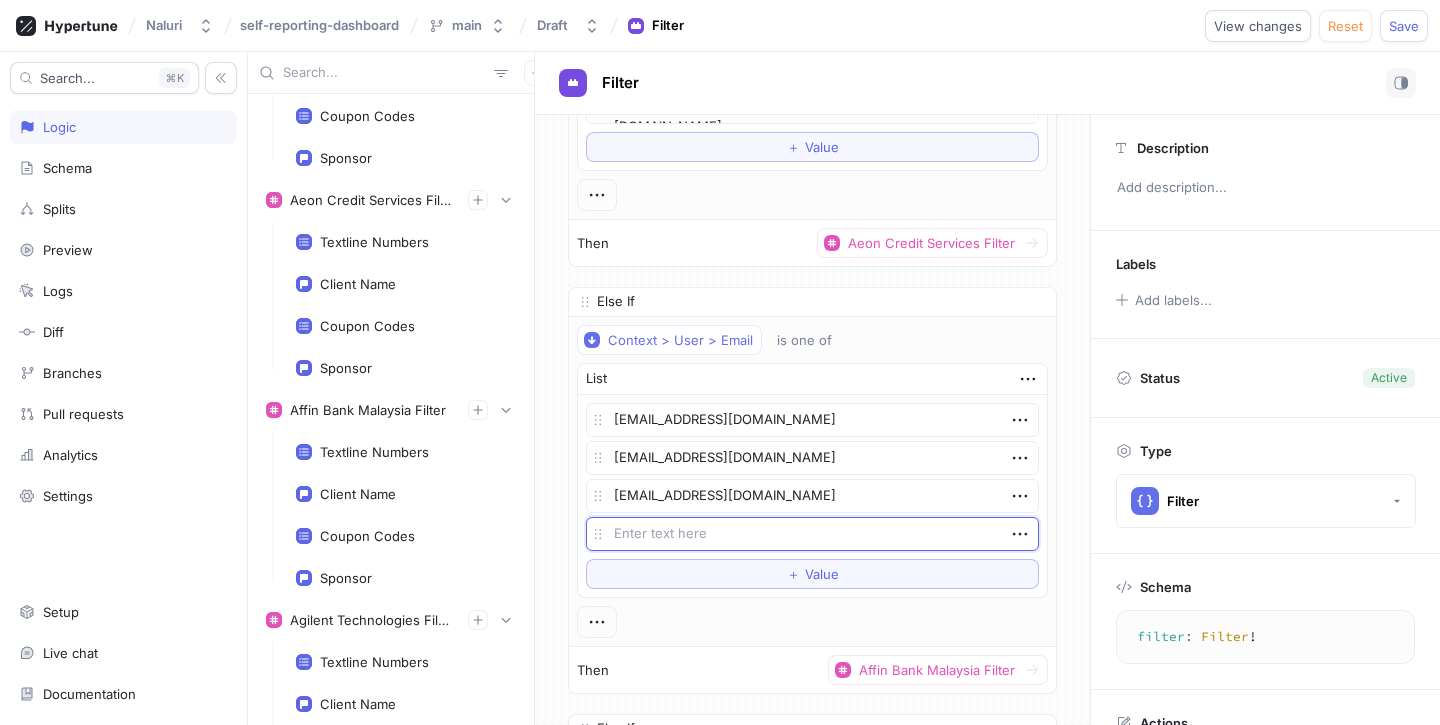 type on "x" 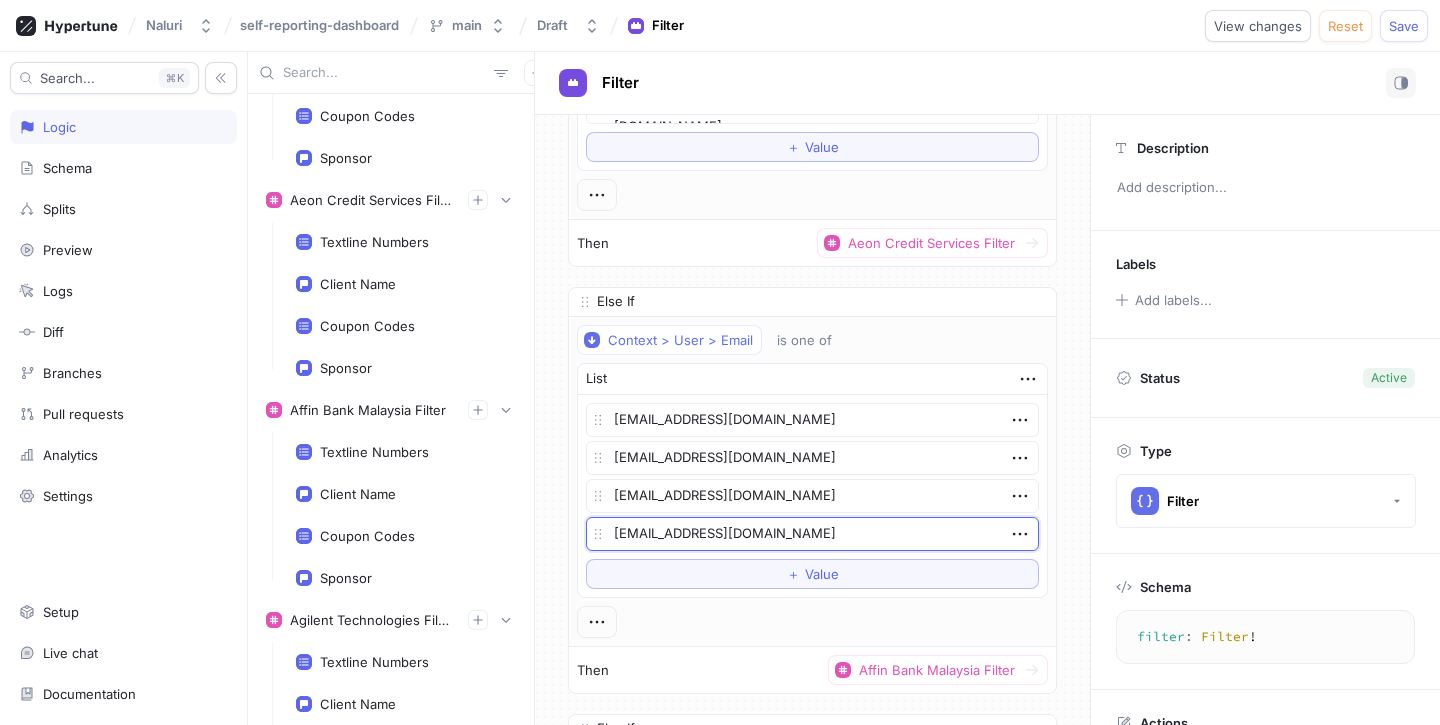 type on "x" 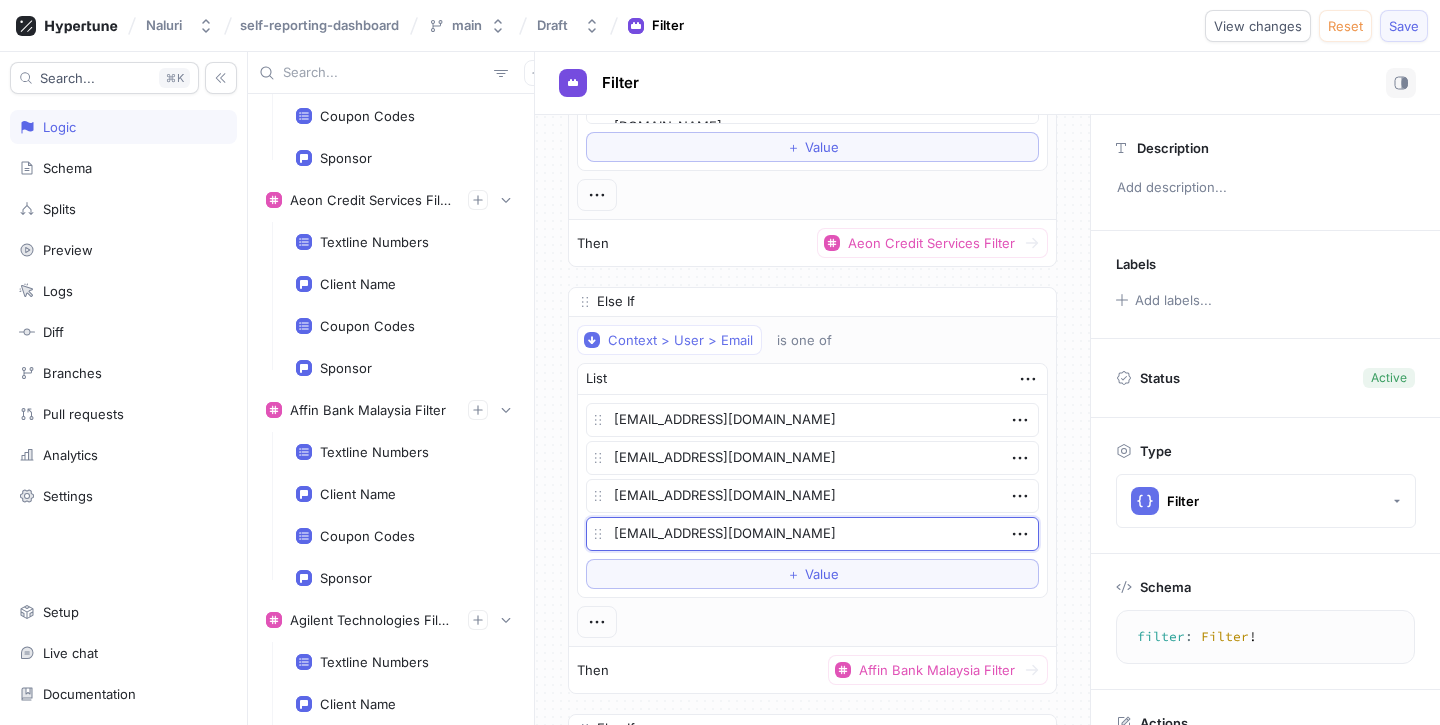 type on "[EMAIL_ADDRESS][DOMAIN_NAME]" 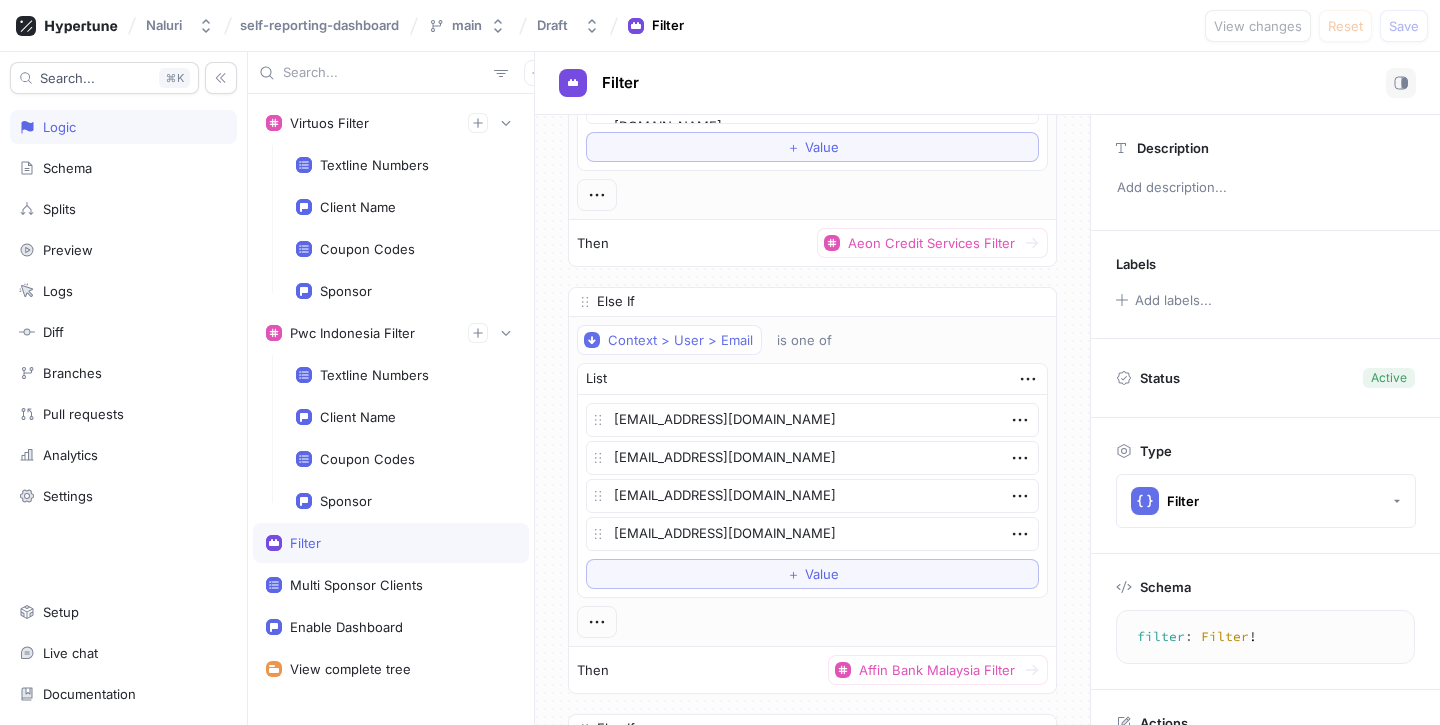 scroll, scrollTop: 15646, scrollLeft: 0, axis: vertical 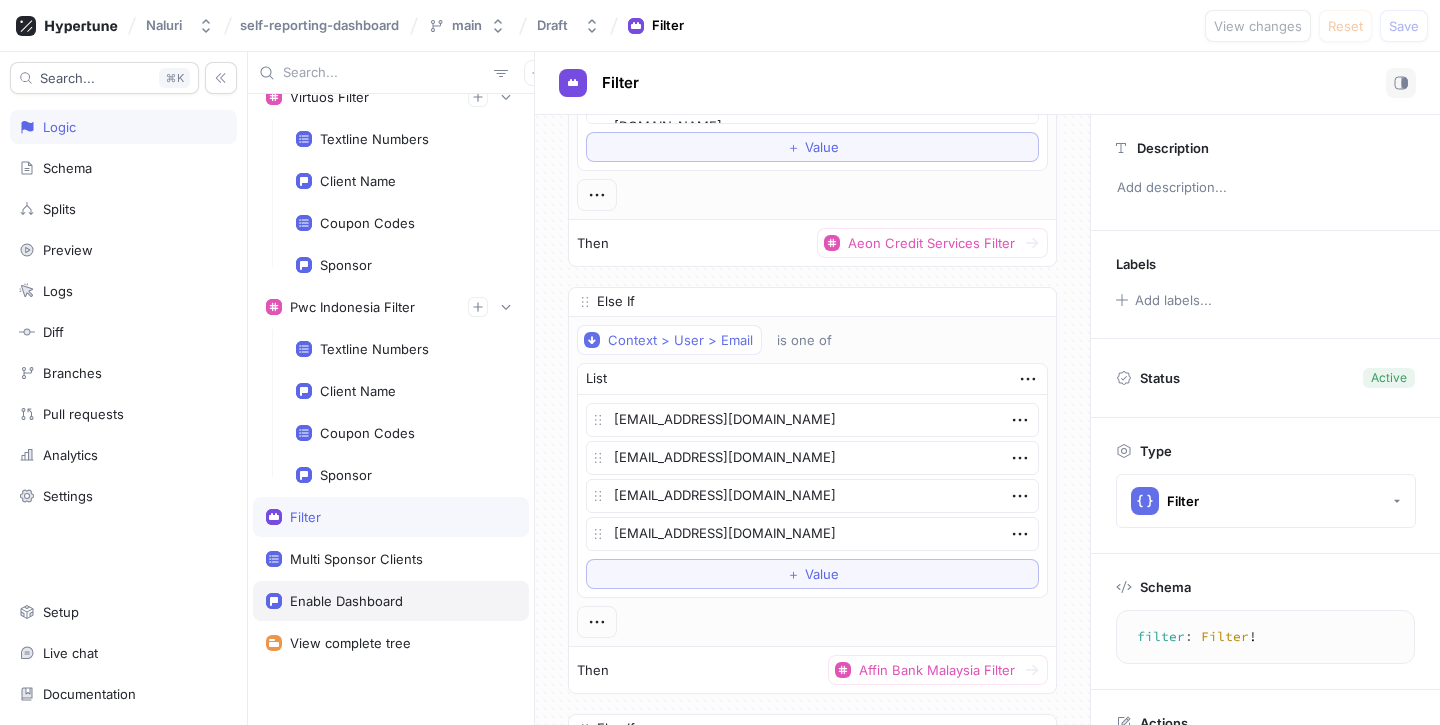 click on "Enable Dashboard" at bounding box center (346, 601) 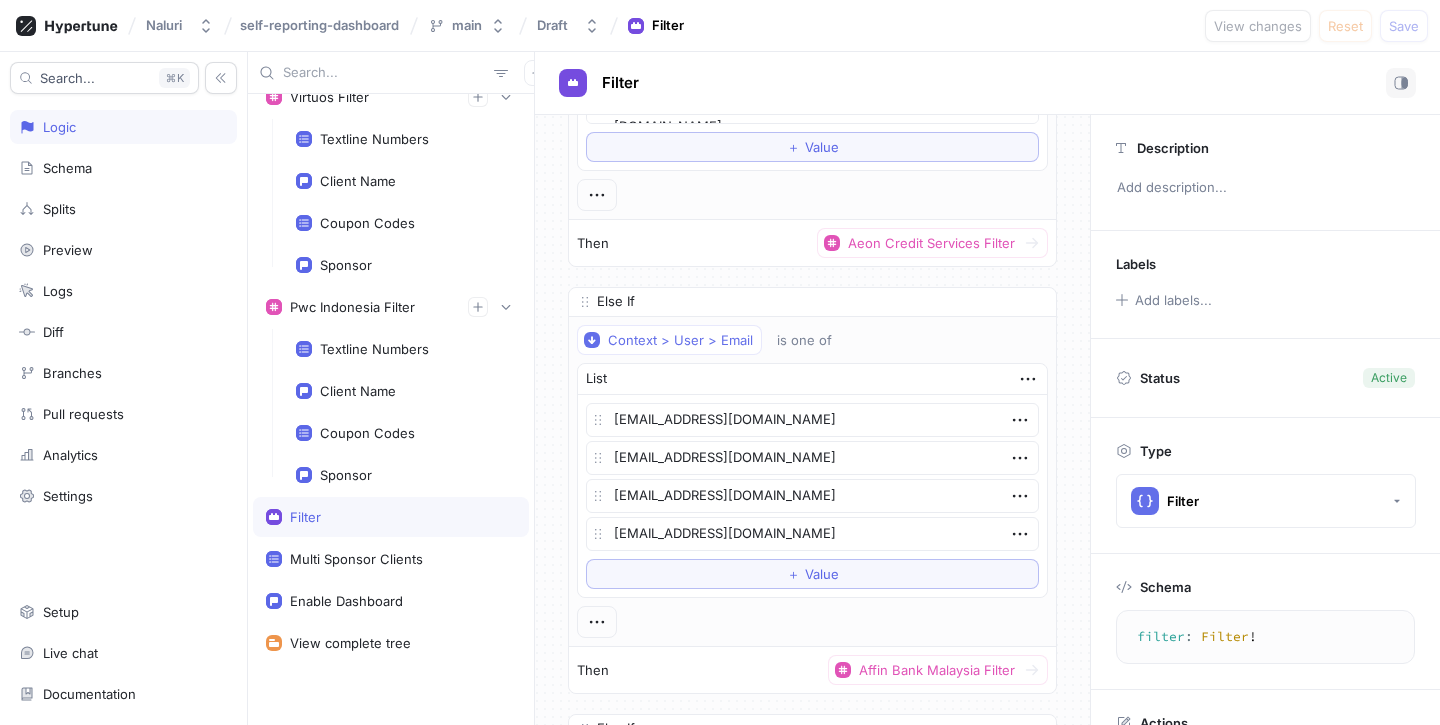 scroll, scrollTop: 0, scrollLeft: 0, axis: both 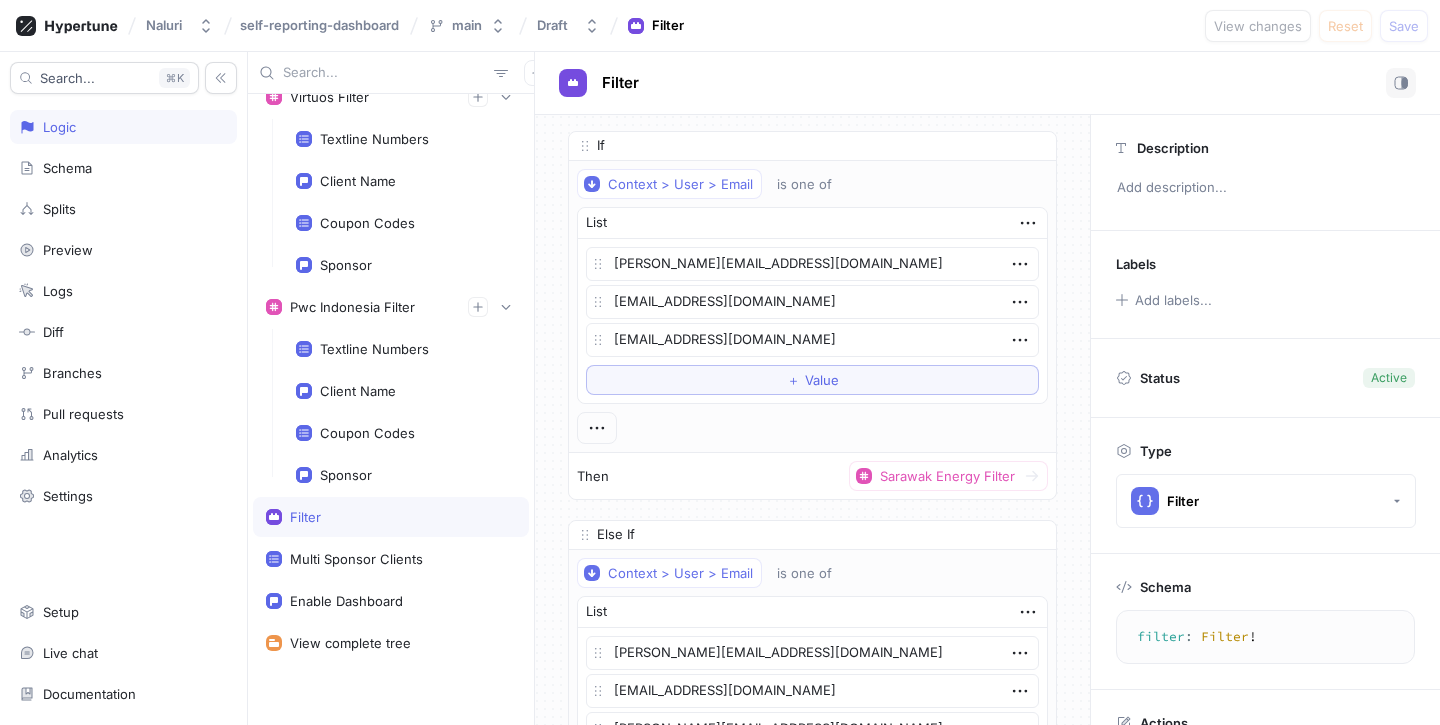 type on "x" 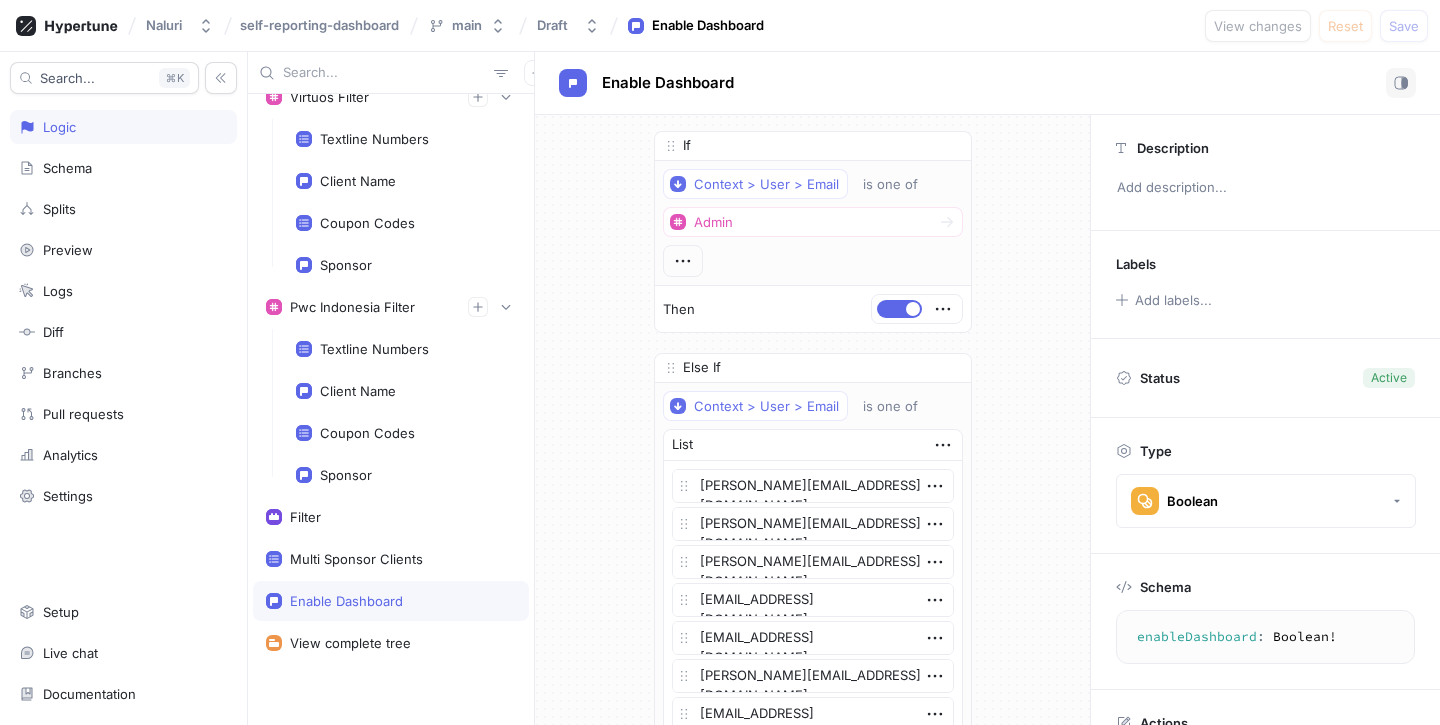 scroll, scrollTop: 978, scrollLeft: 0, axis: vertical 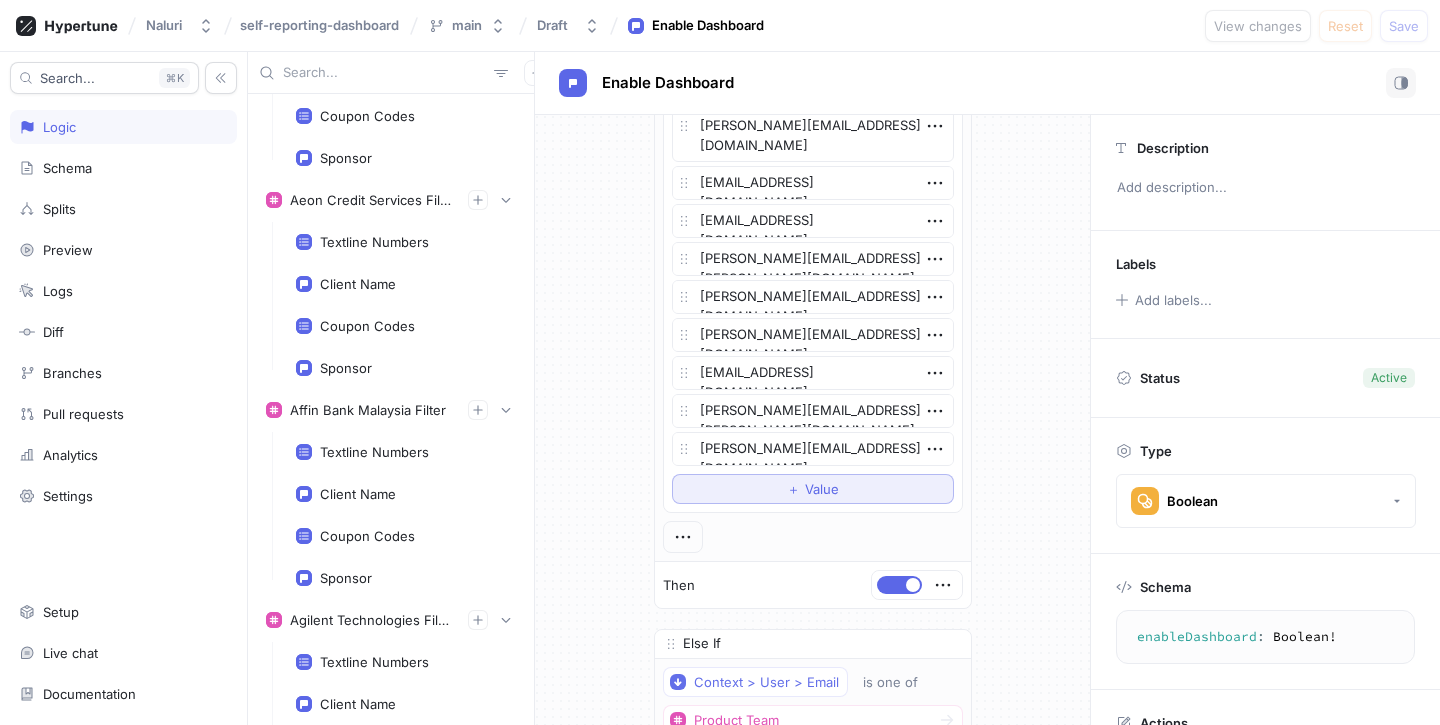 click on "＋ Value" at bounding box center (813, 489) 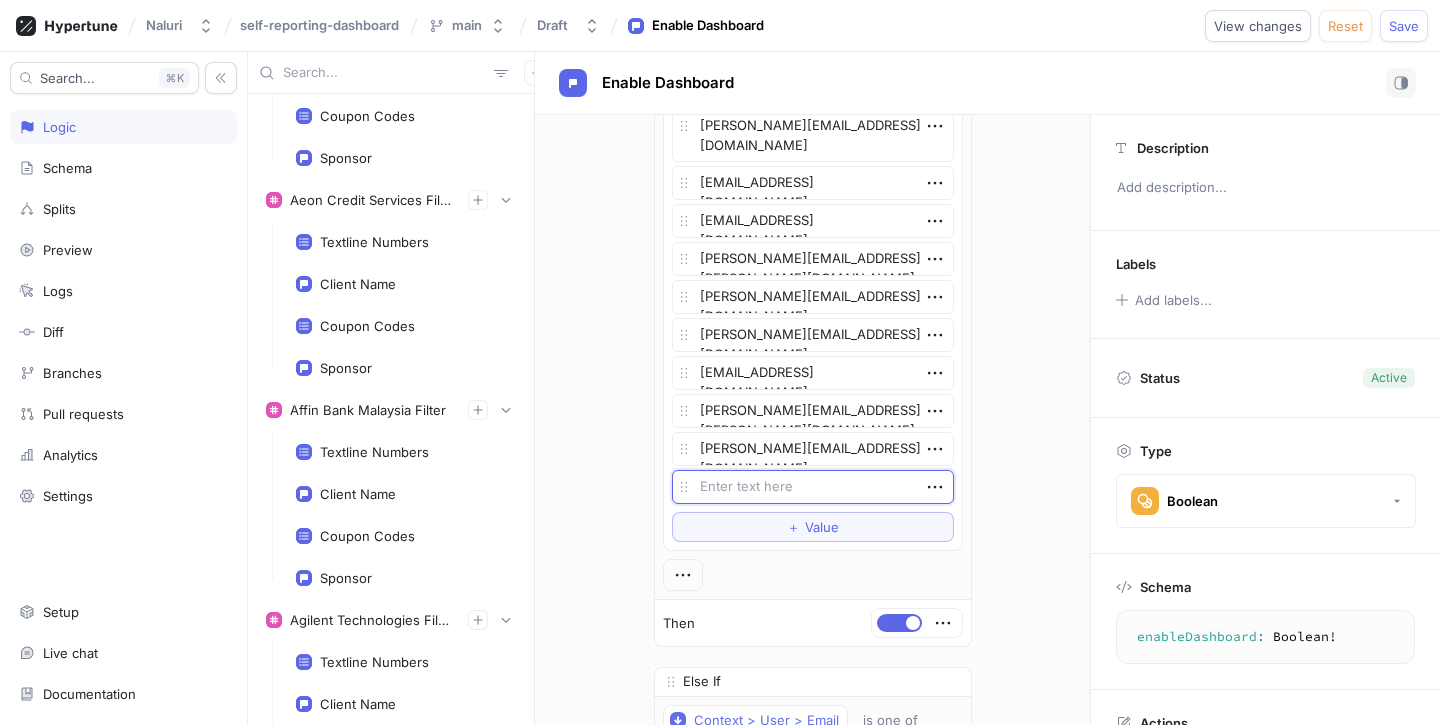 type on "[EMAIL_ADDRESS][DOMAIN_NAME]" 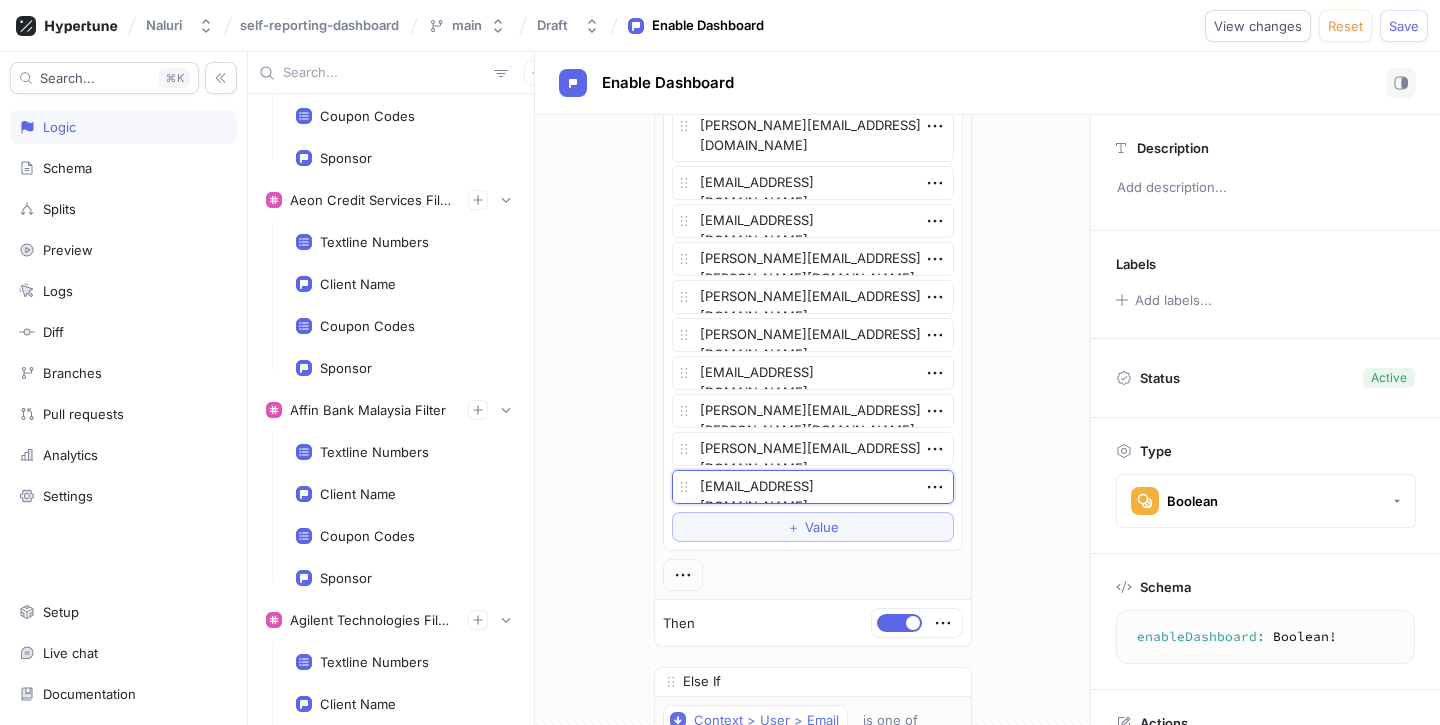 type on "x" 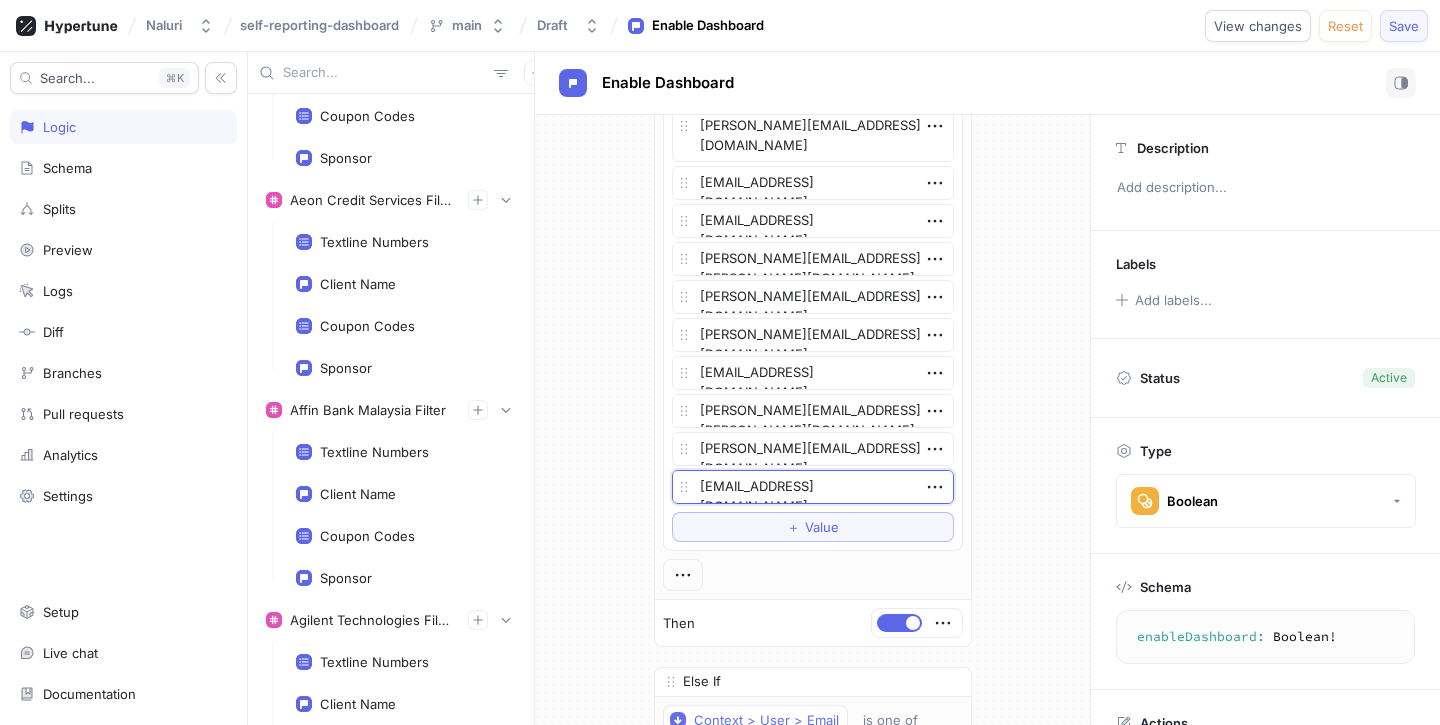 type on "[EMAIL_ADDRESS][DOMAIN_NAME]" 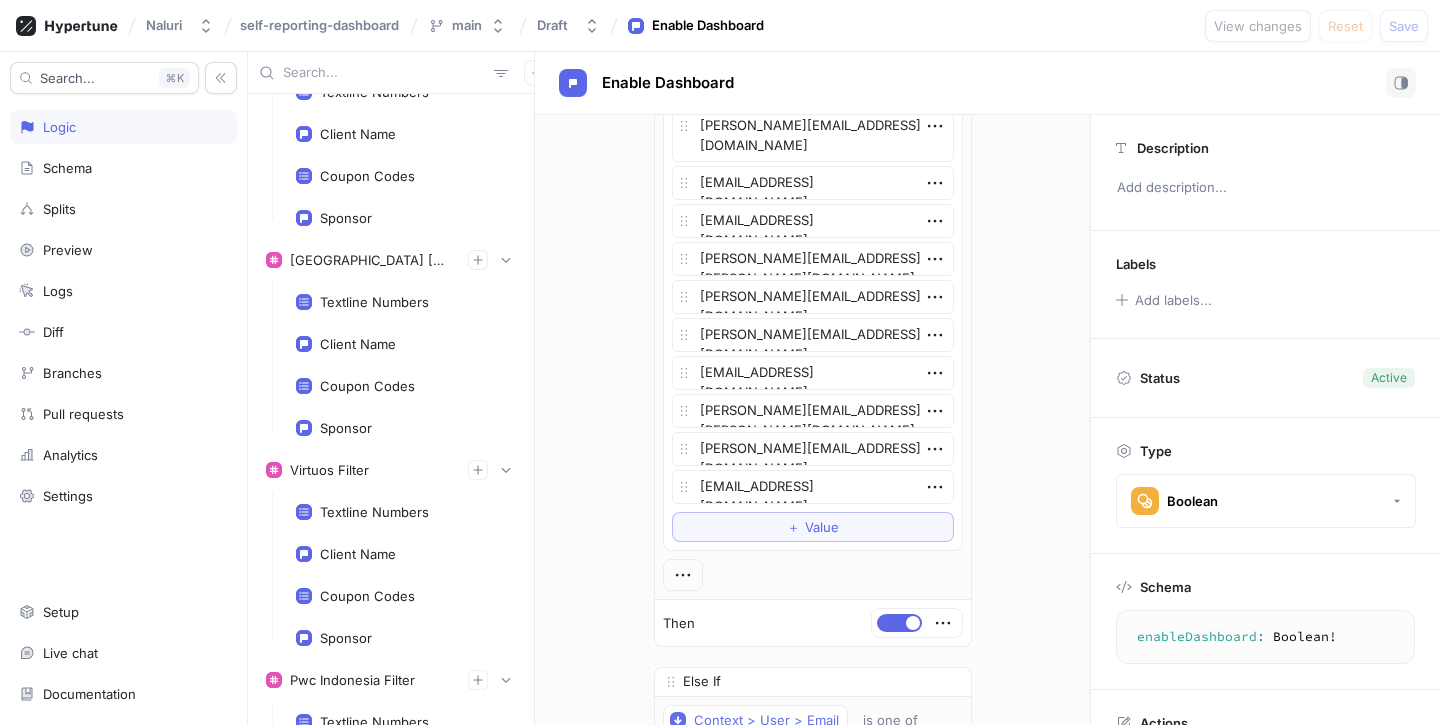 scroll, scrollTop: 15648, scrollLeft: 0, axis: vertical 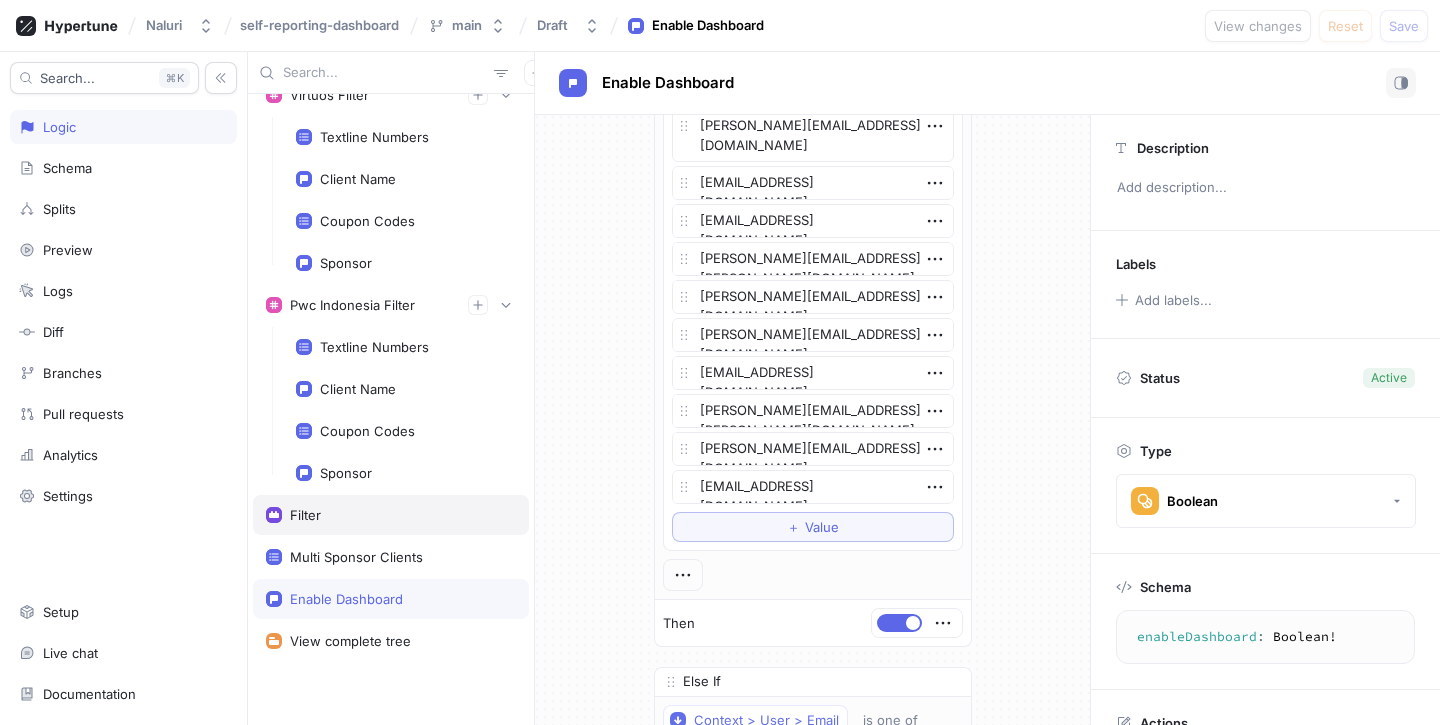 click on "Filter" at bounding box center [391, 515] 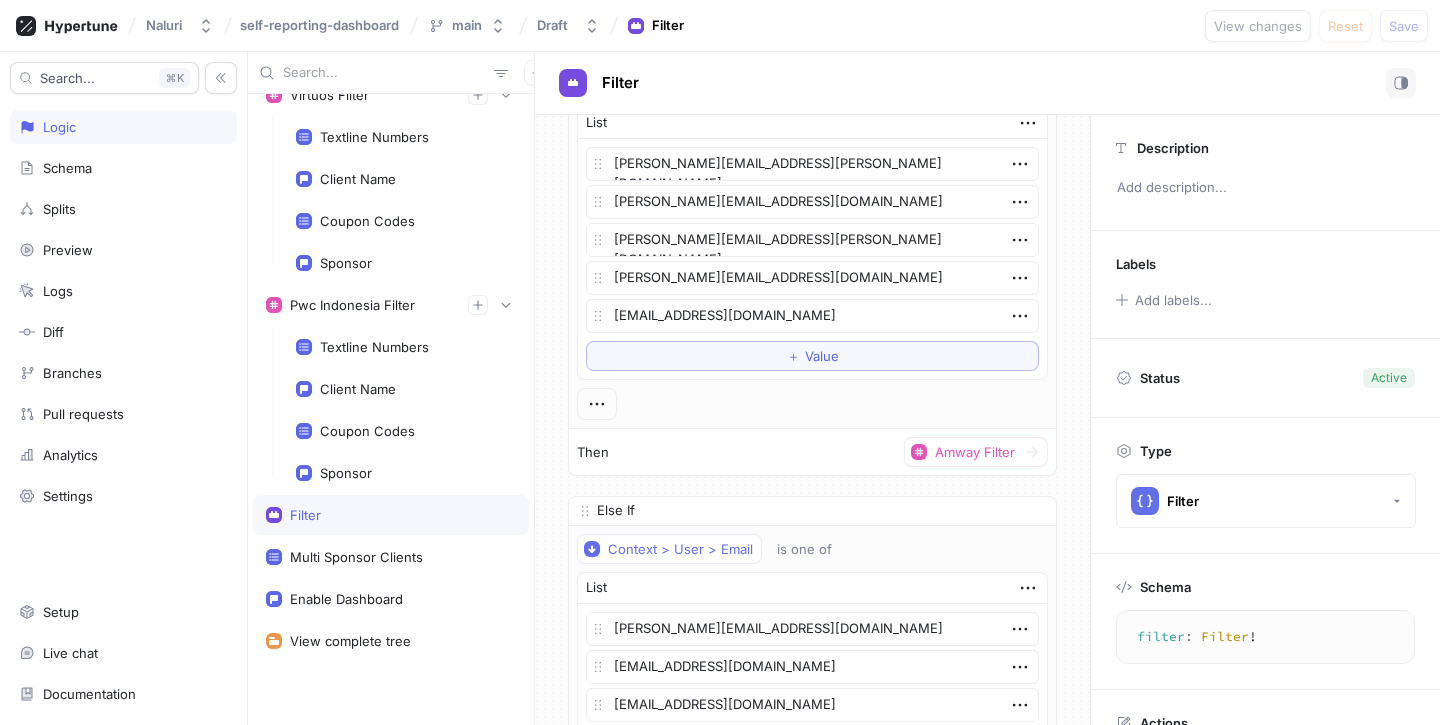 type on "x" 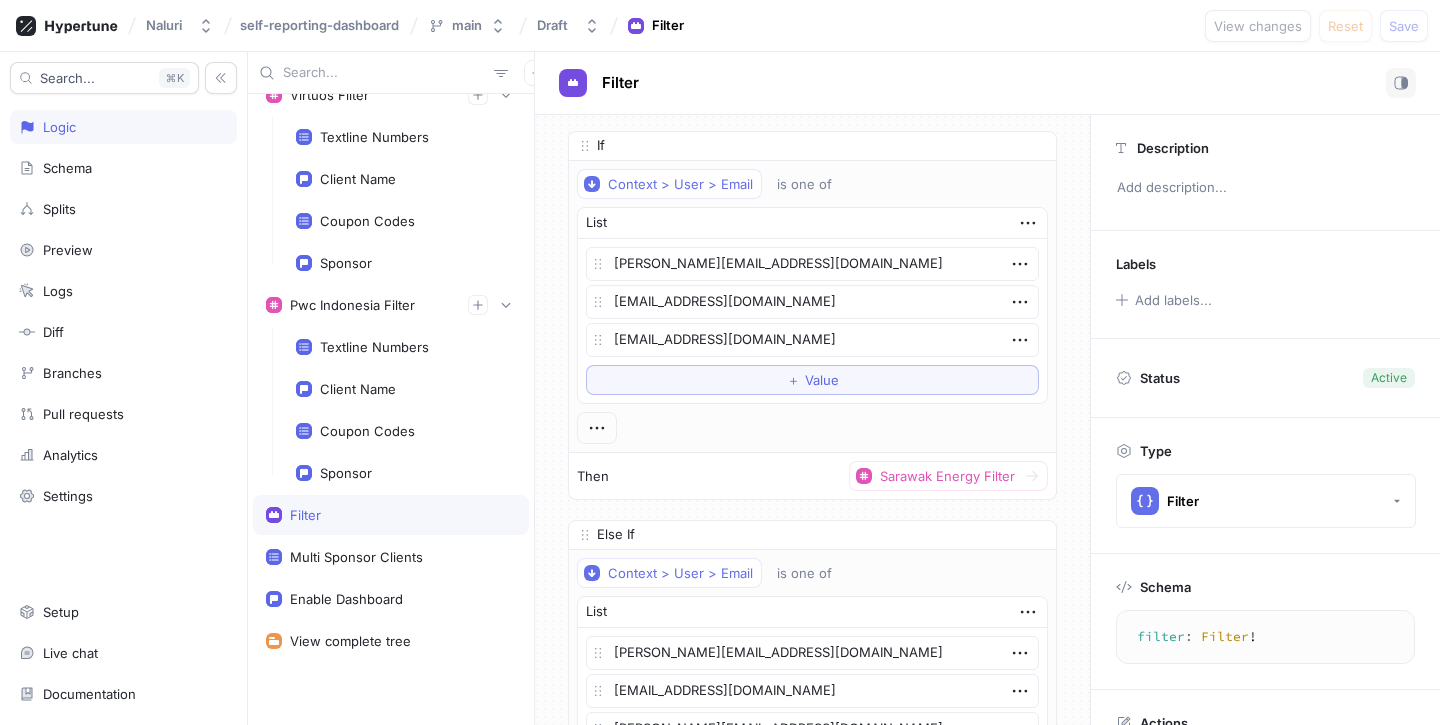 scroll, scrollTop: 26117, scrollLeft: 0, axis: vertical 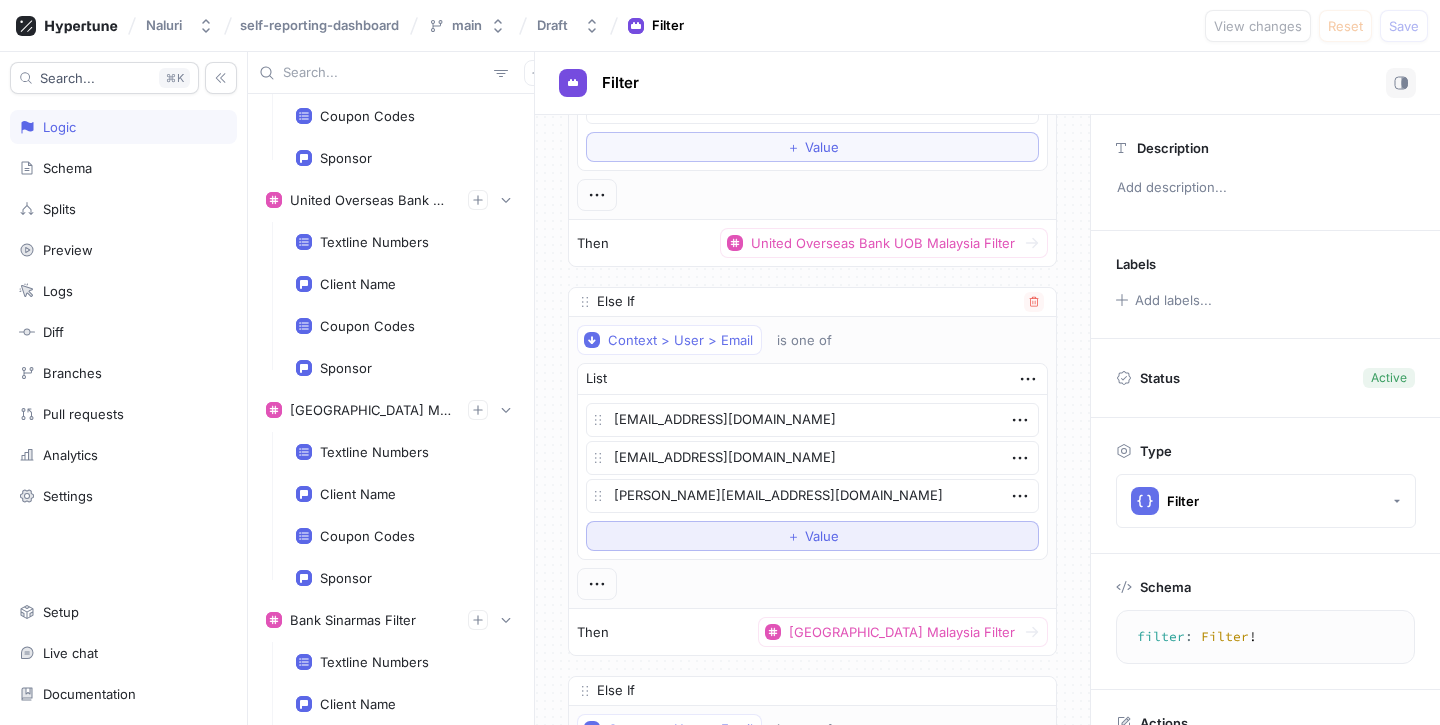 click on "Value" at bounding box center (822, 536) 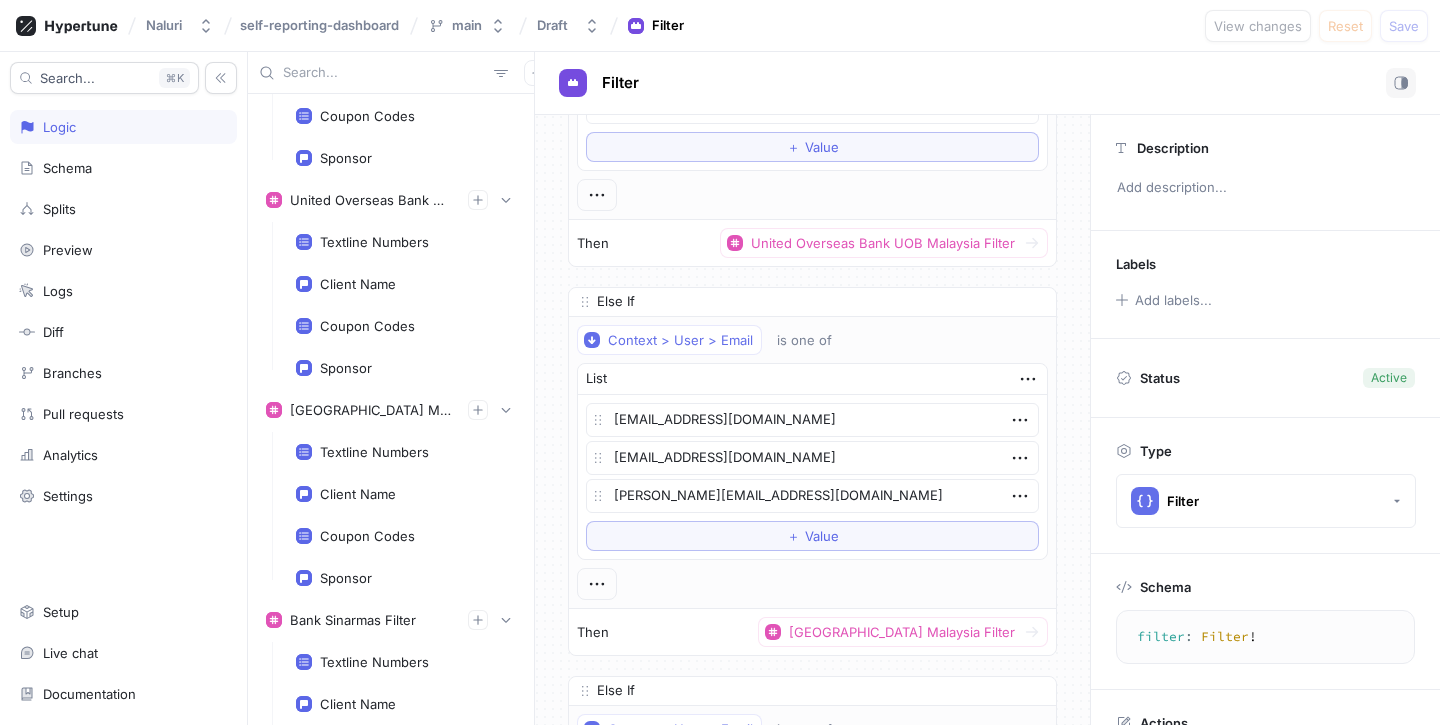 type on "x" 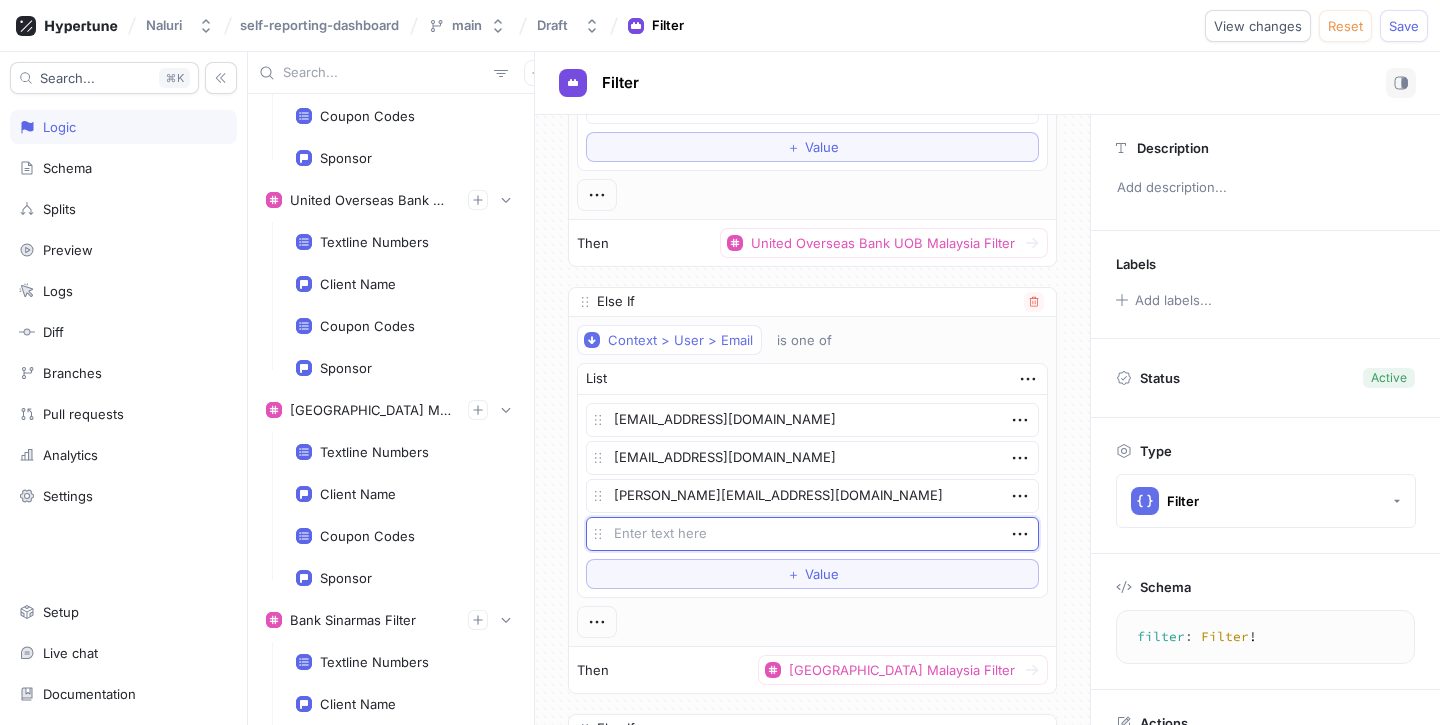 type on "[EMAIL_ADDRESS][DOMAIN_NAME]" 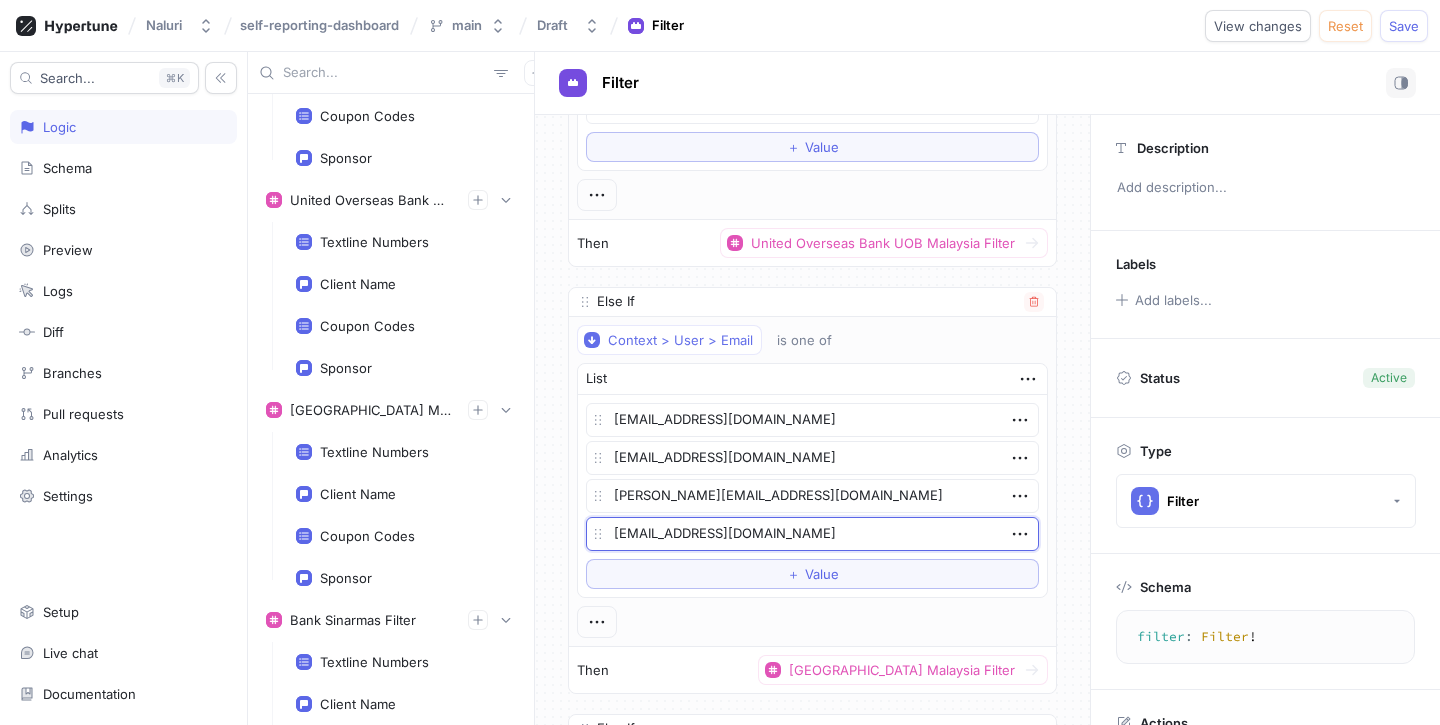 type on "x" 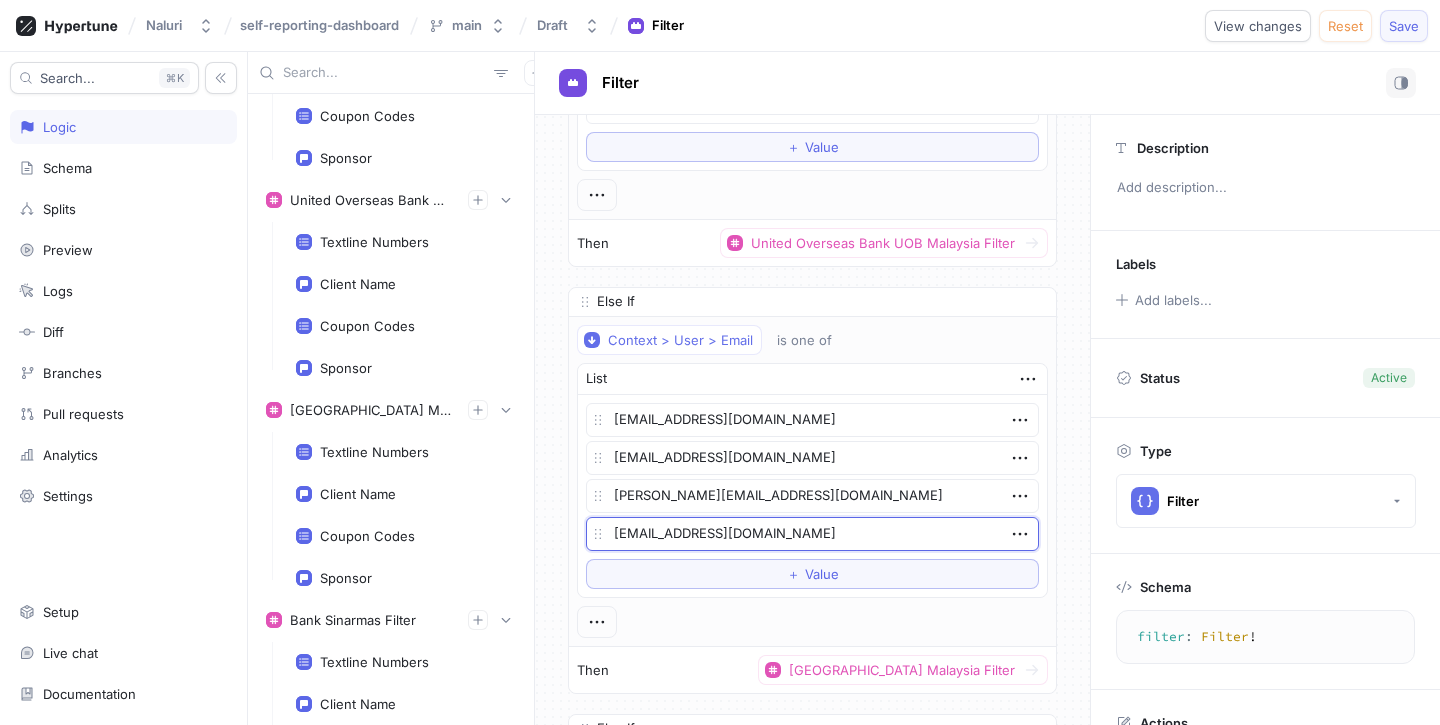 type on "[EMAIL_ADDRESS][DOMAIN_NAME]" 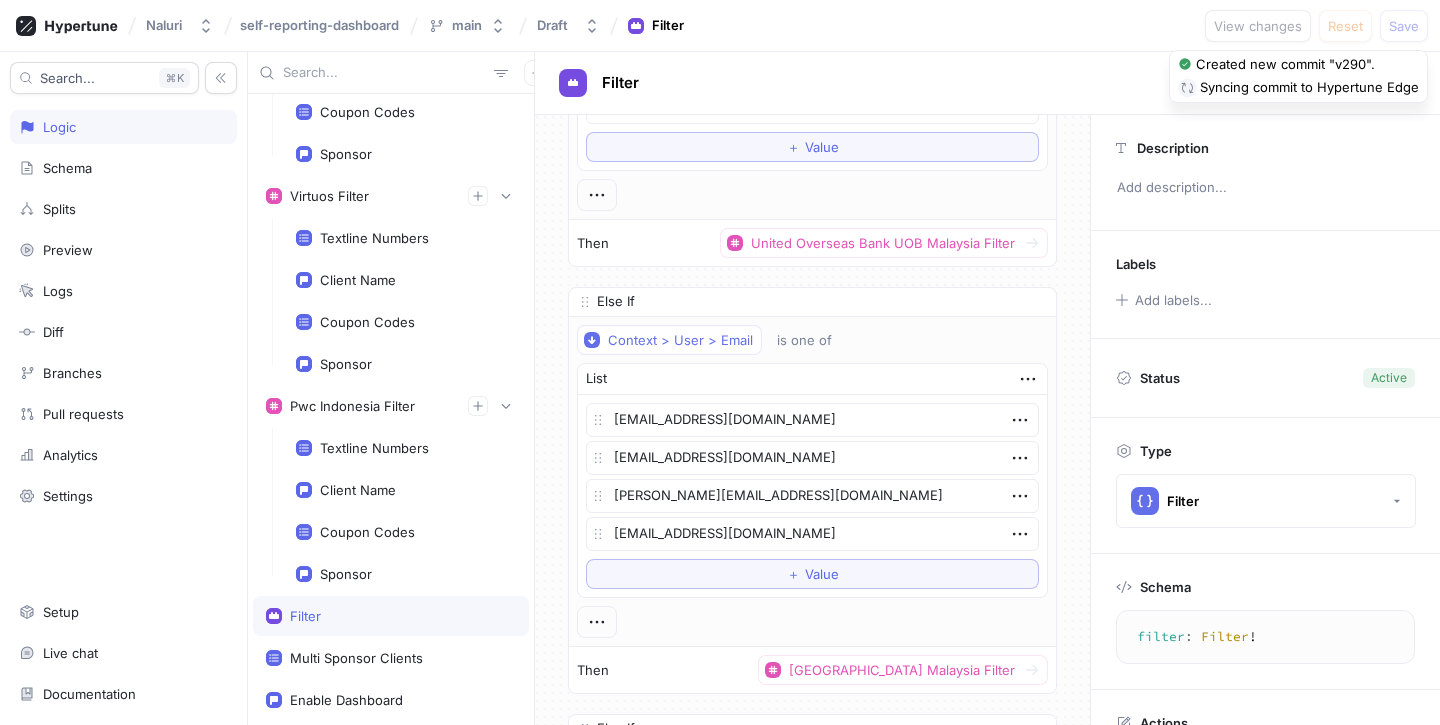 scroll, scrollTop: 15648, scrollLeft: 0, axis: vertical 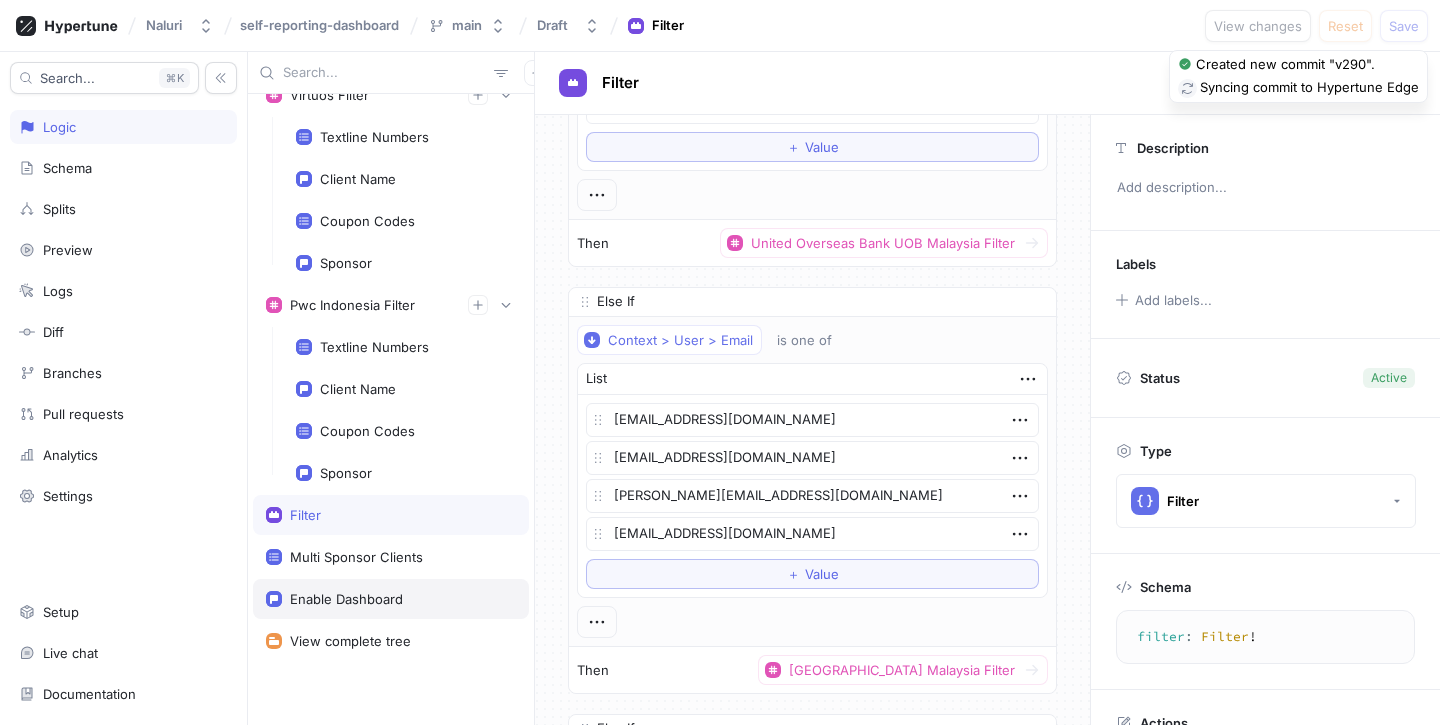 click on "Enable Dashboard" at bounding box center [346, 599] 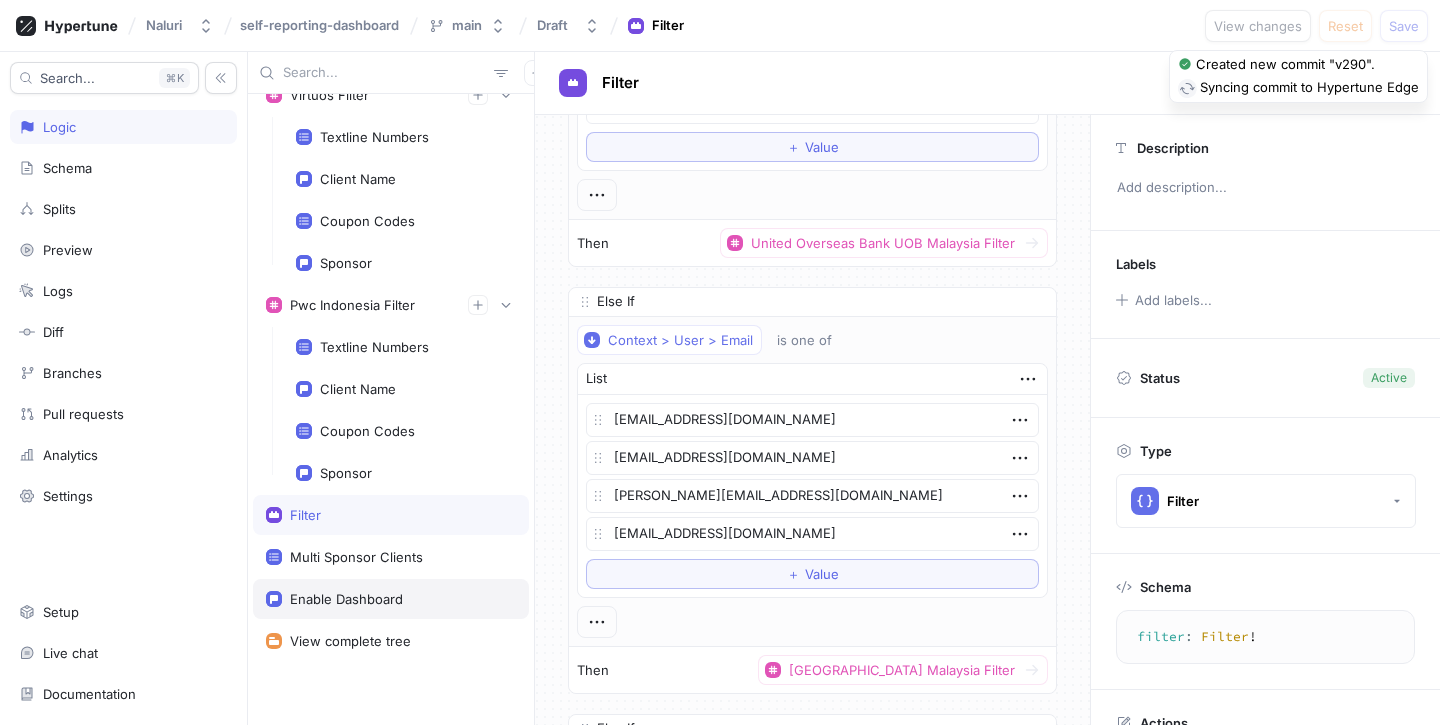 scroll, scrollTop: 0, scrollLeft: 0, axis: both 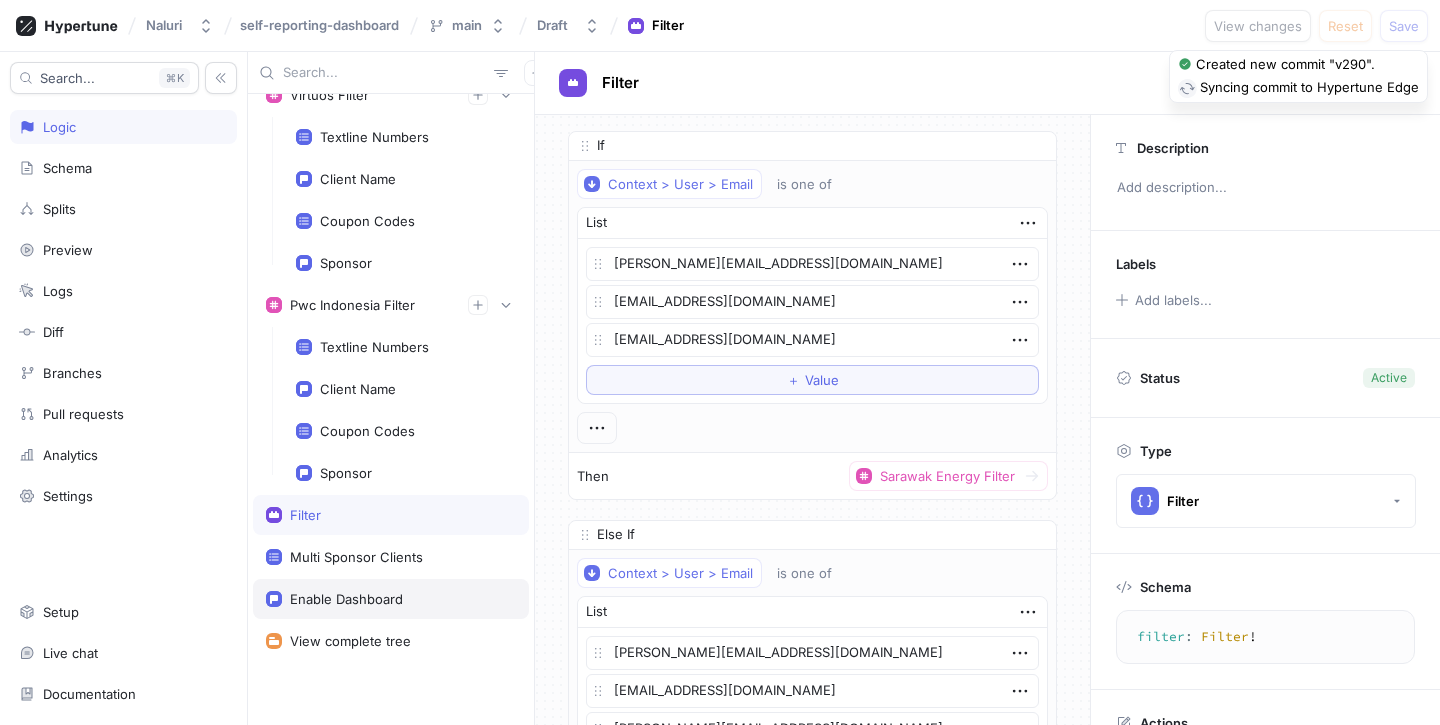 type on "x" 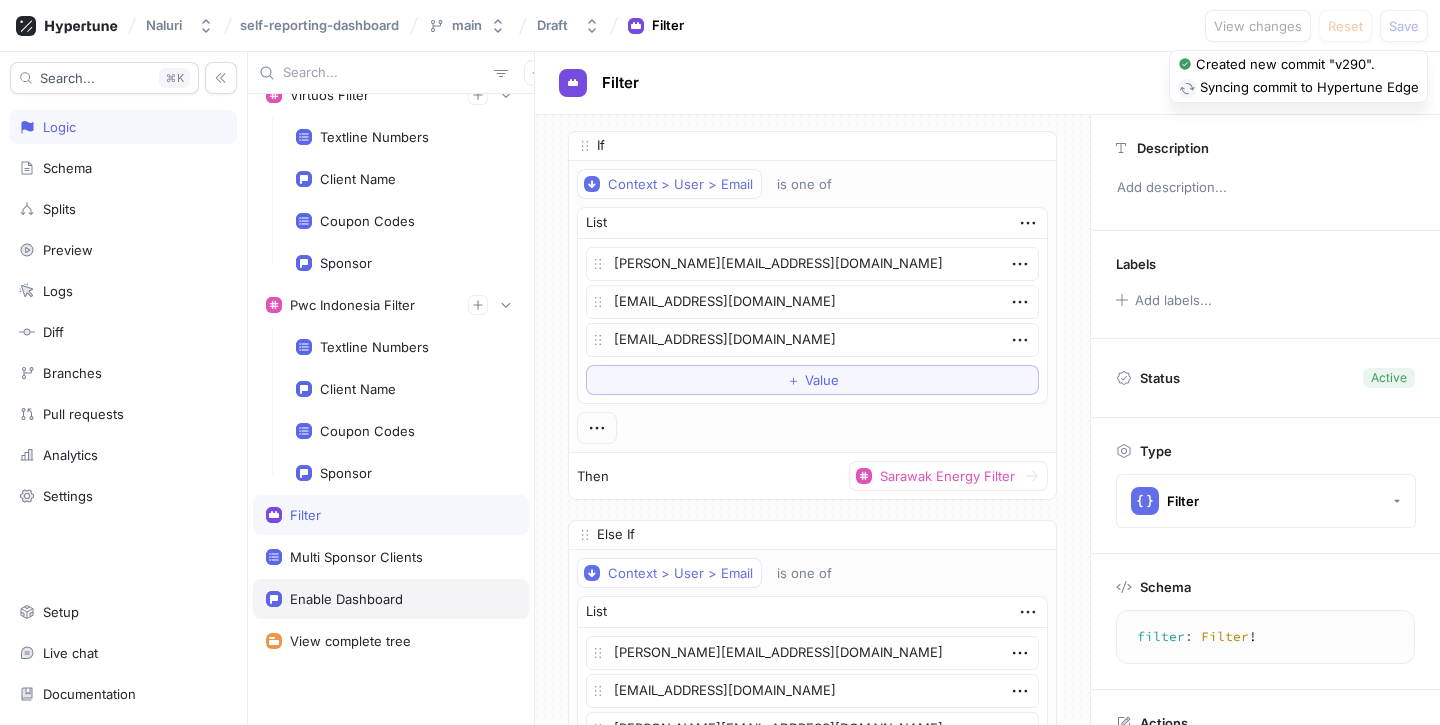 type on "enableDashboard: Boolean!" 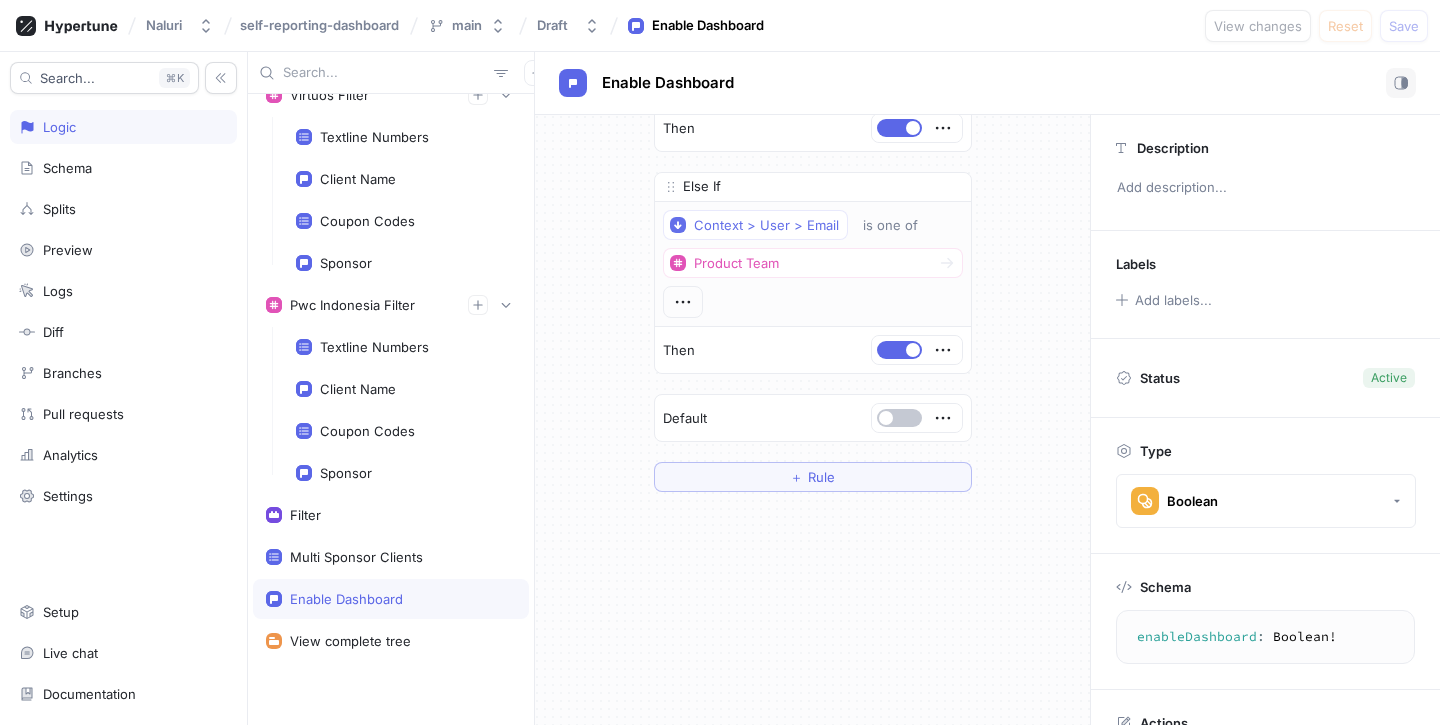 scroll, scrollTop: 5141, scrollLeft: 0, axis: vertical 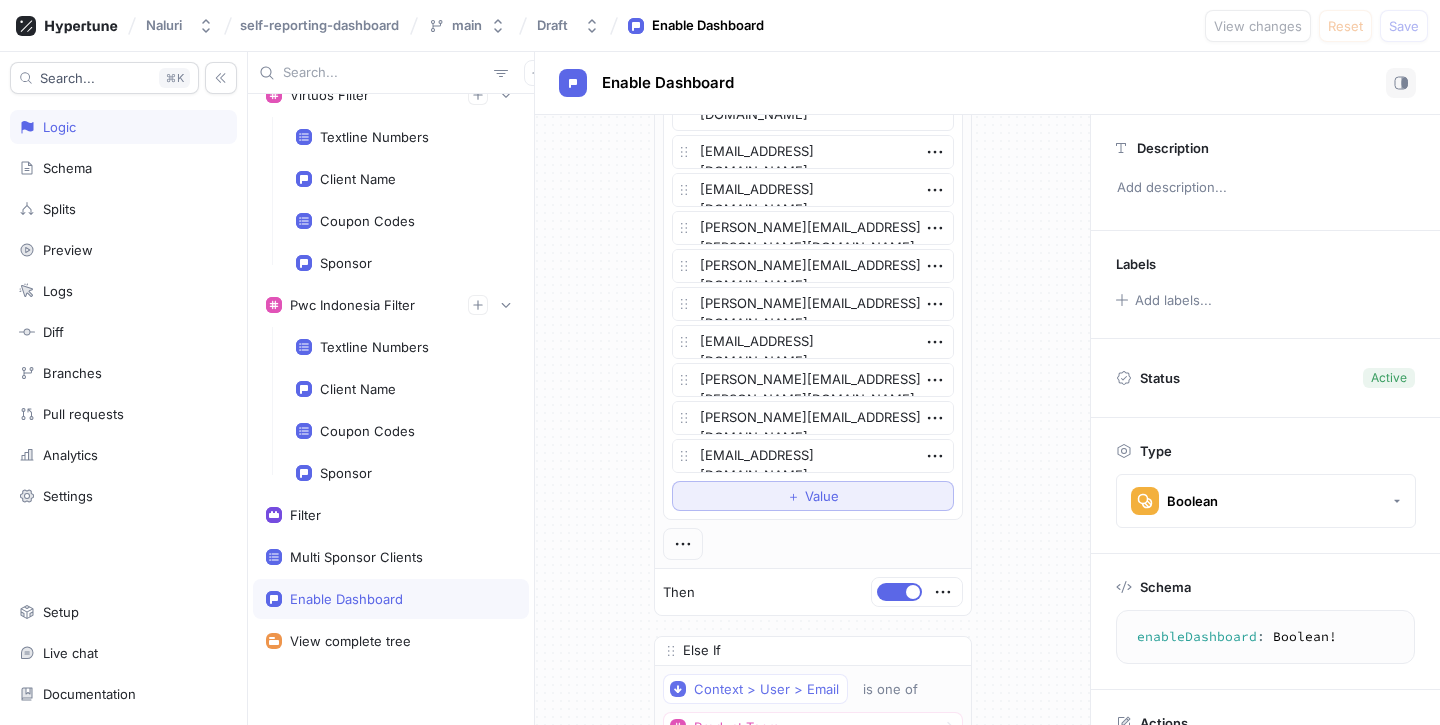 click on "＋" at bounding box center [793, 496] 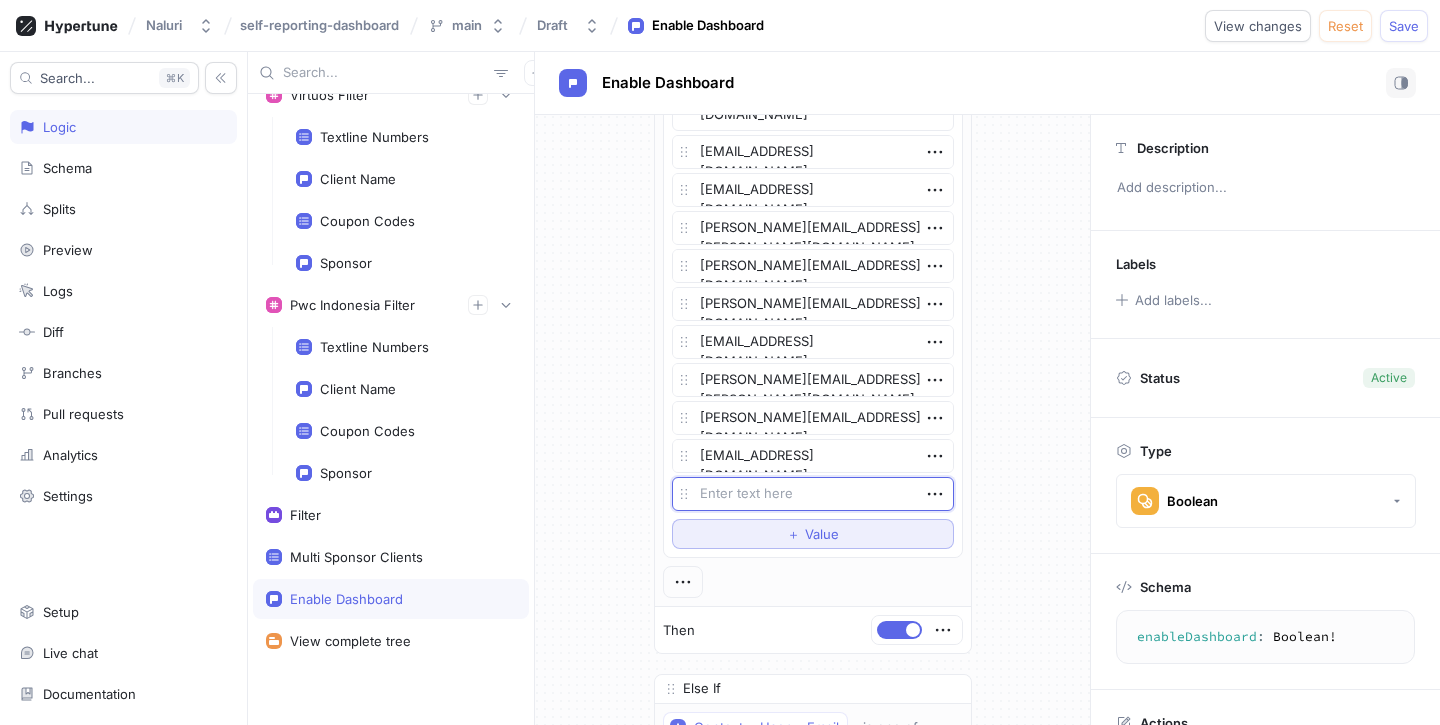 type on "x" 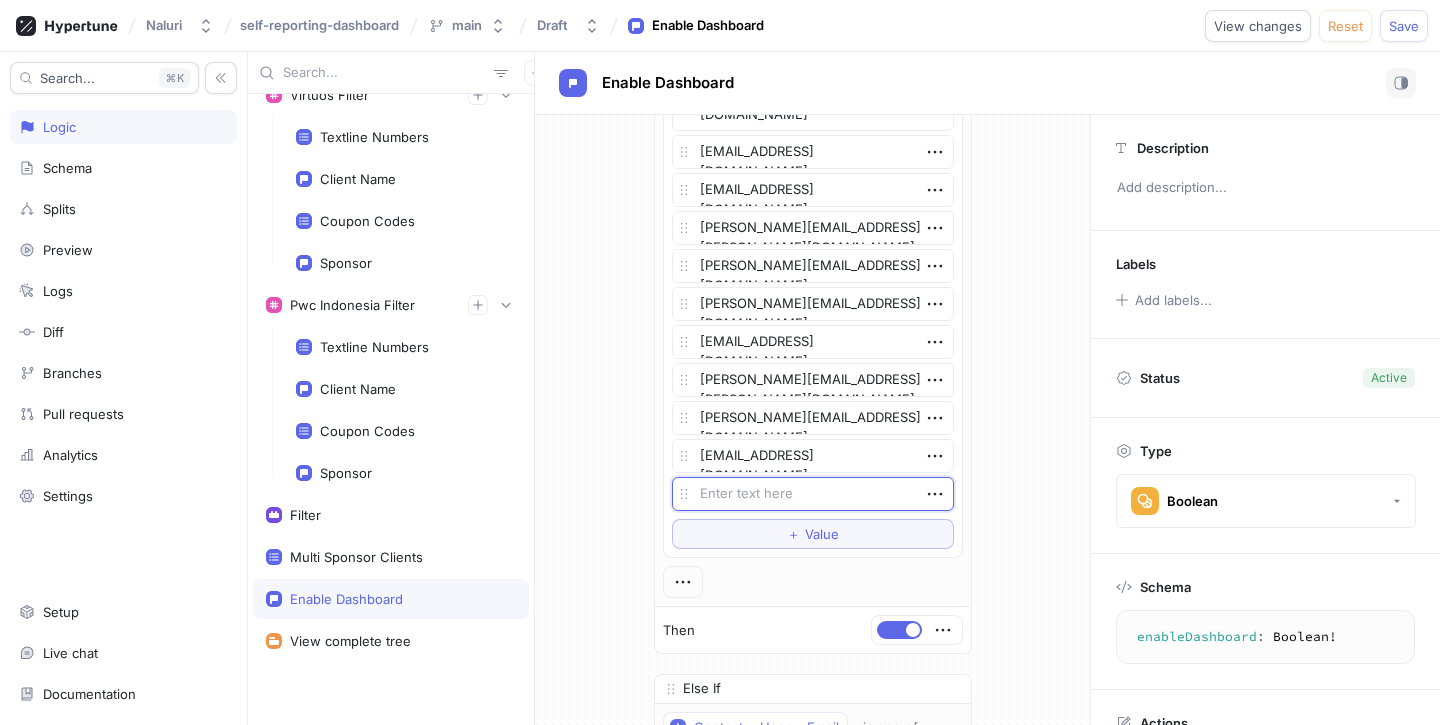 type on "[EMAIL_ADDRESS][DOMAIN_NAME]" 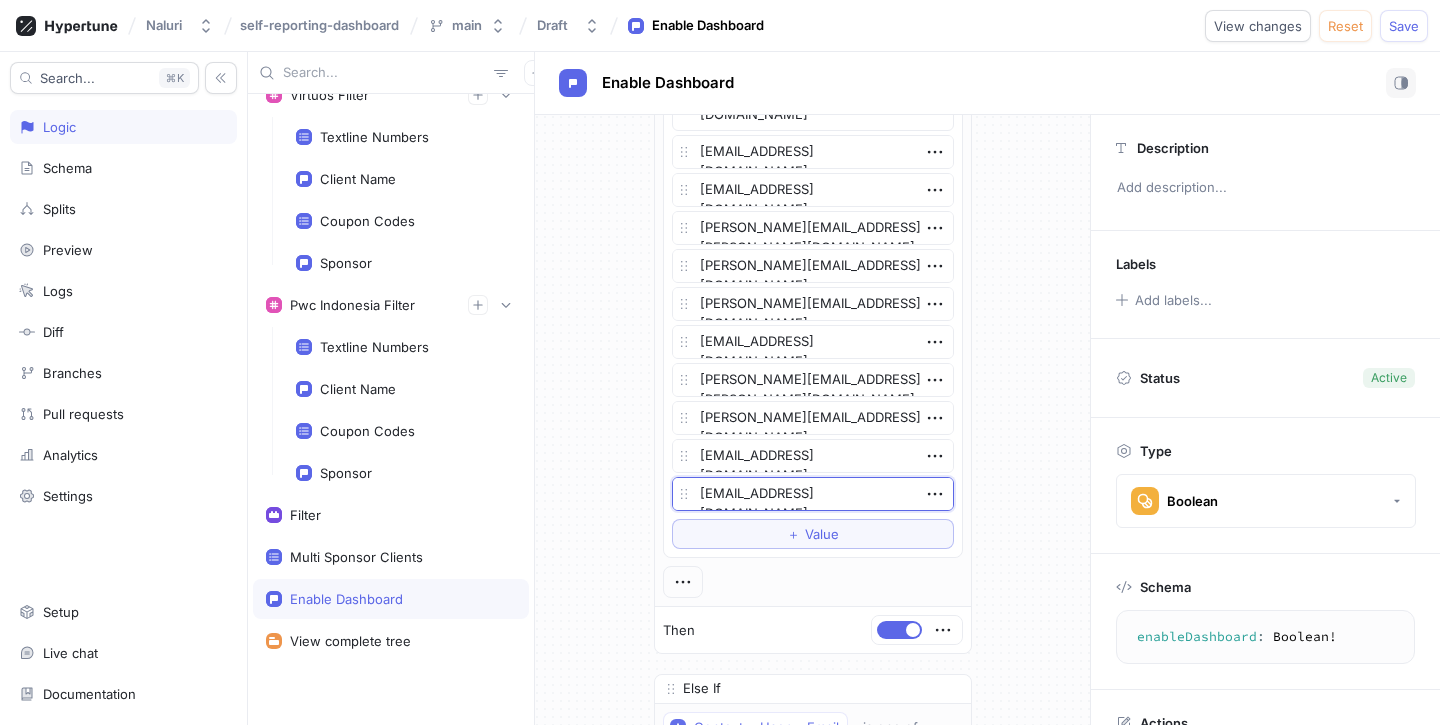 type on "x" 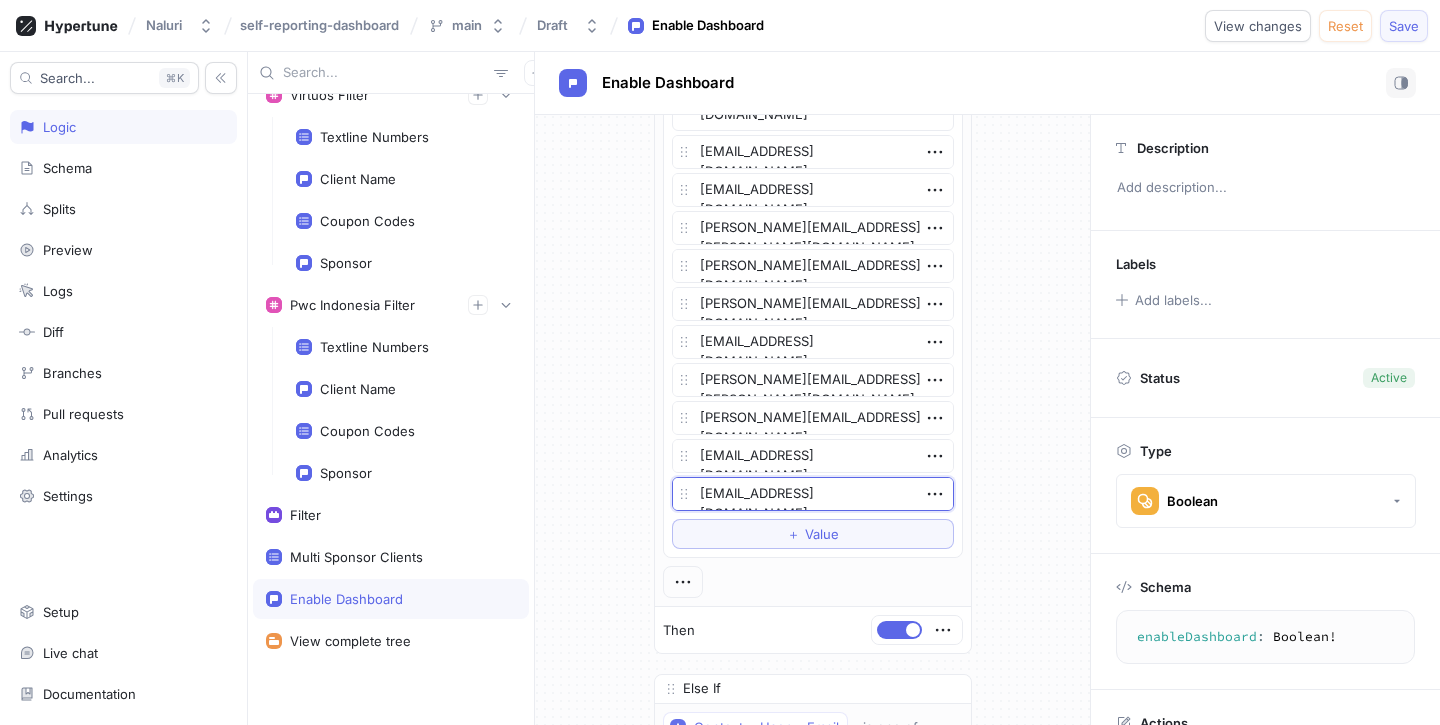 type on "[EMAIL_ADDRESS][DOMAIN_NAME]" 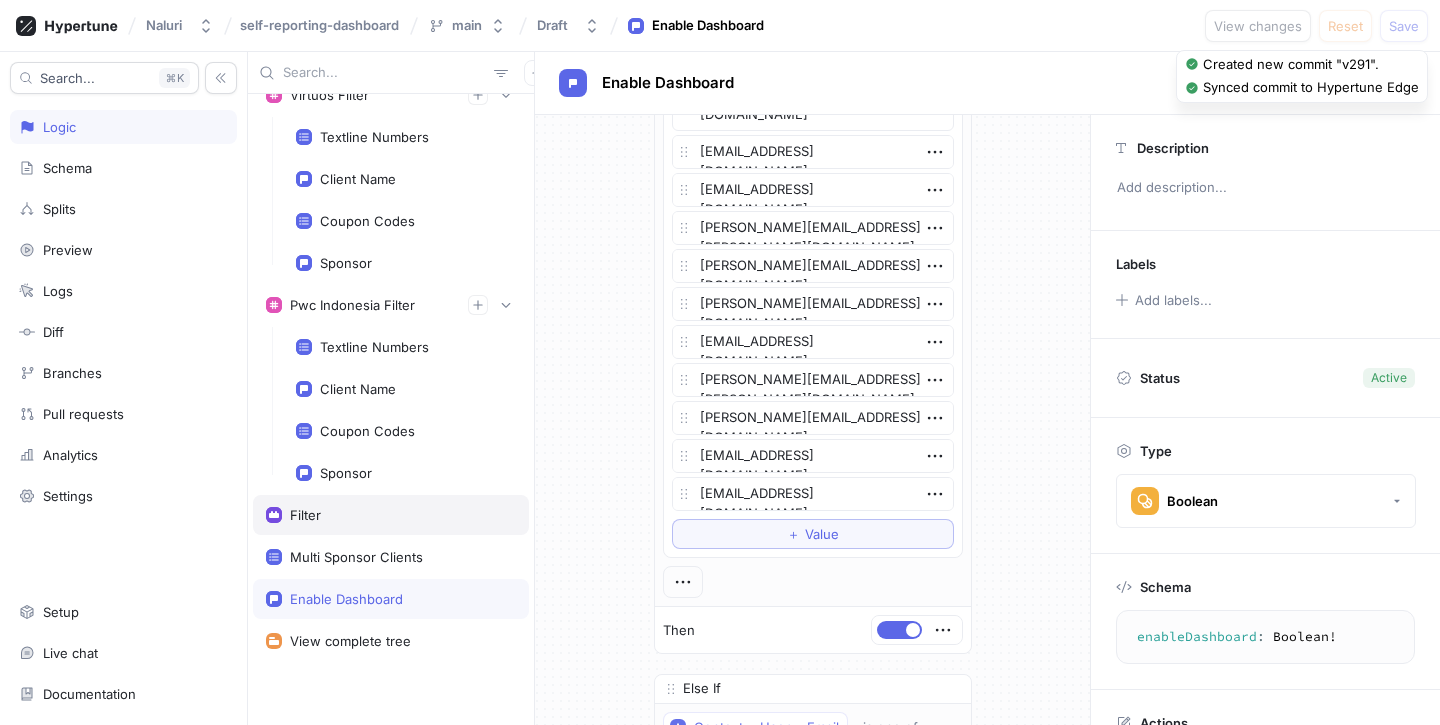 click on "Filter" at bounding box center [391, 515] 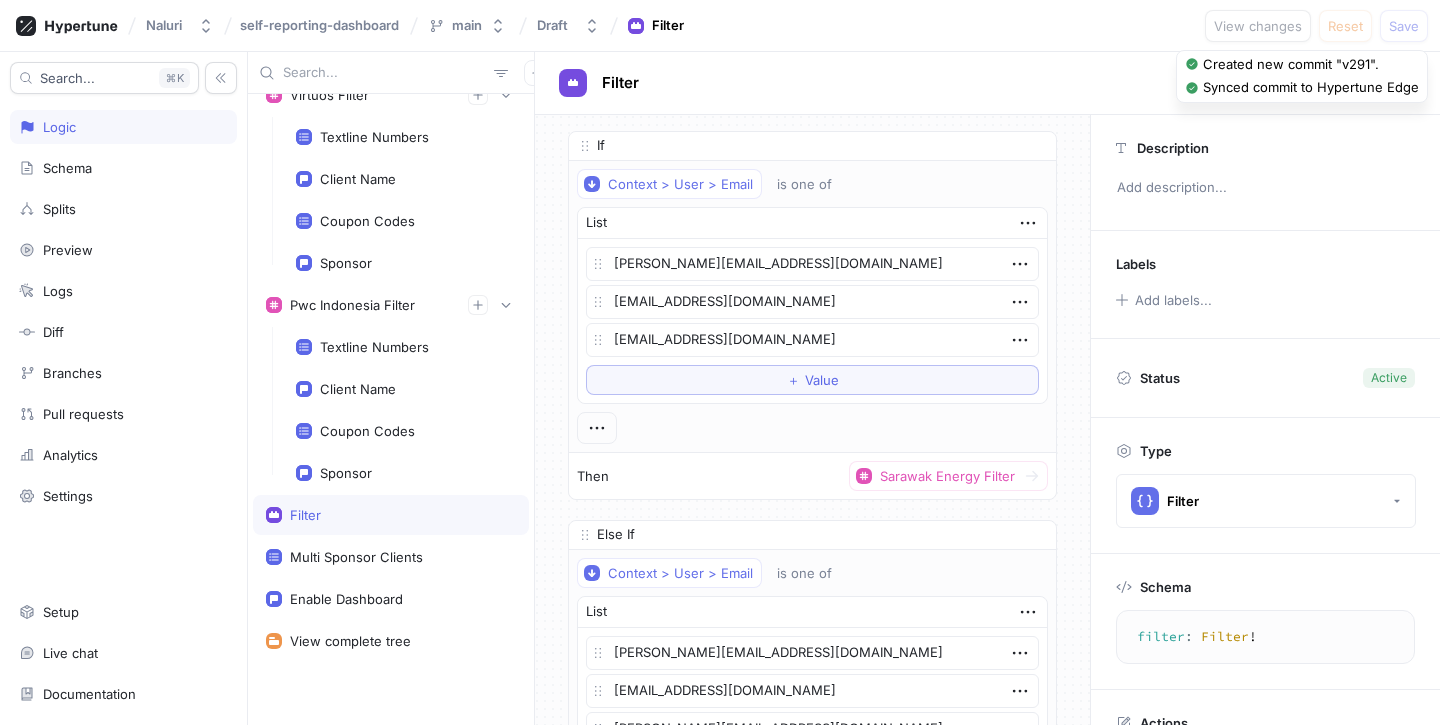 type on "x" 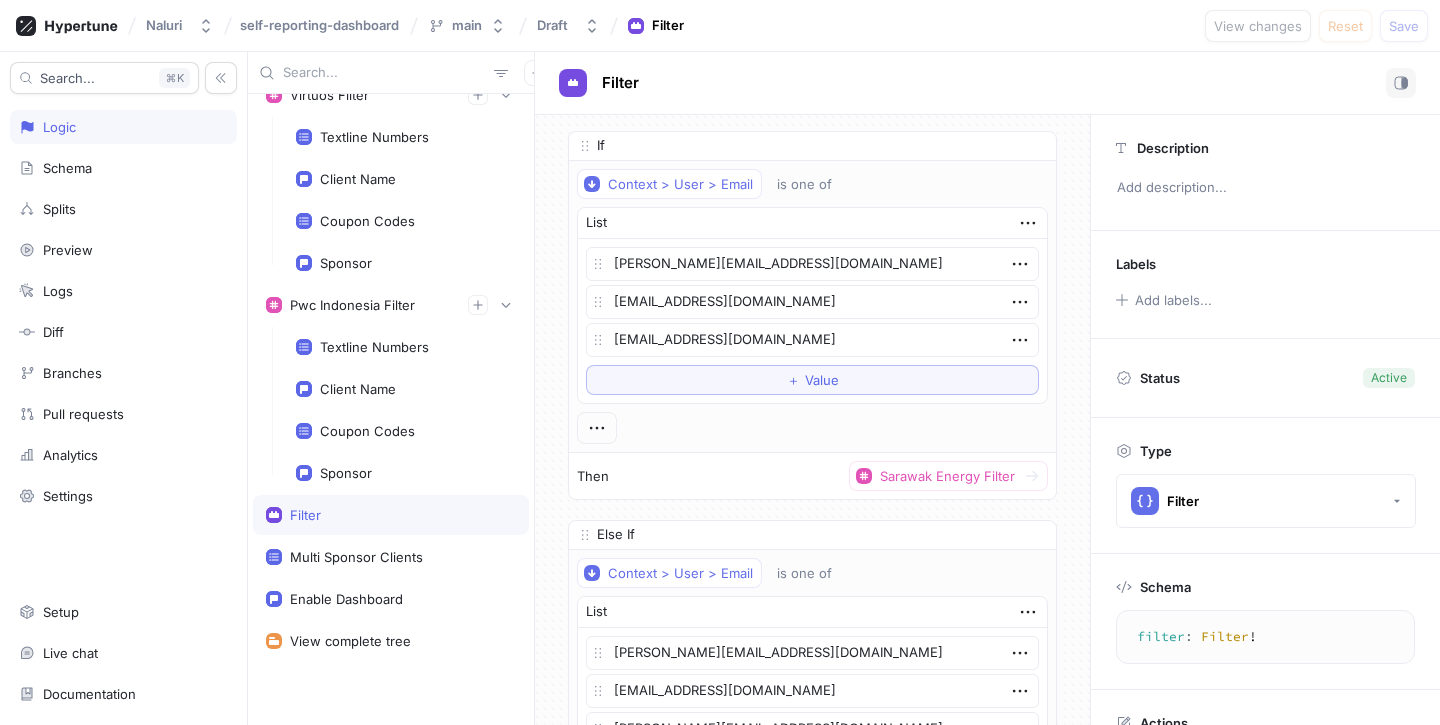 scroll, scrollTop: 26117, scrollLeft: 0, axis: vertical 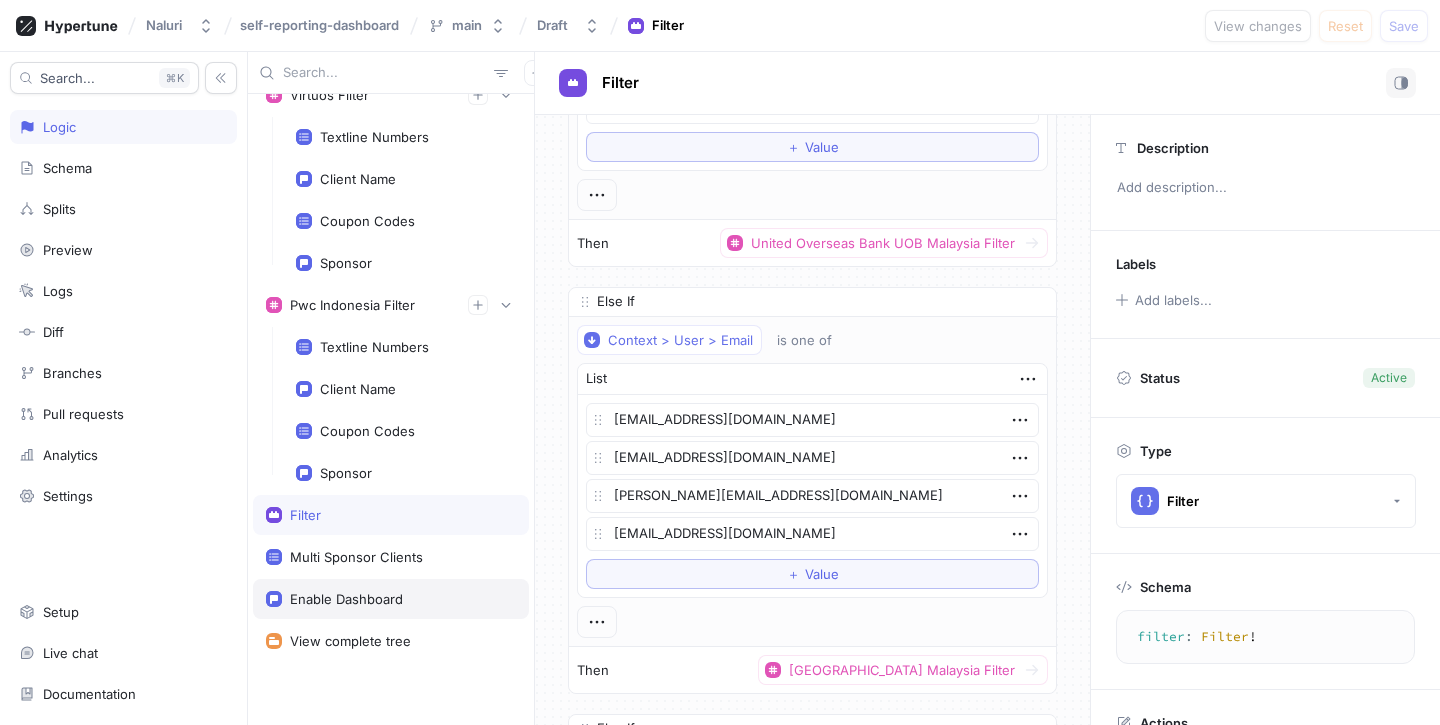 click on "Enable Dashboard" at bounding box center (346, 599) 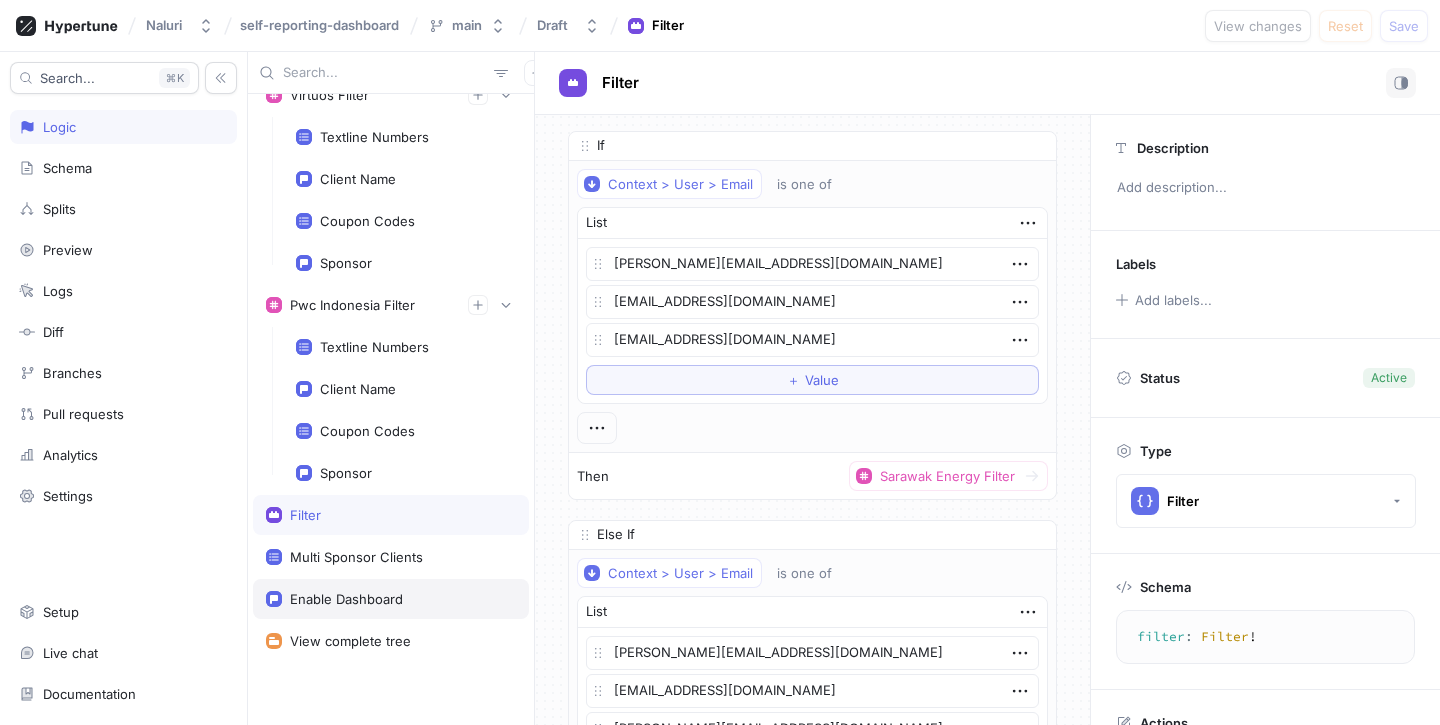 type on "x" 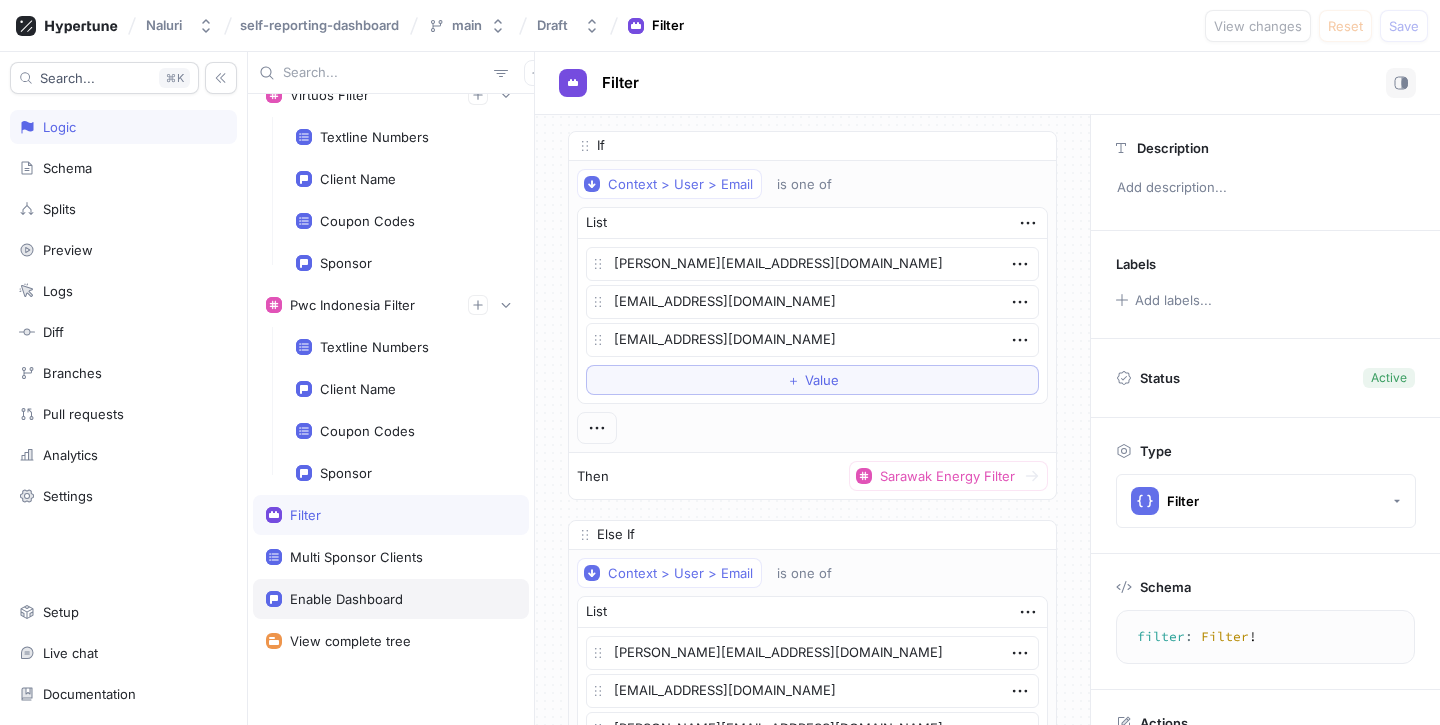 type on "enableDashboard: Boolean!" 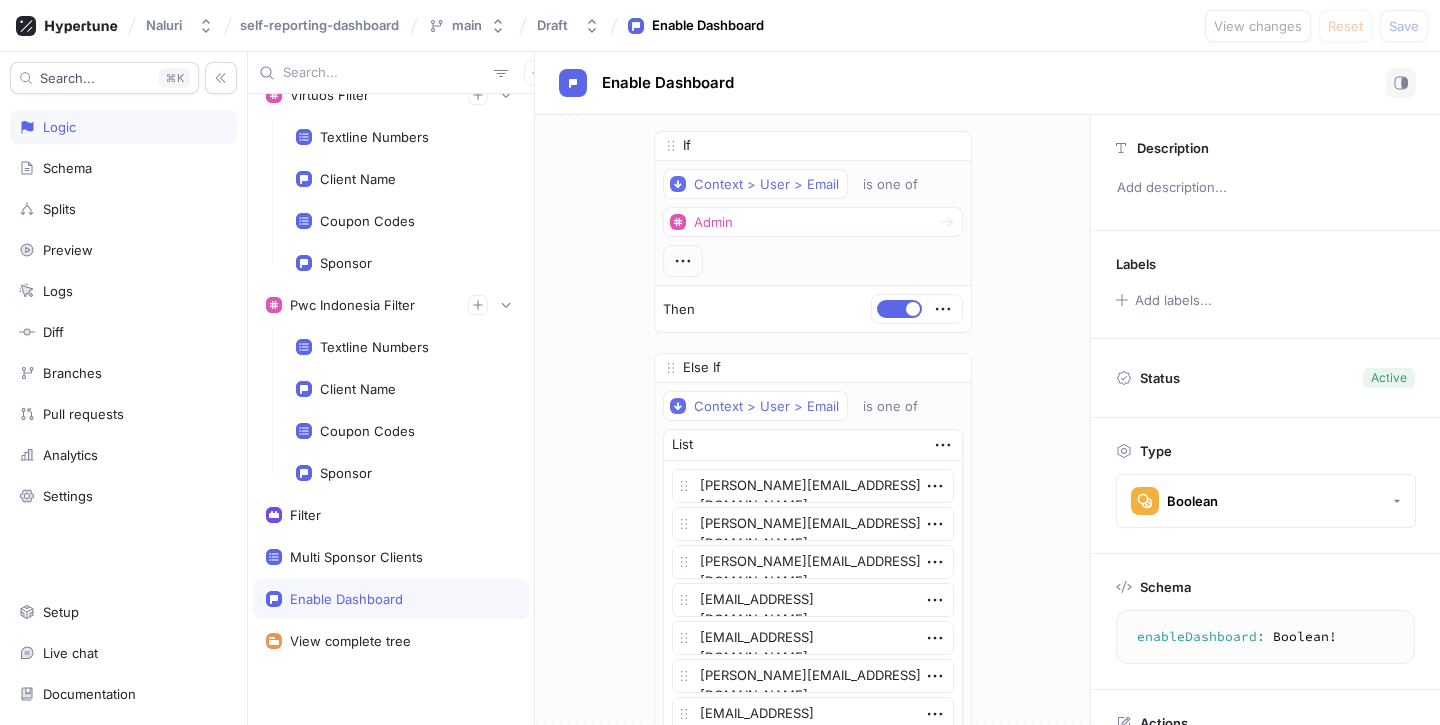 scroll, scrollTop: 14493, scrollLeft: 0, axis: vertical 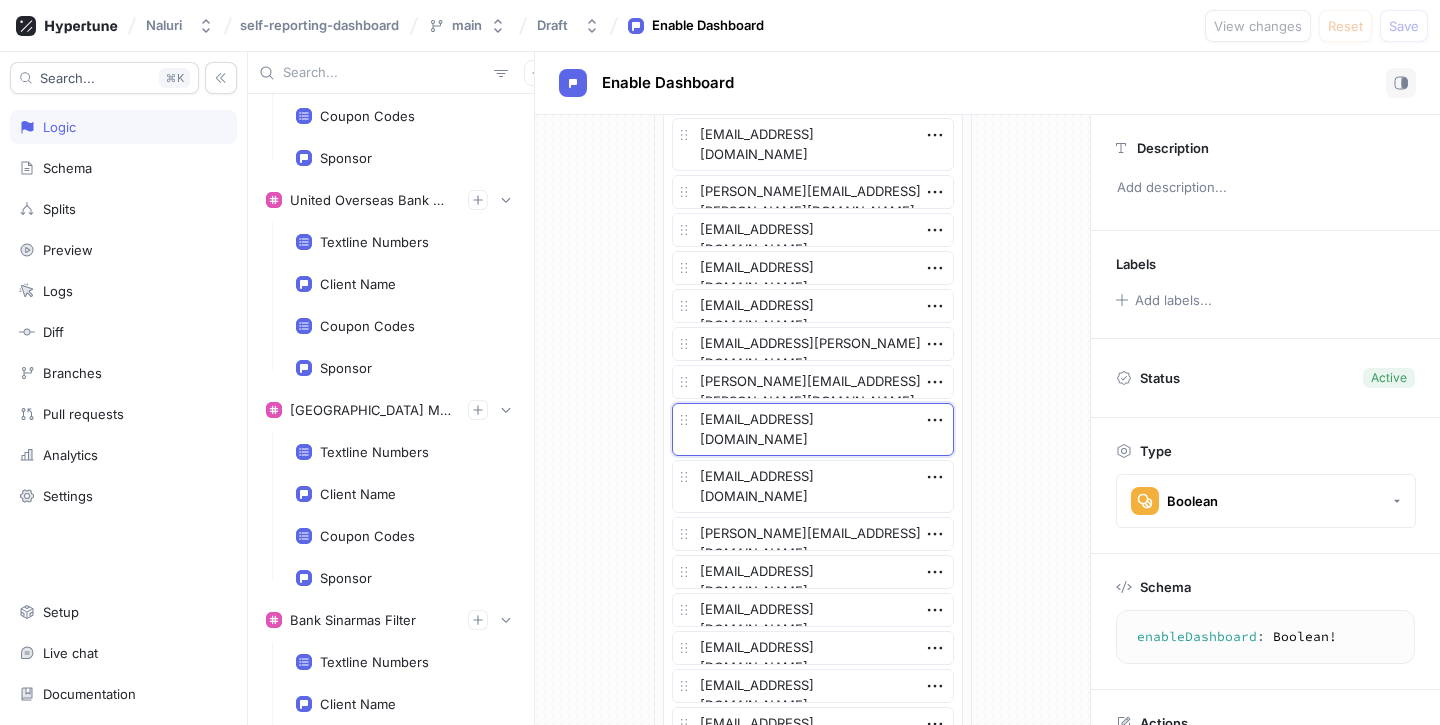 click on "[EMAIL_ADDRESS][DOMAIN_NAME]" at bounding box center (813, 429) 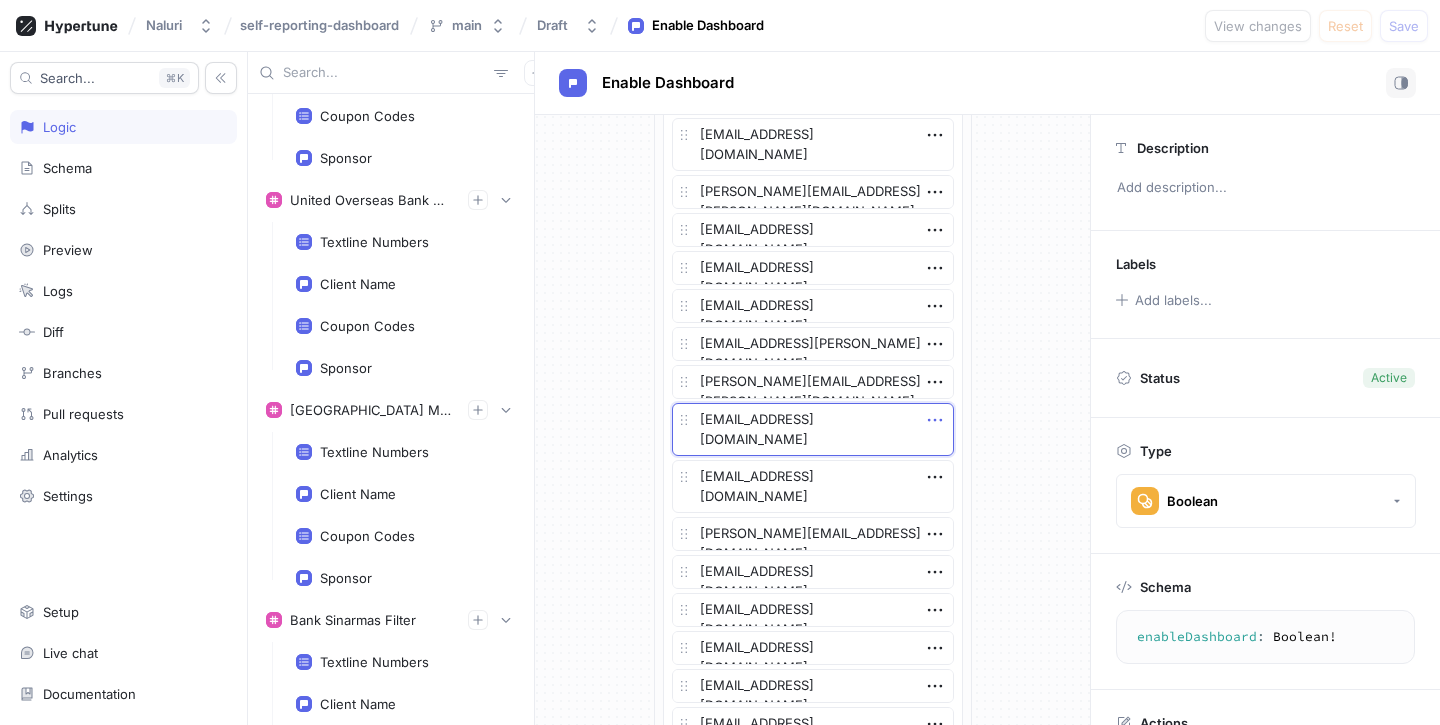 click 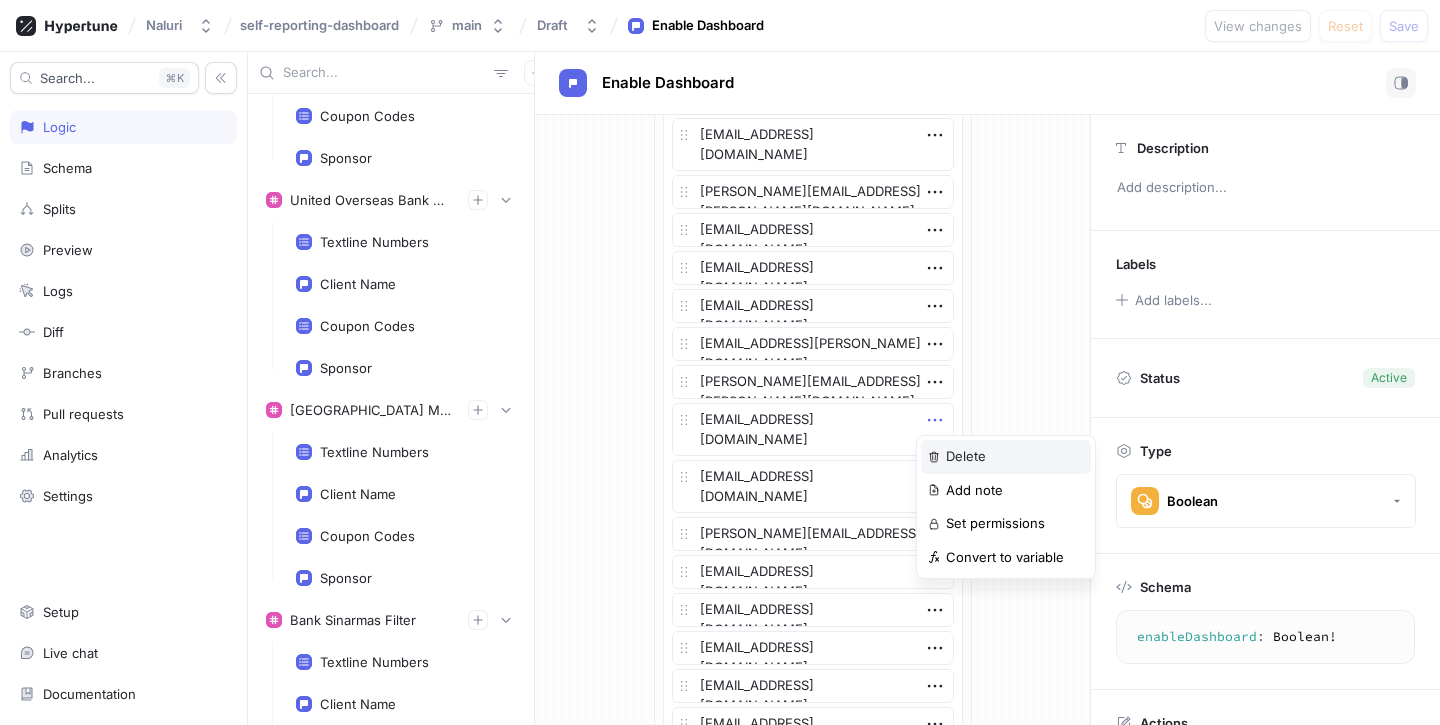click on "Delete" at bounding box center [1006, 457] 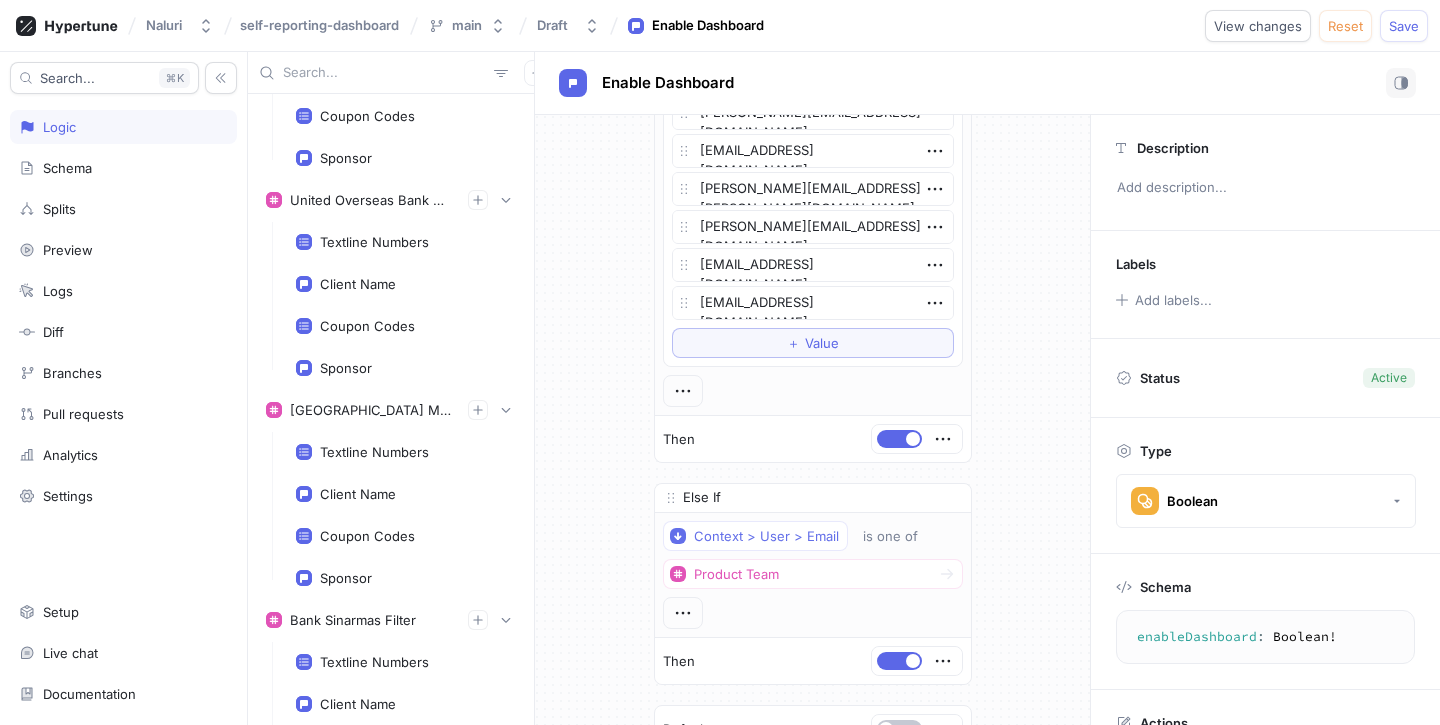 scroll, scrollTop: 5226, scrollLeft: 0, axis: vertical 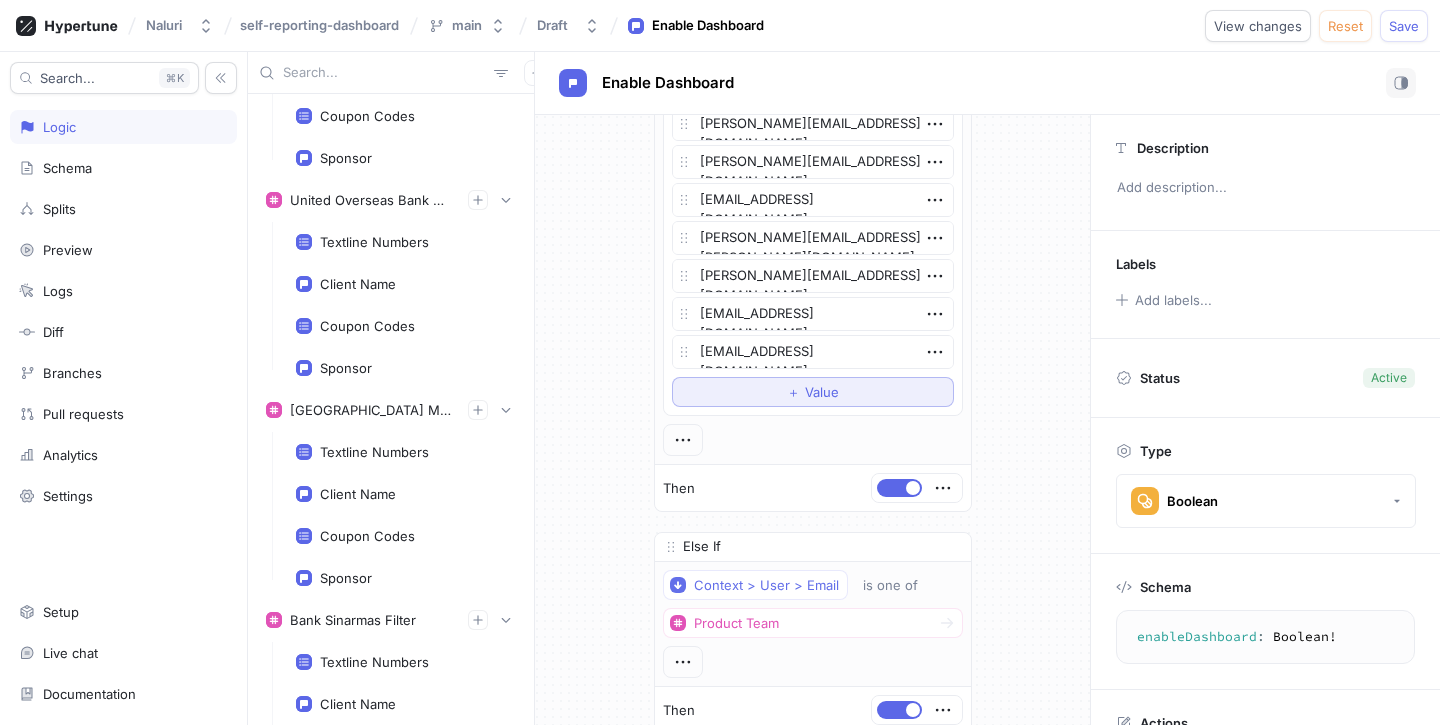 click on "＋ Value" at bounding box center (813, 392) 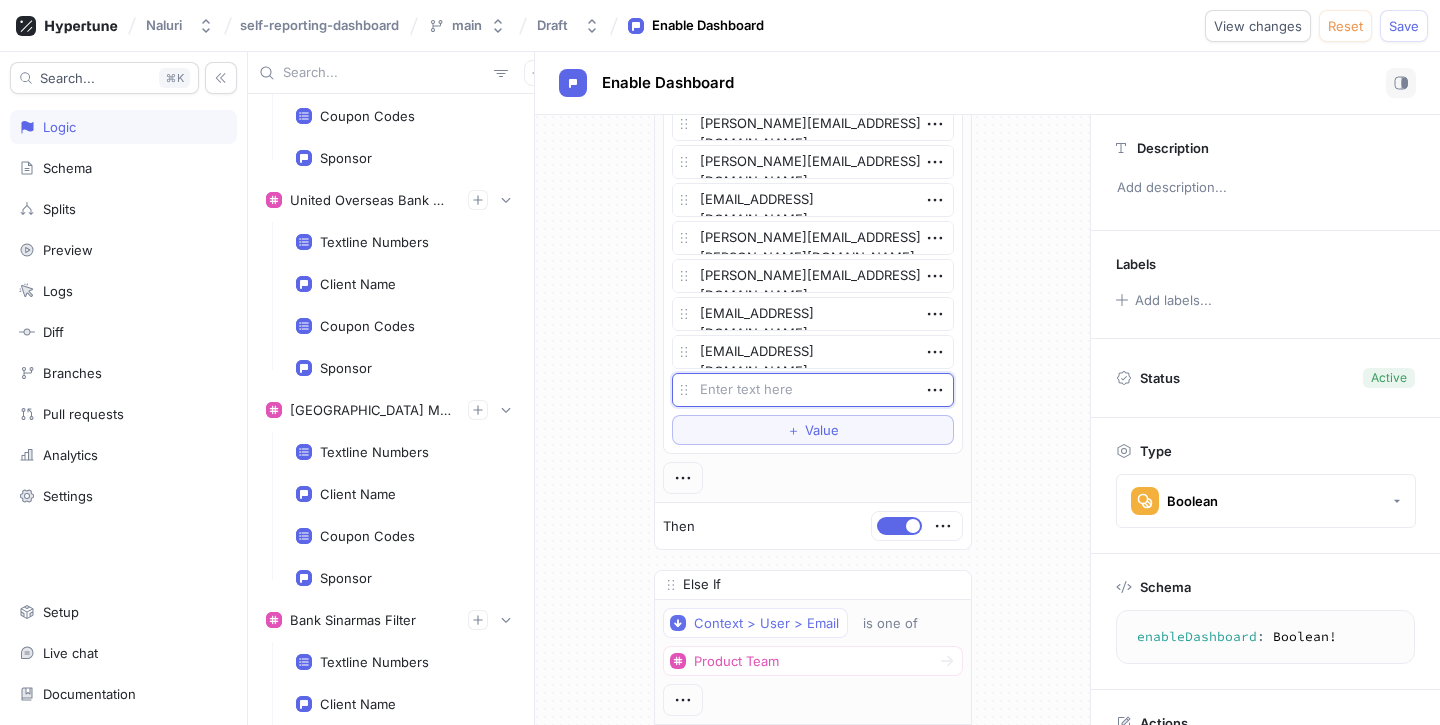 click at bounding box center (813, 390) 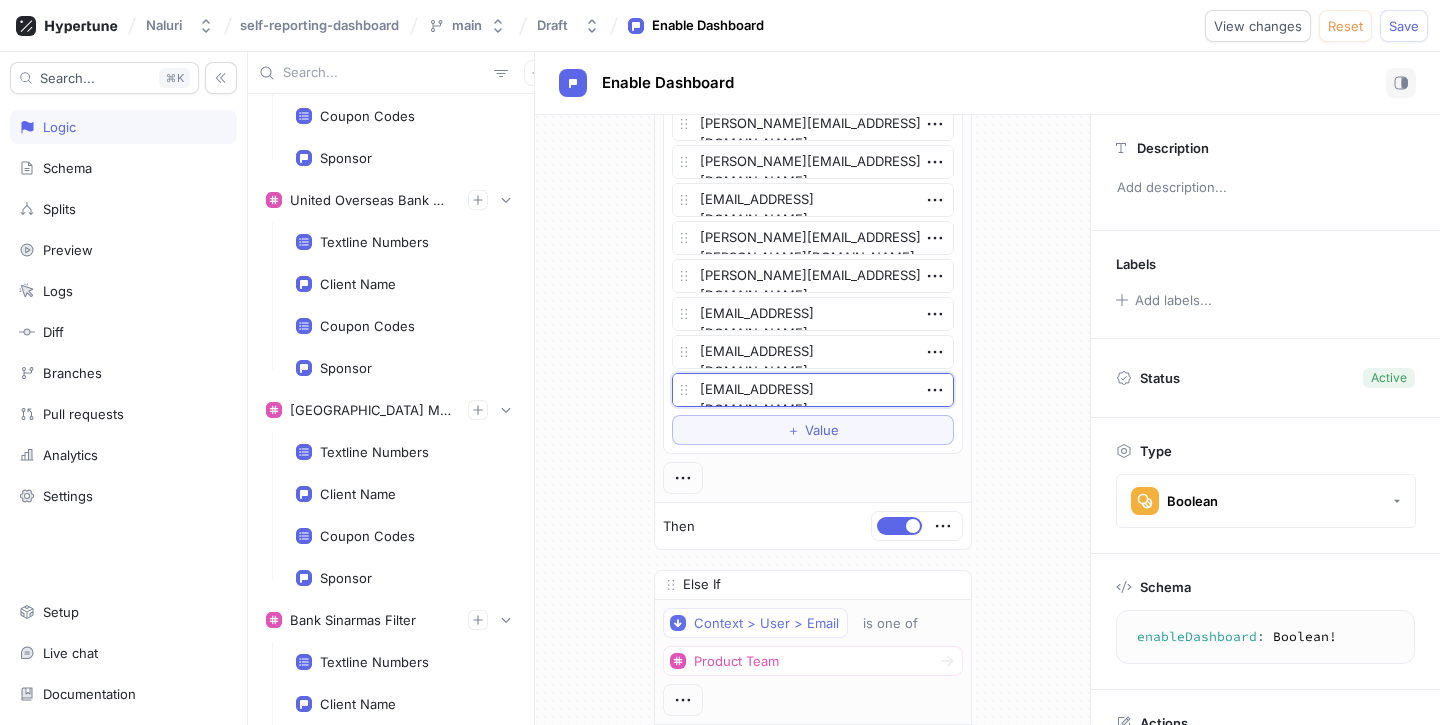 type on "x" 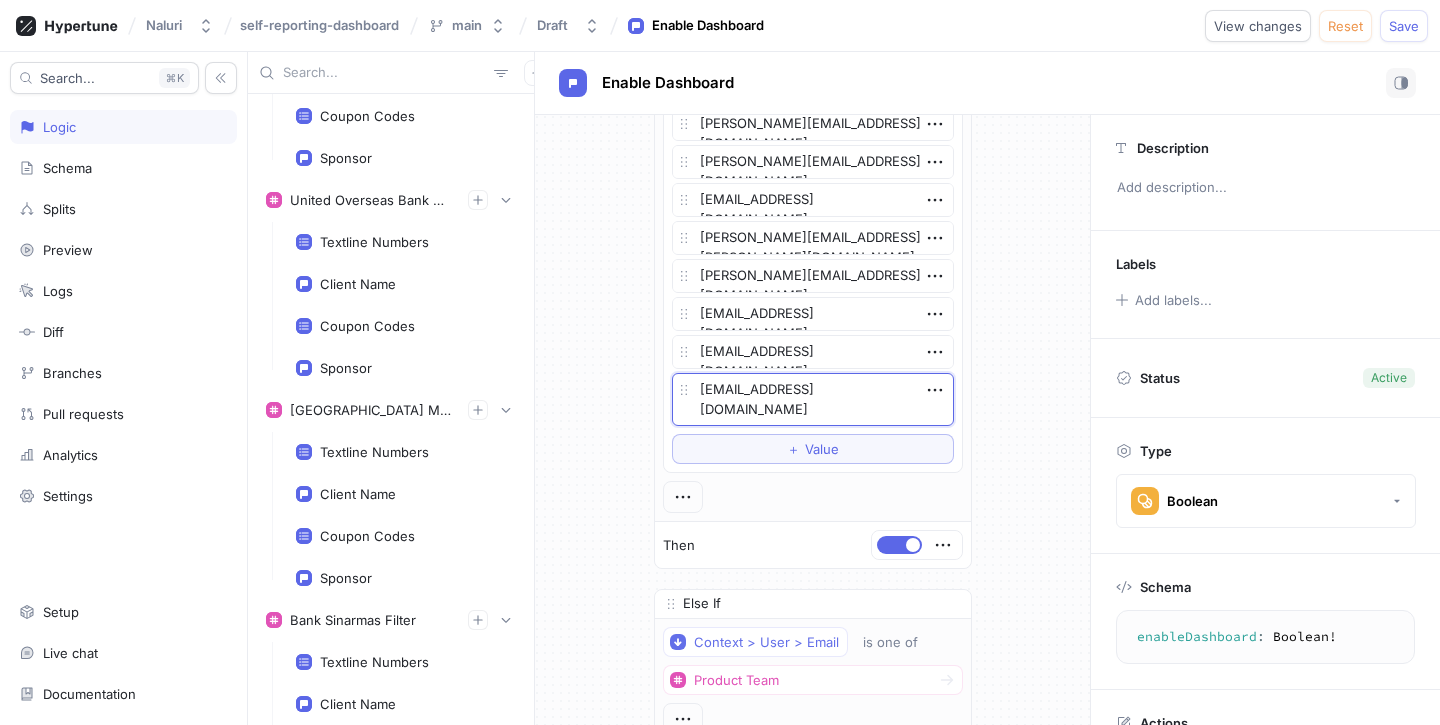 type on "[EMAIL_ADDRESS][DOMAIN_NAME]" 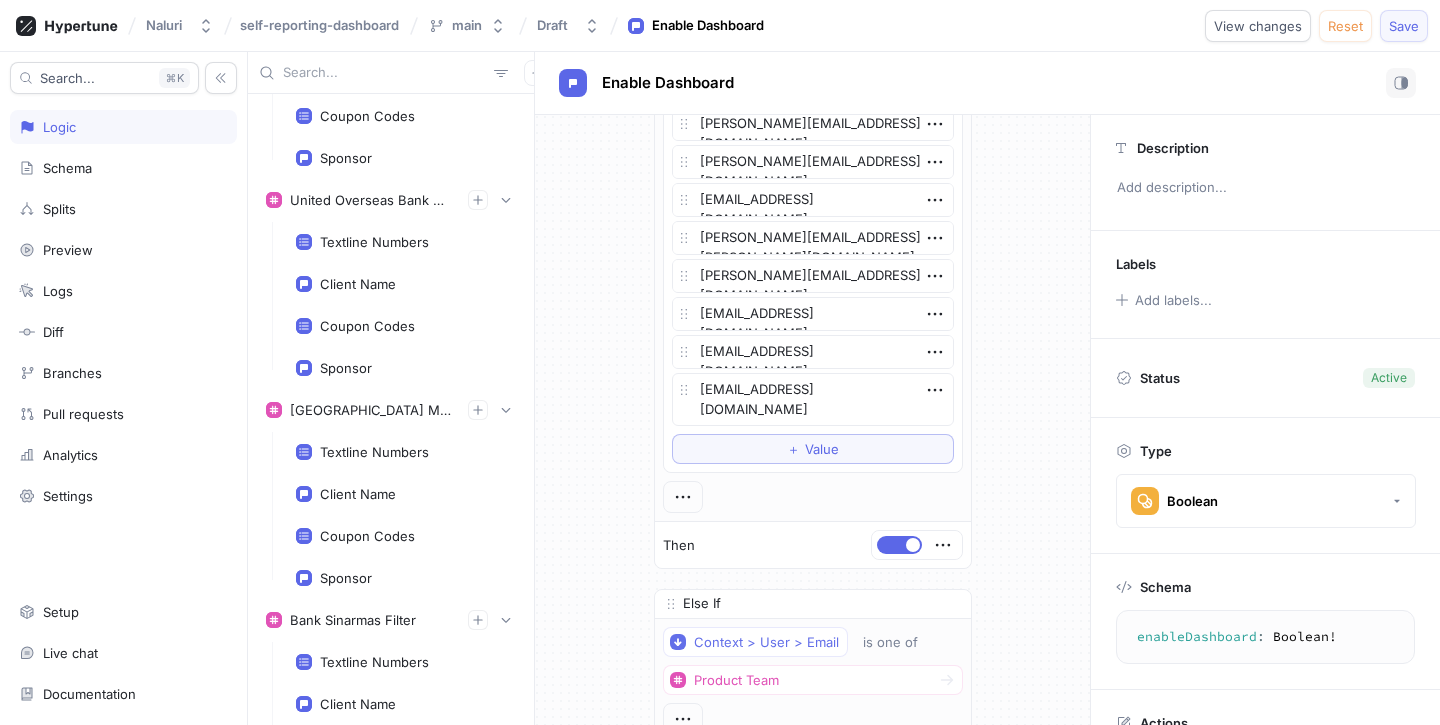 click on "Save" at bounding box center (1404, 26) 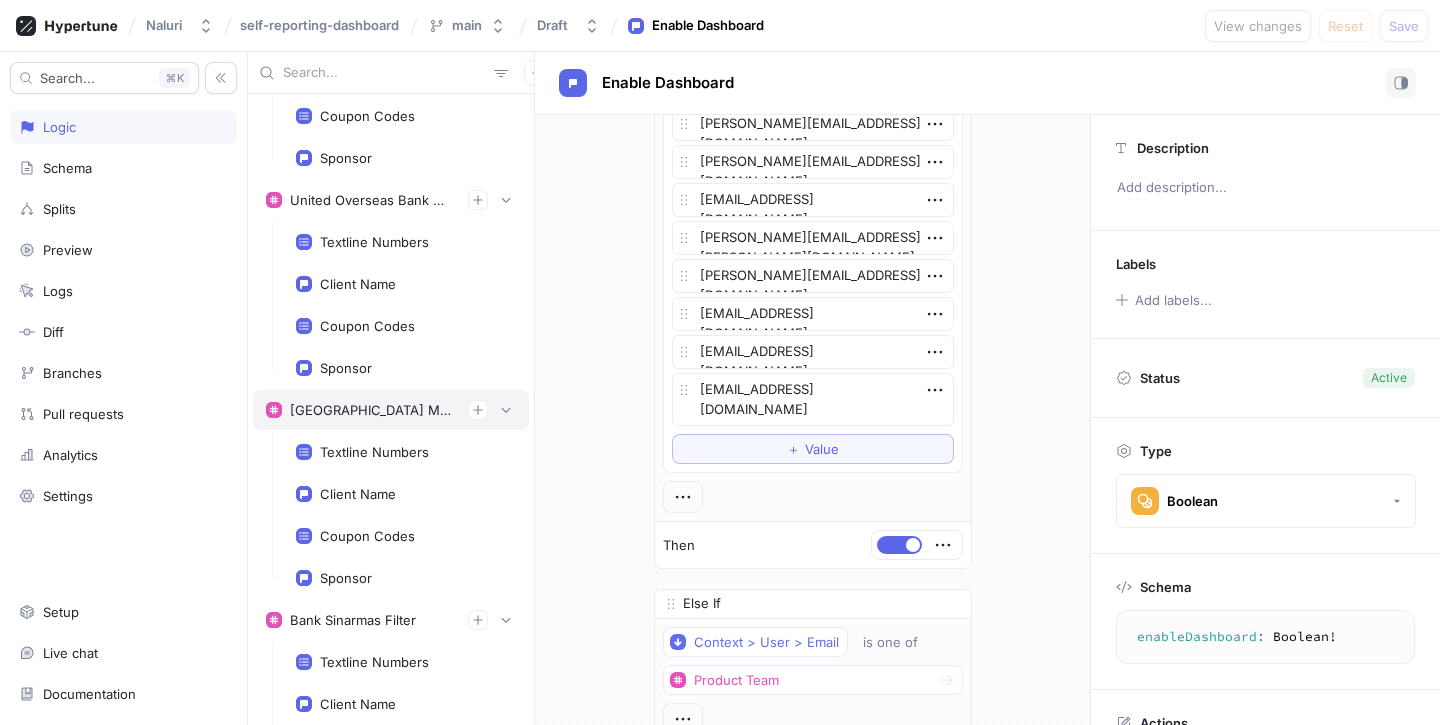 click on "[GEOGRAPHIC_DATA] Malaysia Filter" at bounding box center [371, 410] 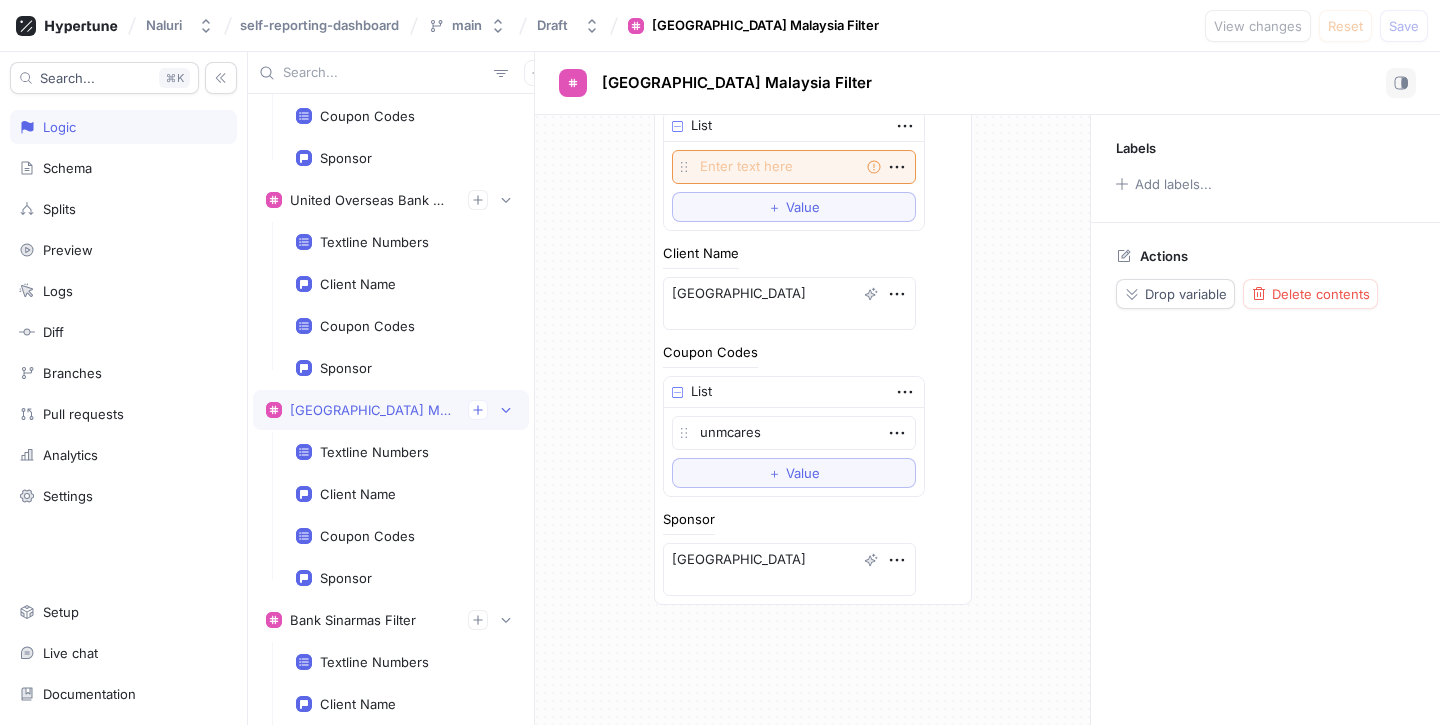 scroll, scrollTop: 0, scrollLeft: 0, axis: both 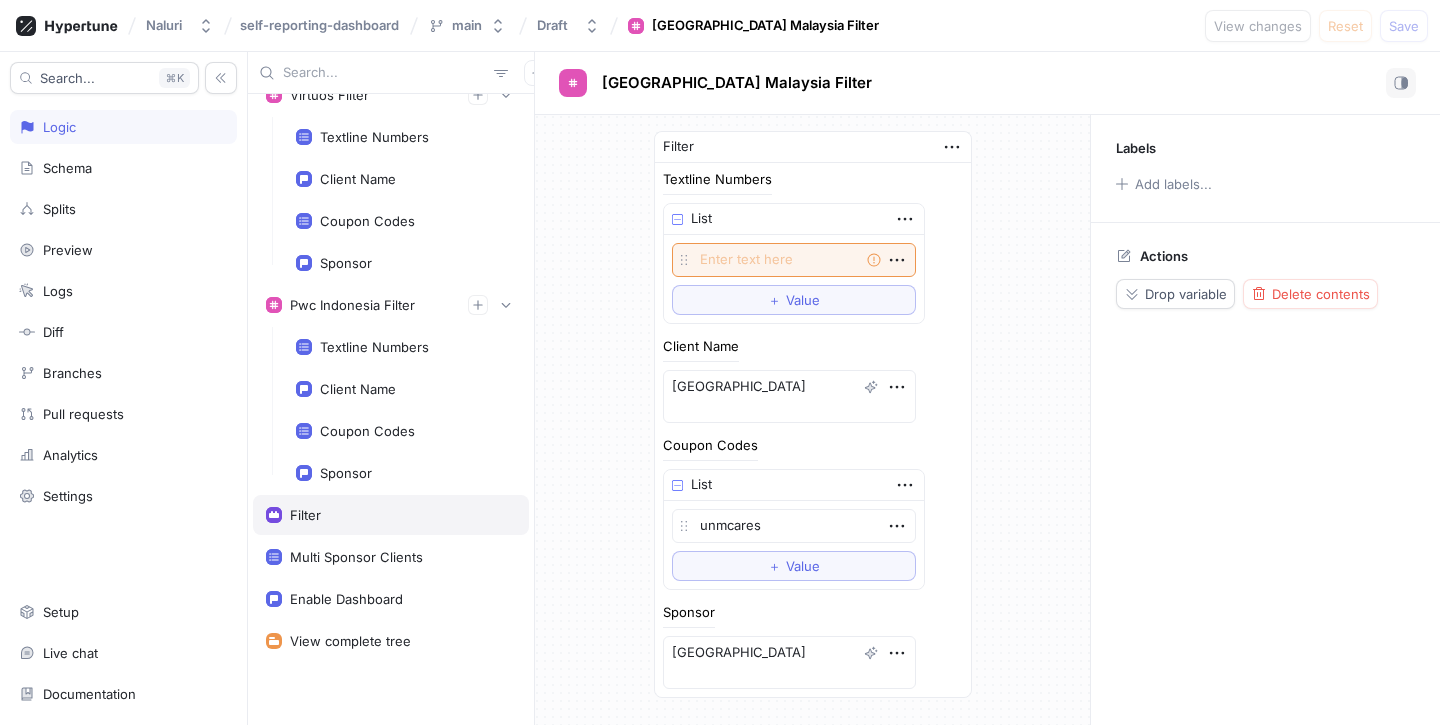 click on "Filter" at bounding box center (391, 515) 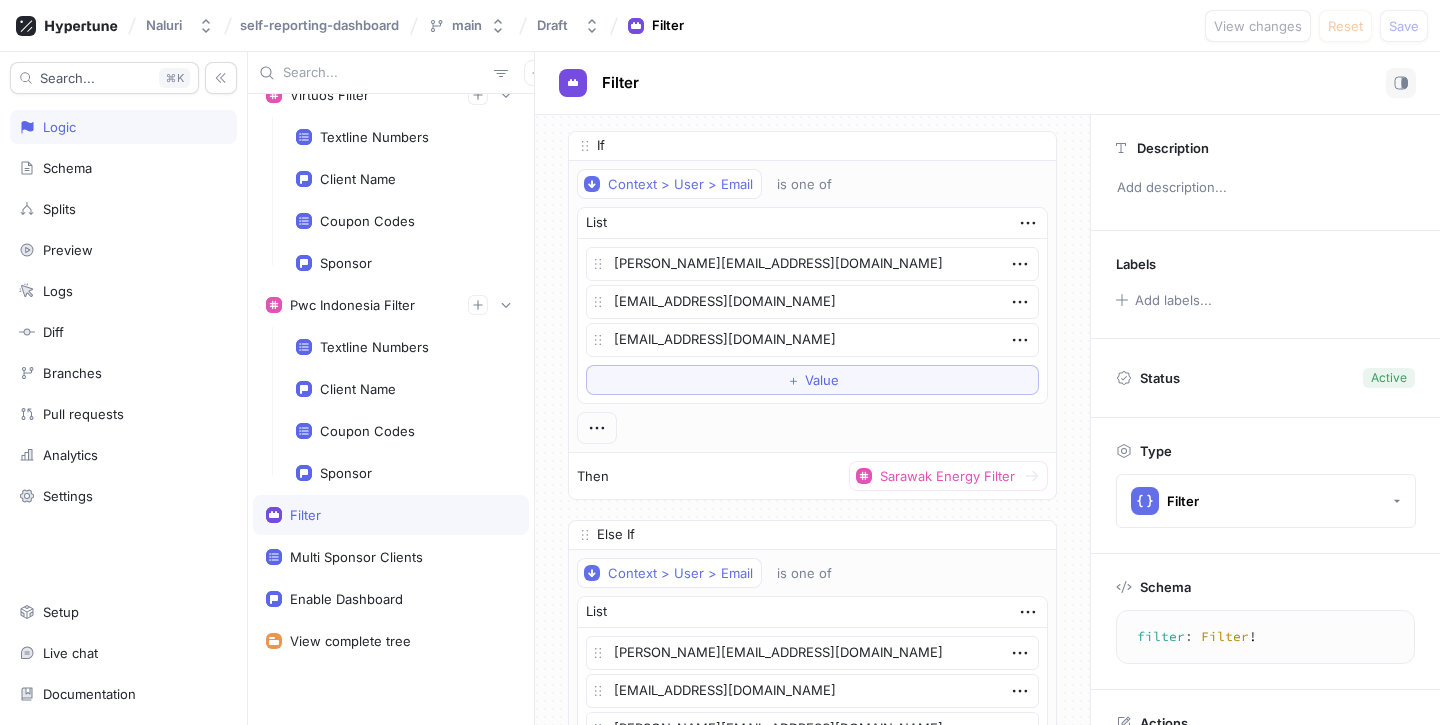 scroll, scrollTop: 26117, scrollLeft: 0, axis: vertical 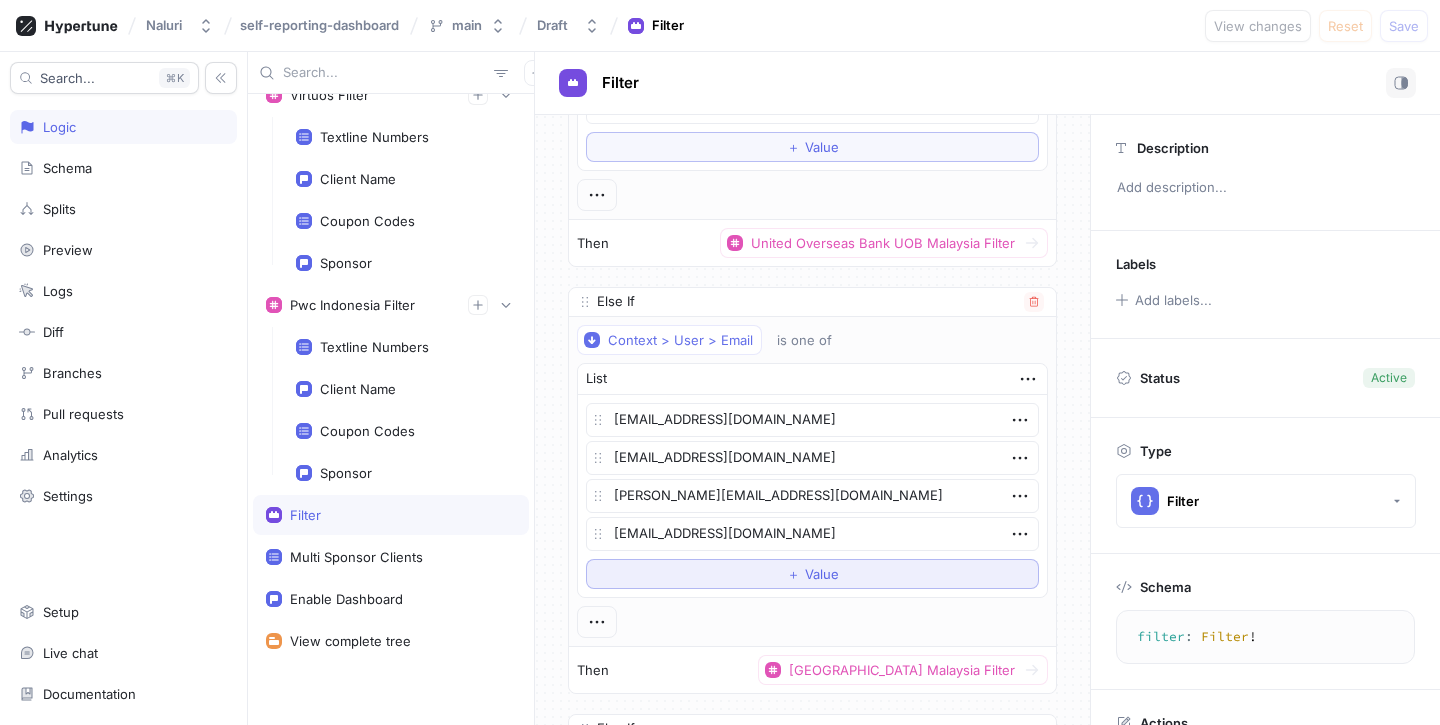 click on "Value" at bounding box center [822, 574] 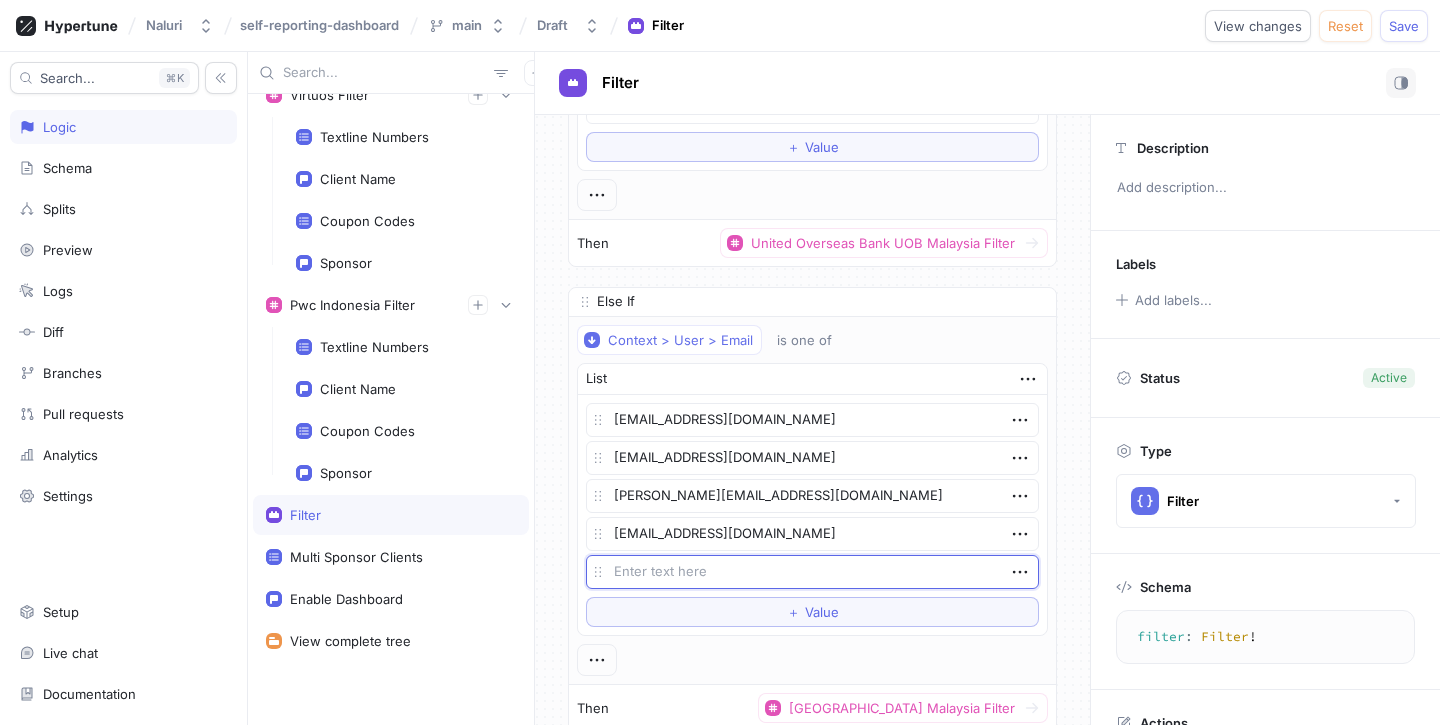 type on "x" 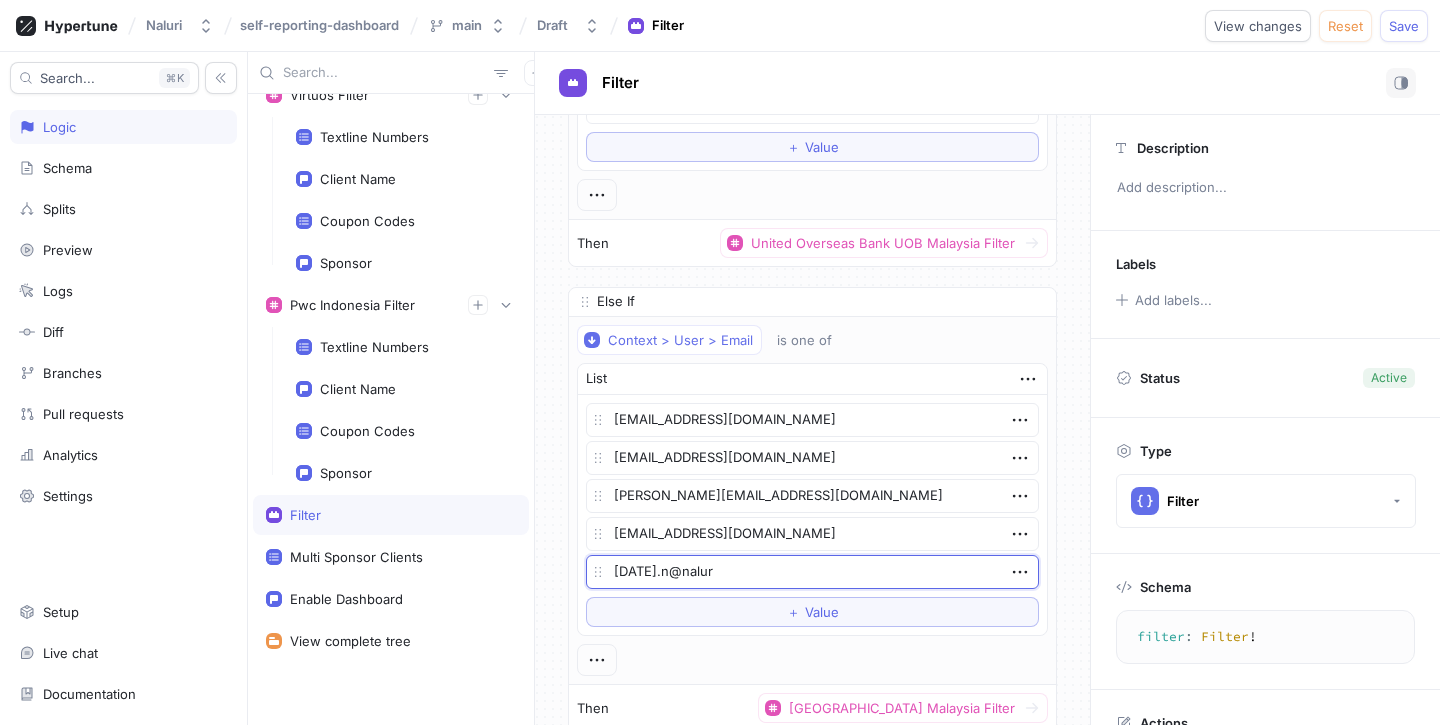 type on "[DATE].n@naluri" 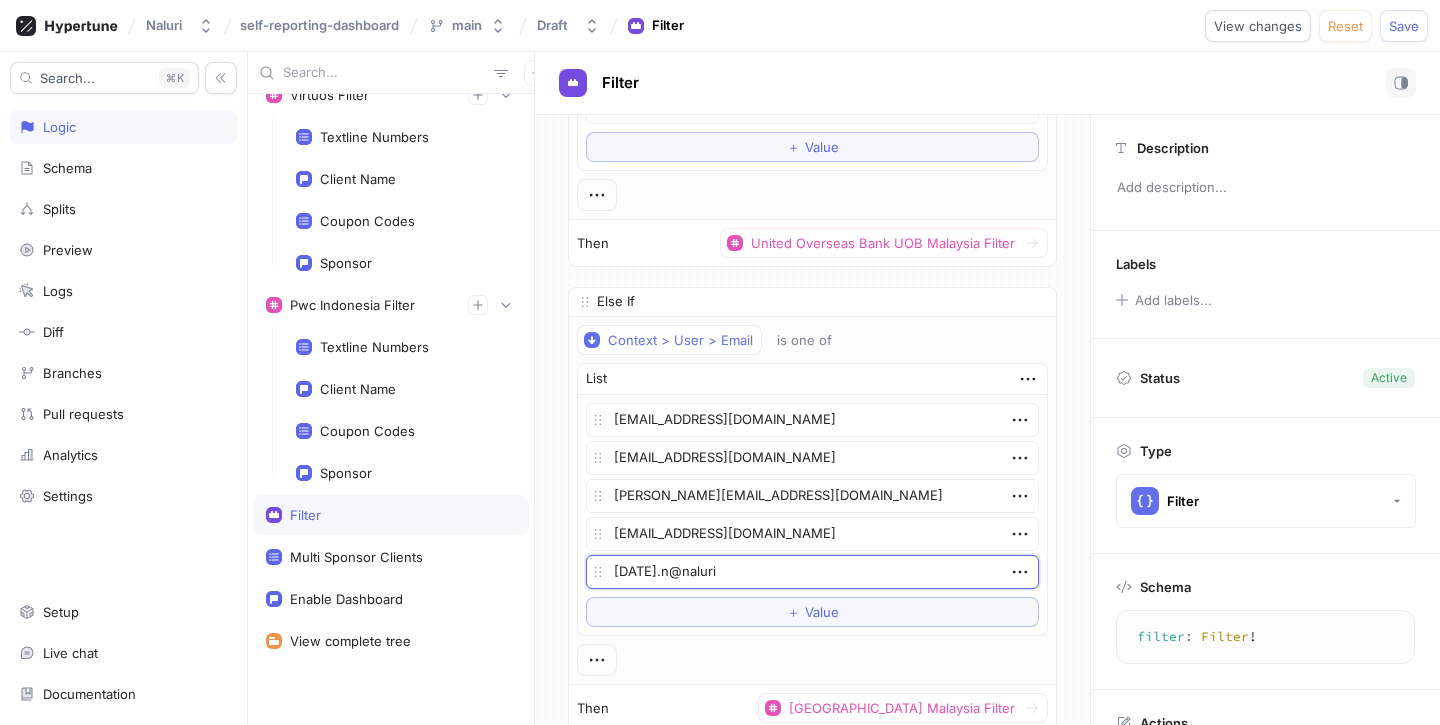 type on "x" 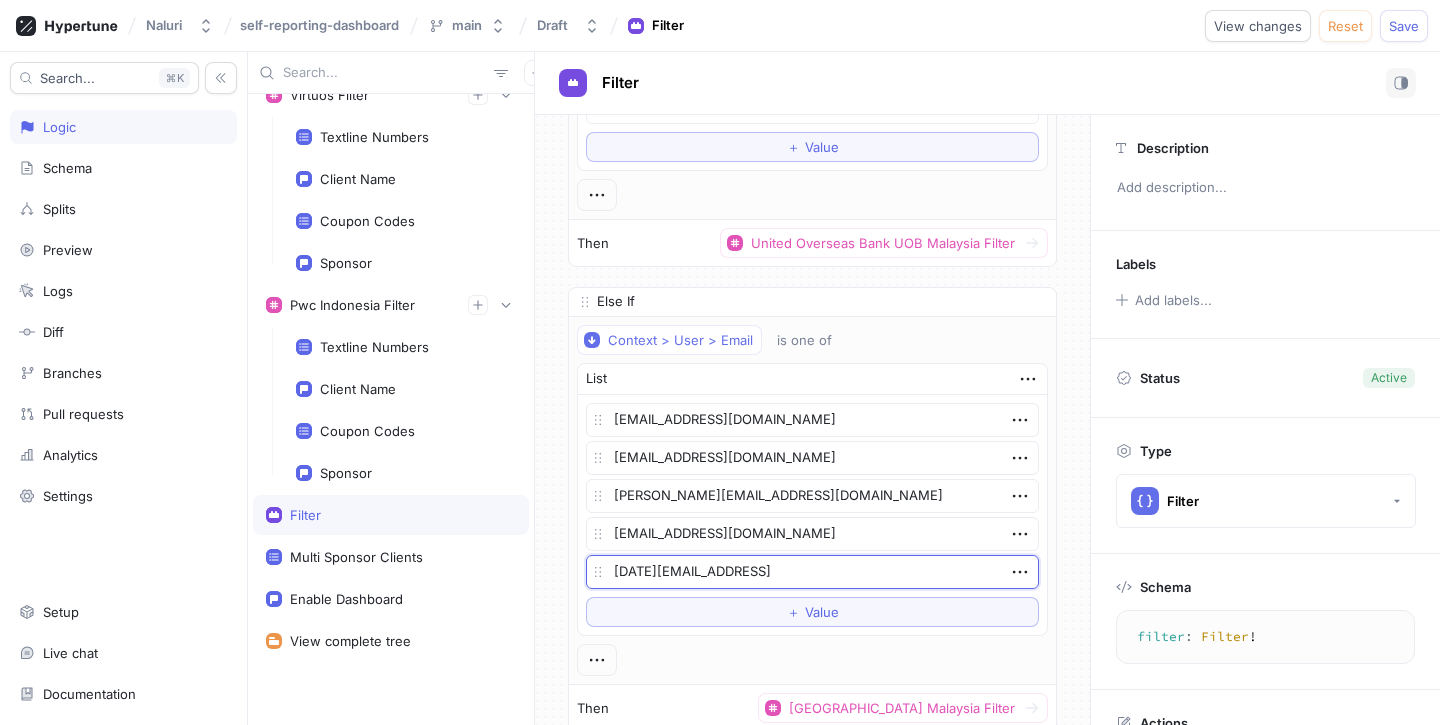 type on "[DATE][EMAIL_ADDRESS][DOMAIN_NAME]" 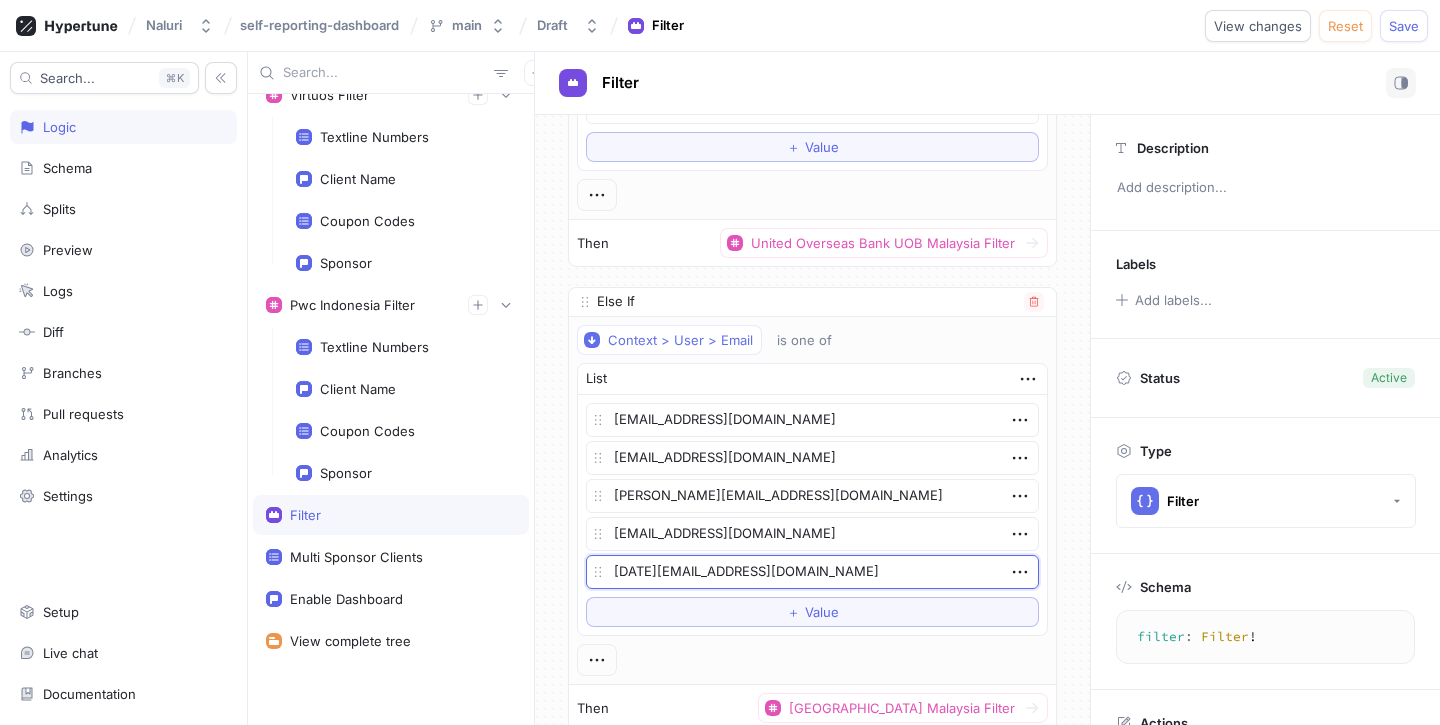 click on "[DATE][EMAIL_ADDRESS][DOMAIN_NAME]" at bounding box center [812, 572] 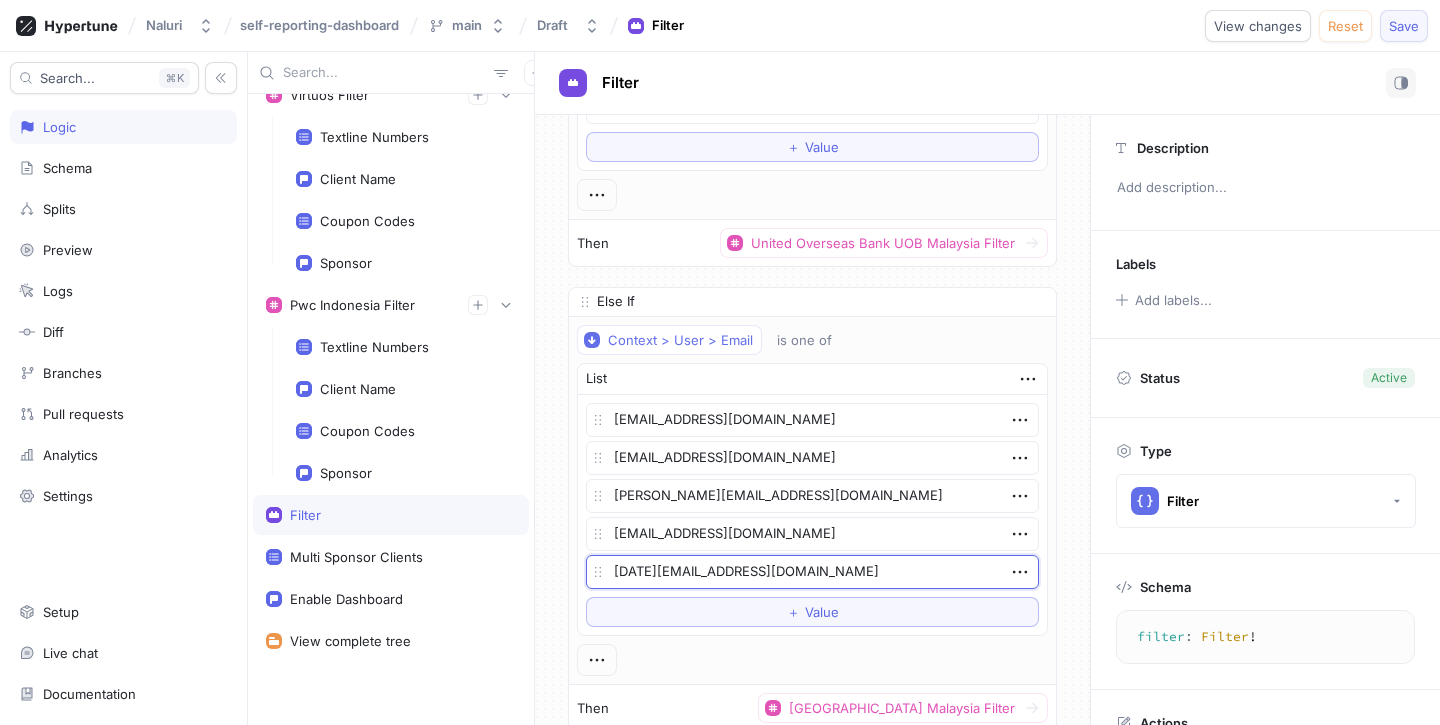 type on "[DATE][EMAIL_ADDRESS][DOMAIN_NAME]" 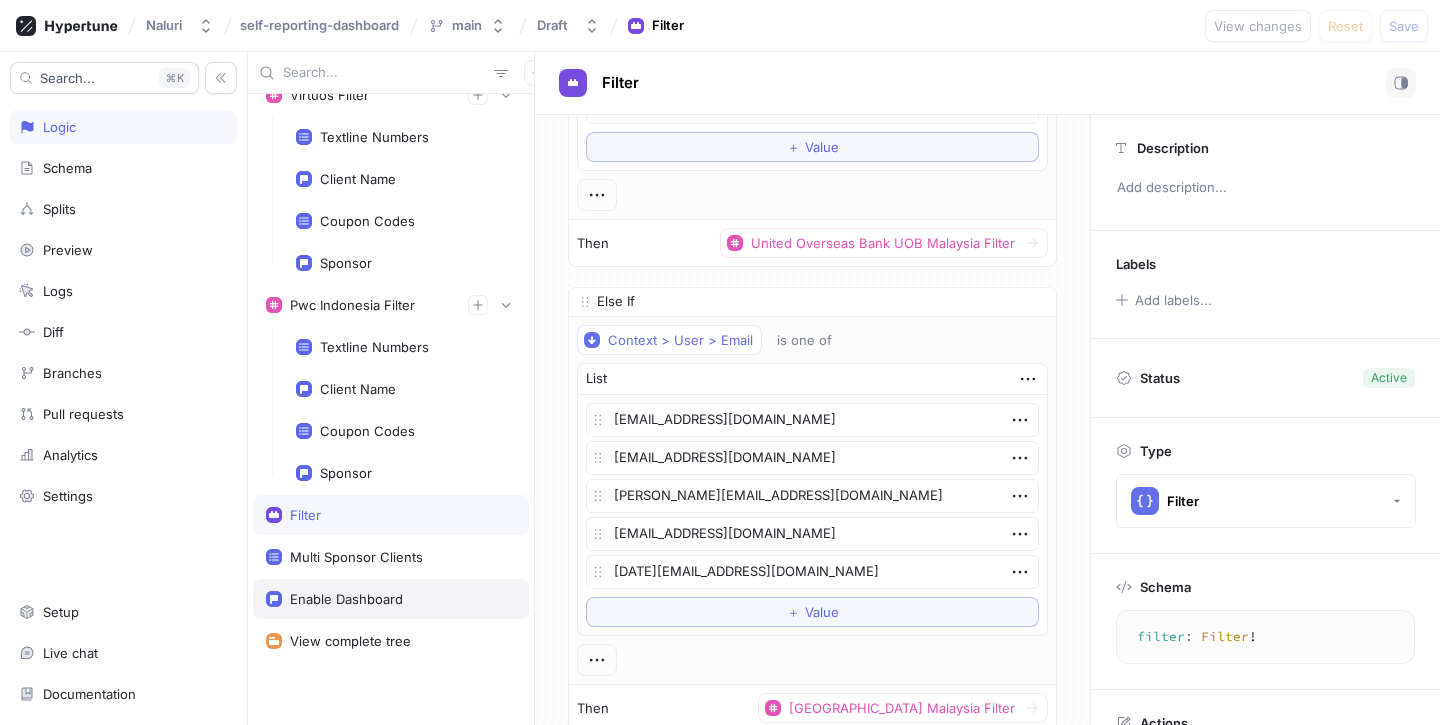 click on "Enable Dashboard" at bounding box center (346, 599) 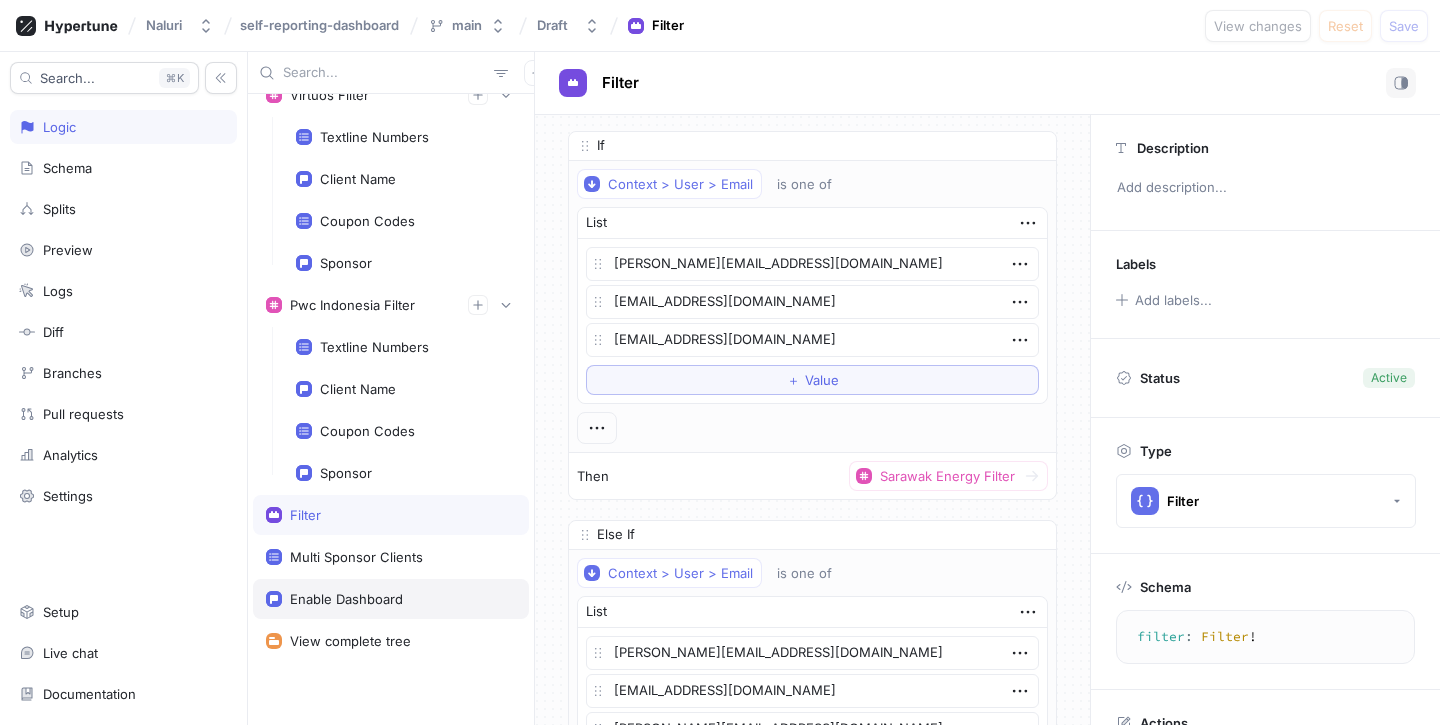 type on "x" 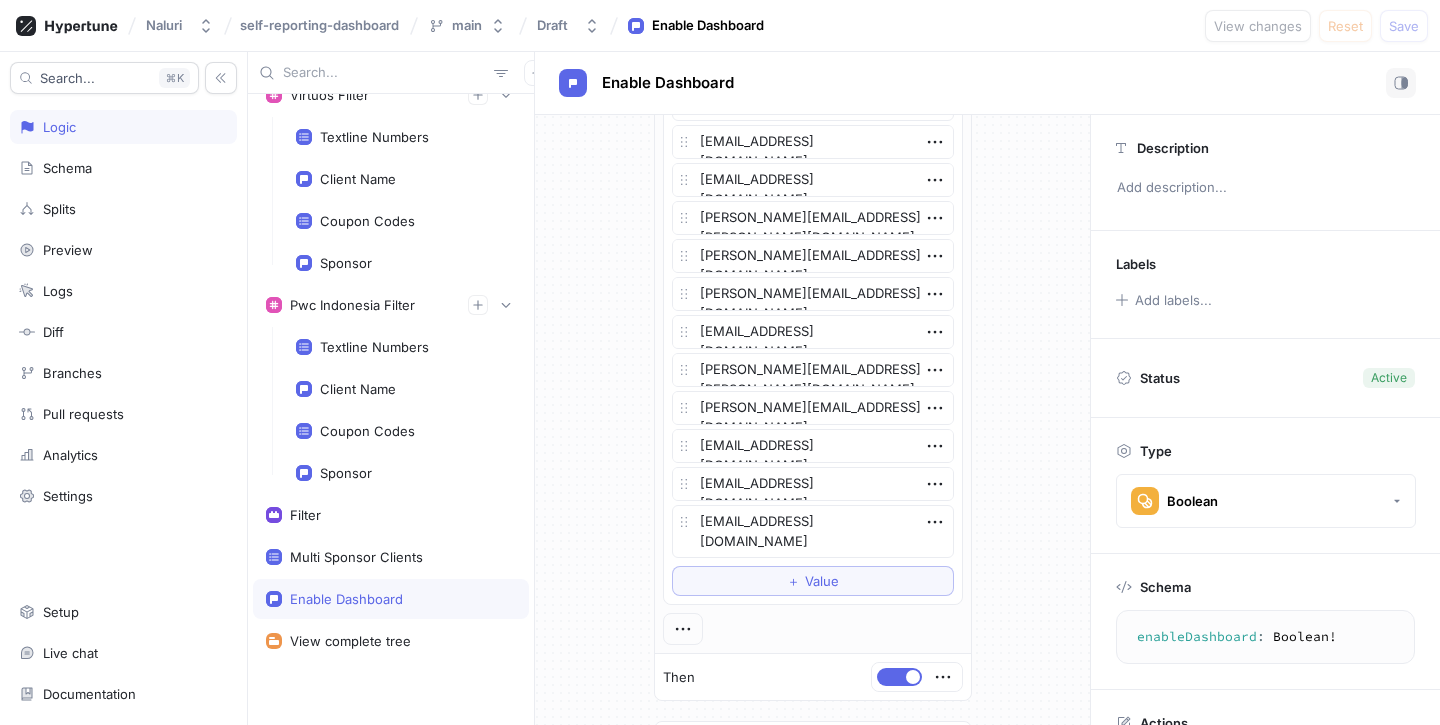 scroll, scrollTop: 5335, scrollLeft: 0, axis: vertical 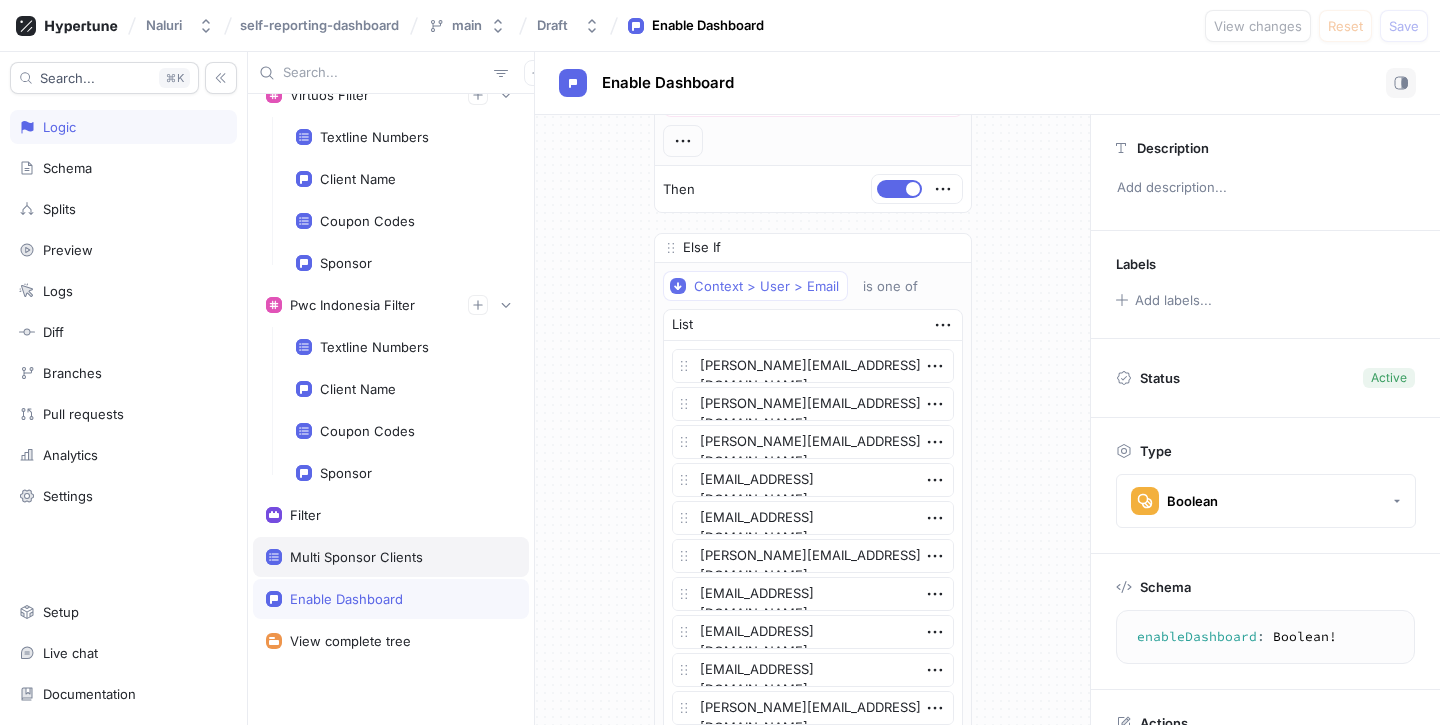 click on "Multi Sponsor Clients" at bounding box center (356, 557) 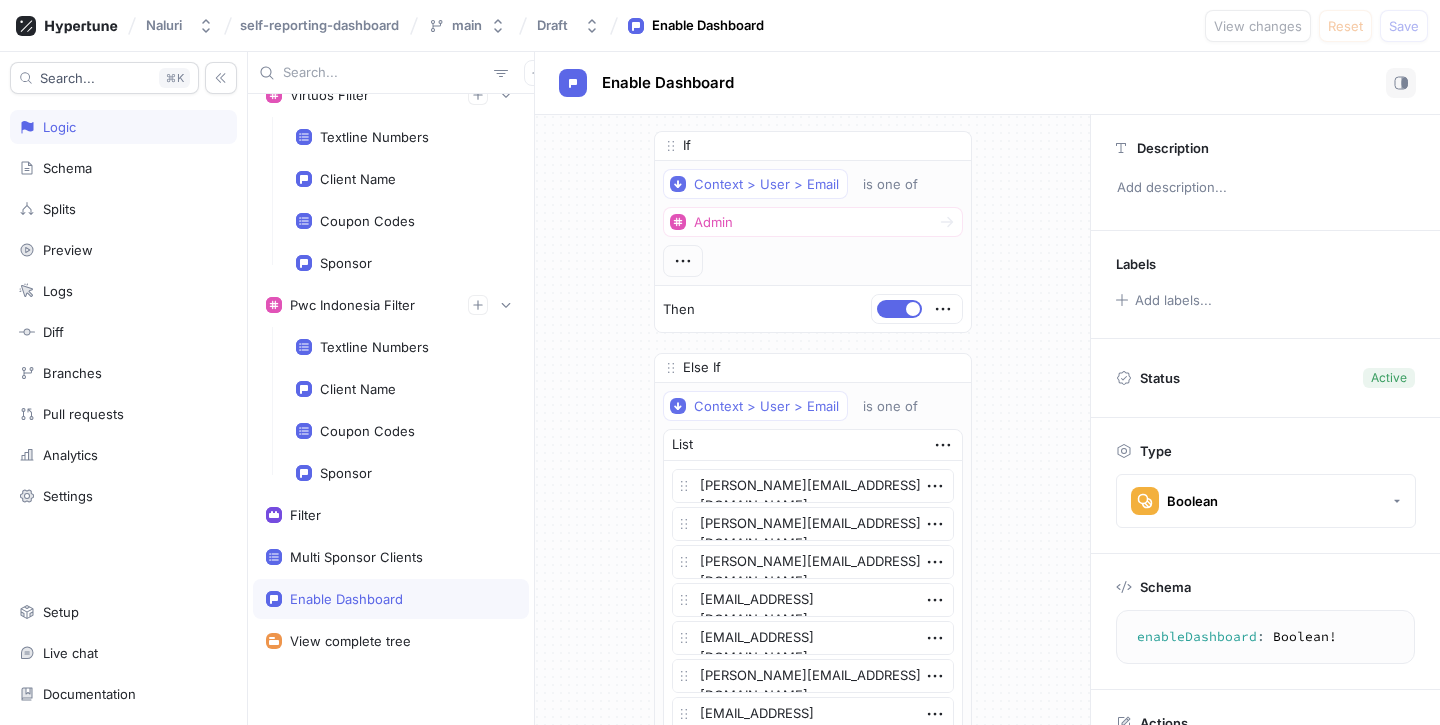 type on "x" 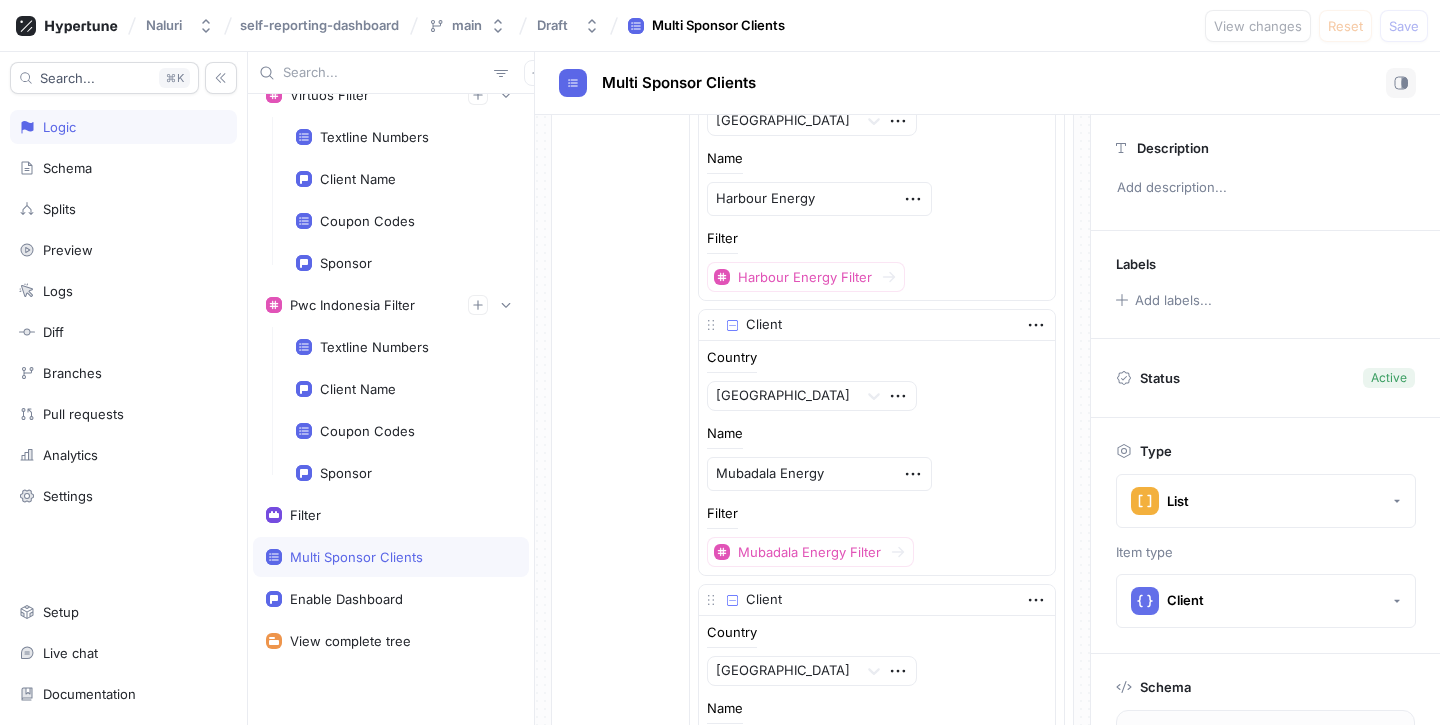 scroll, scrollTop: 12480, scrollLeft: 0, axis: vertical 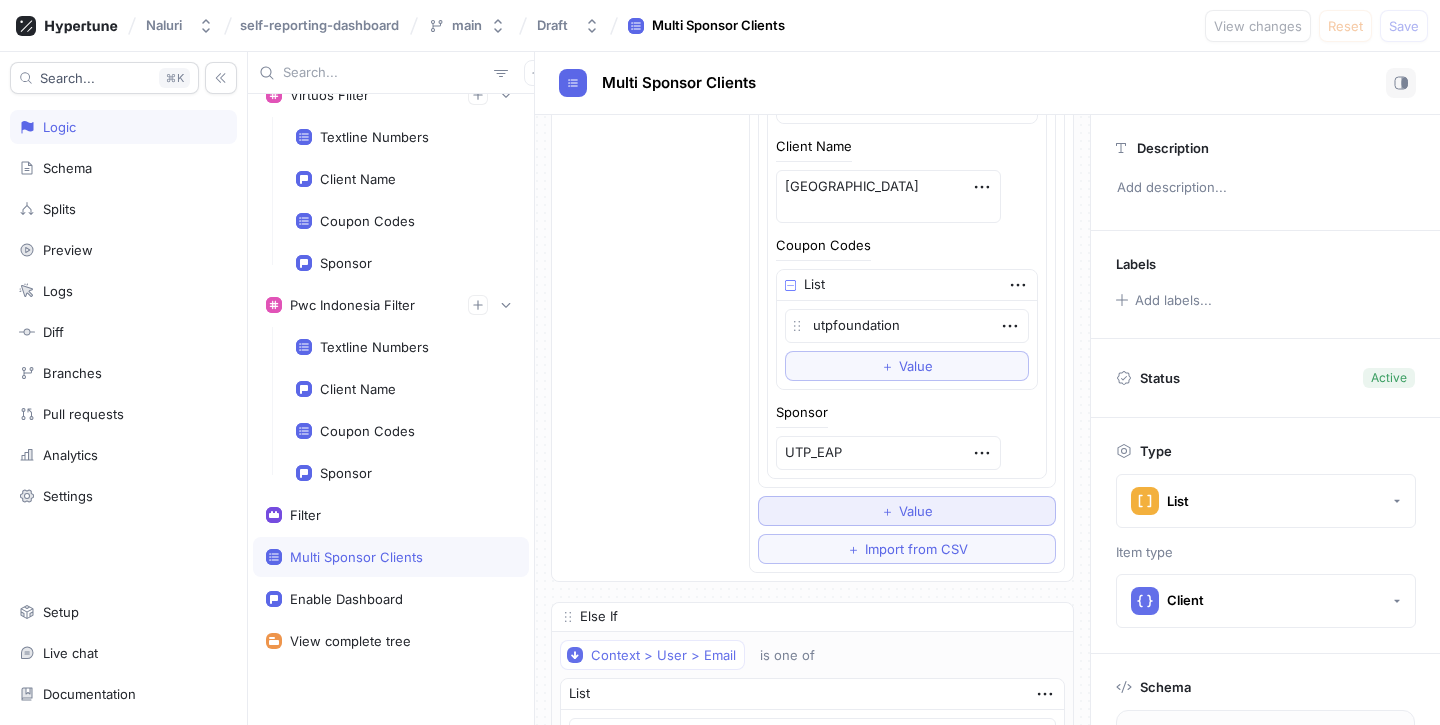 click on "Value" at bounding box center (916, 511) 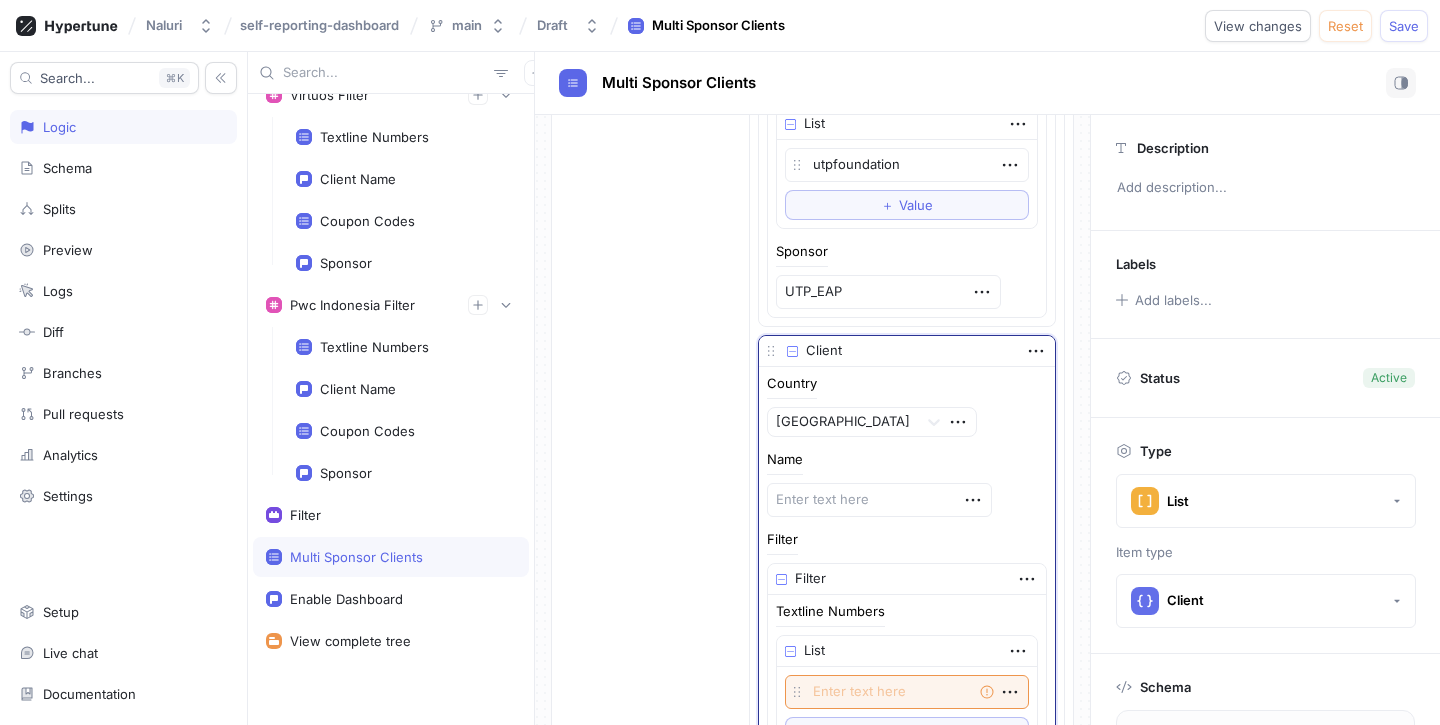scroll, scrollTop: 2880, scrollLeft: 0, axis: vertical 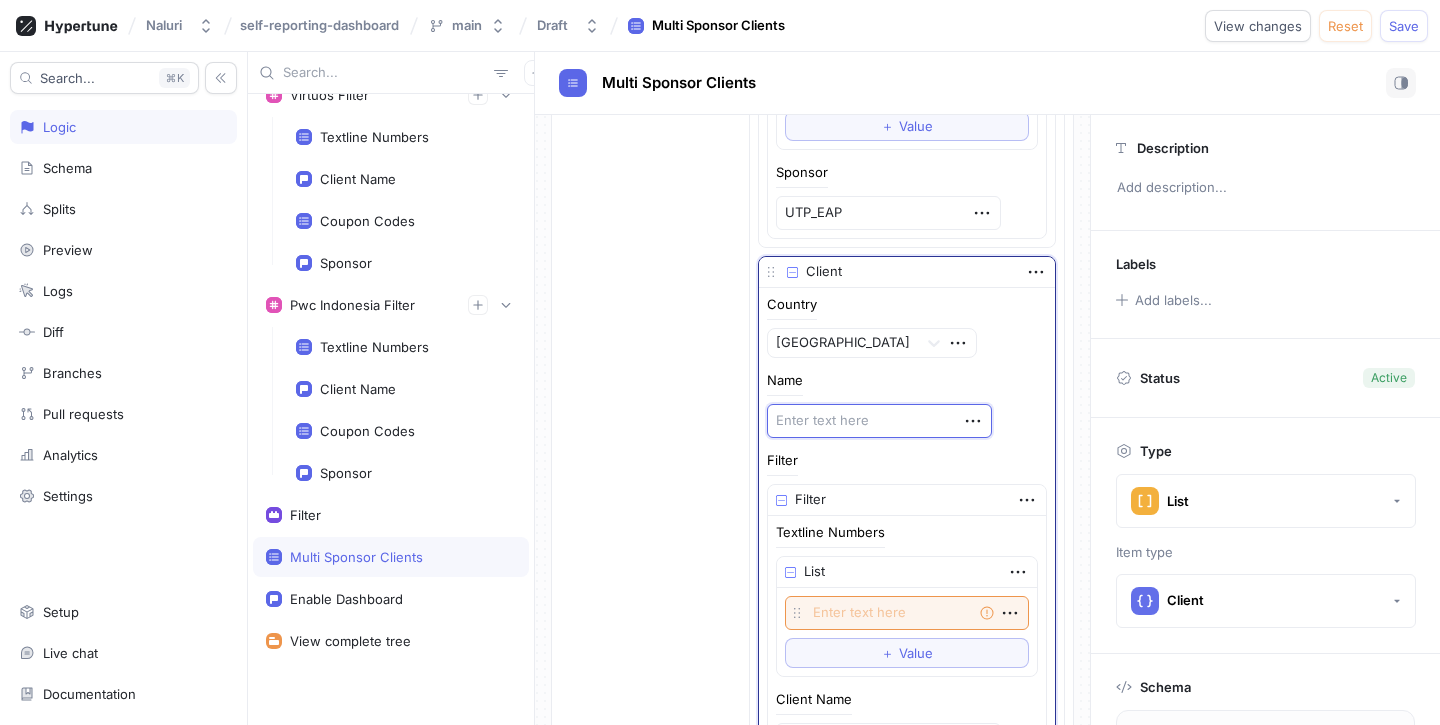 click at bounding box center [879, 421] 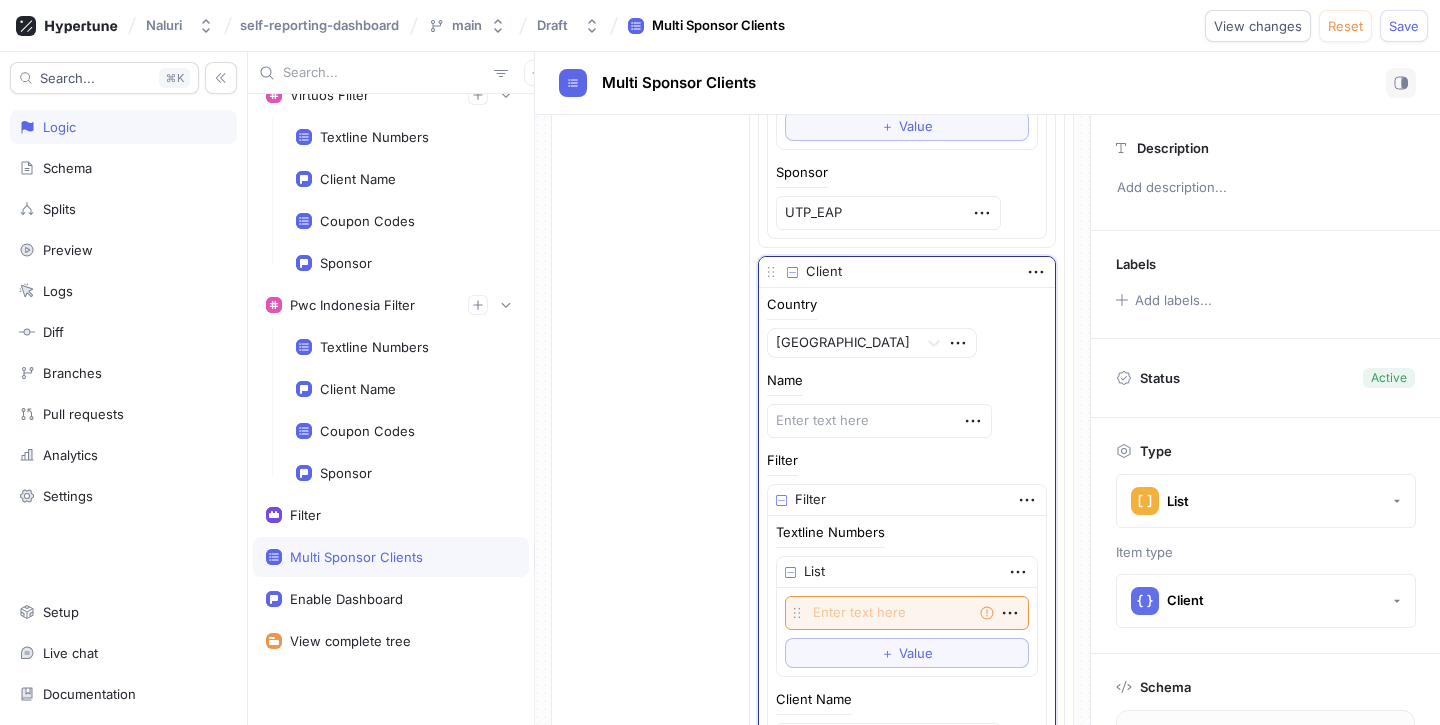 type on "x" 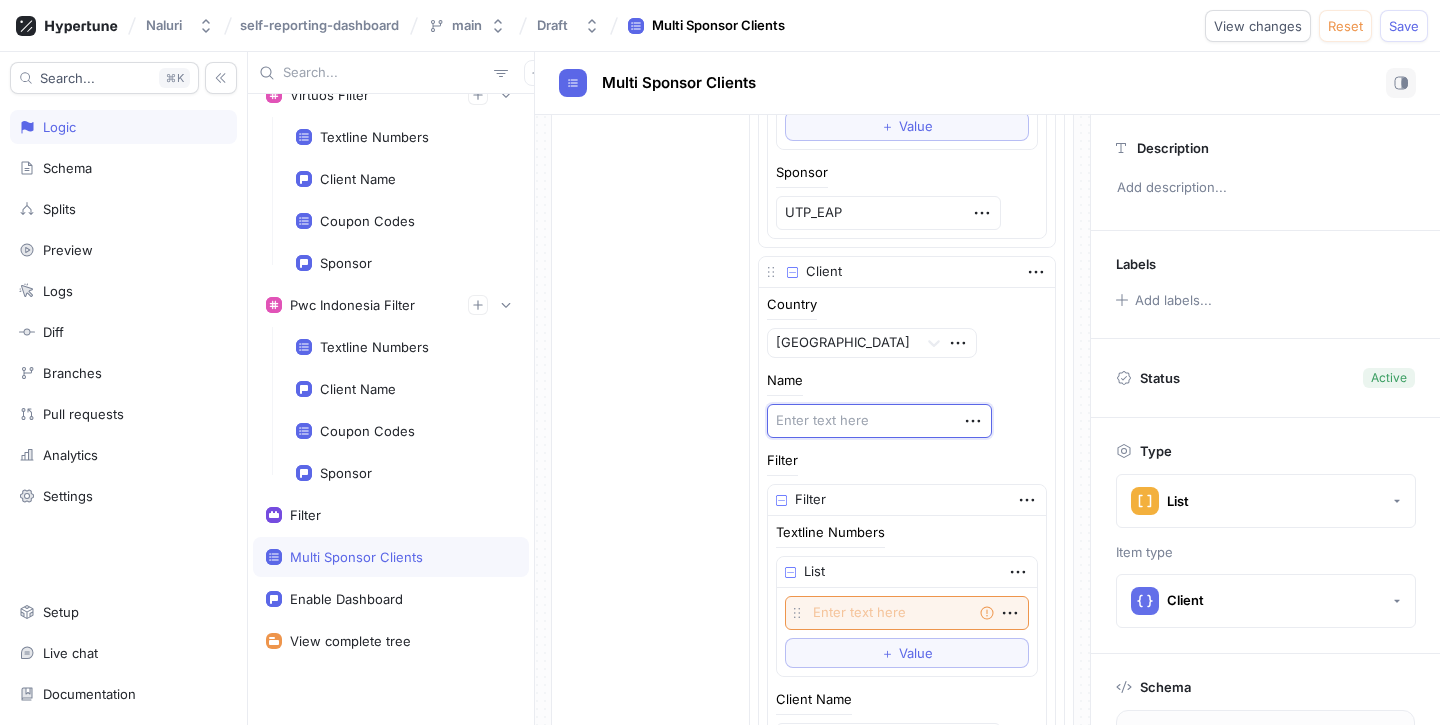 paste on "[GEOGRAPHIC_DATA]" 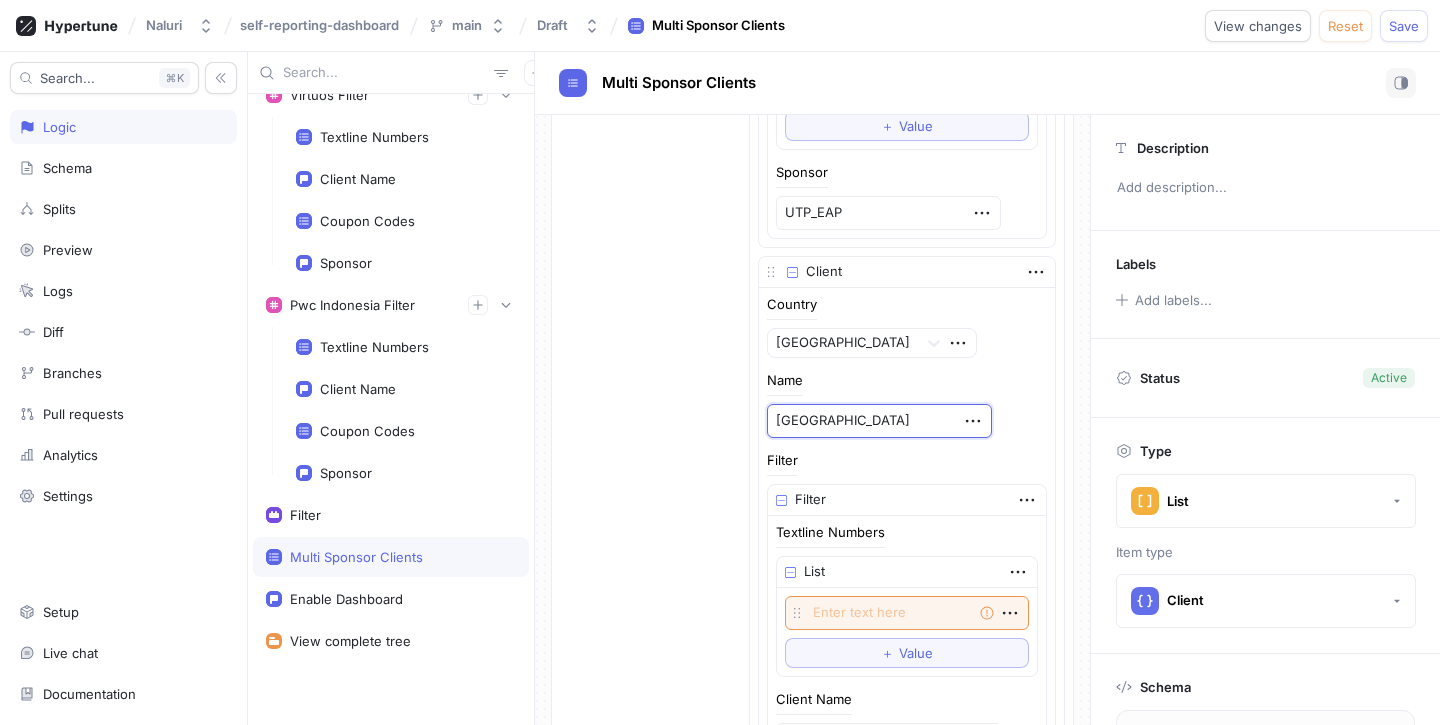 type on "x" 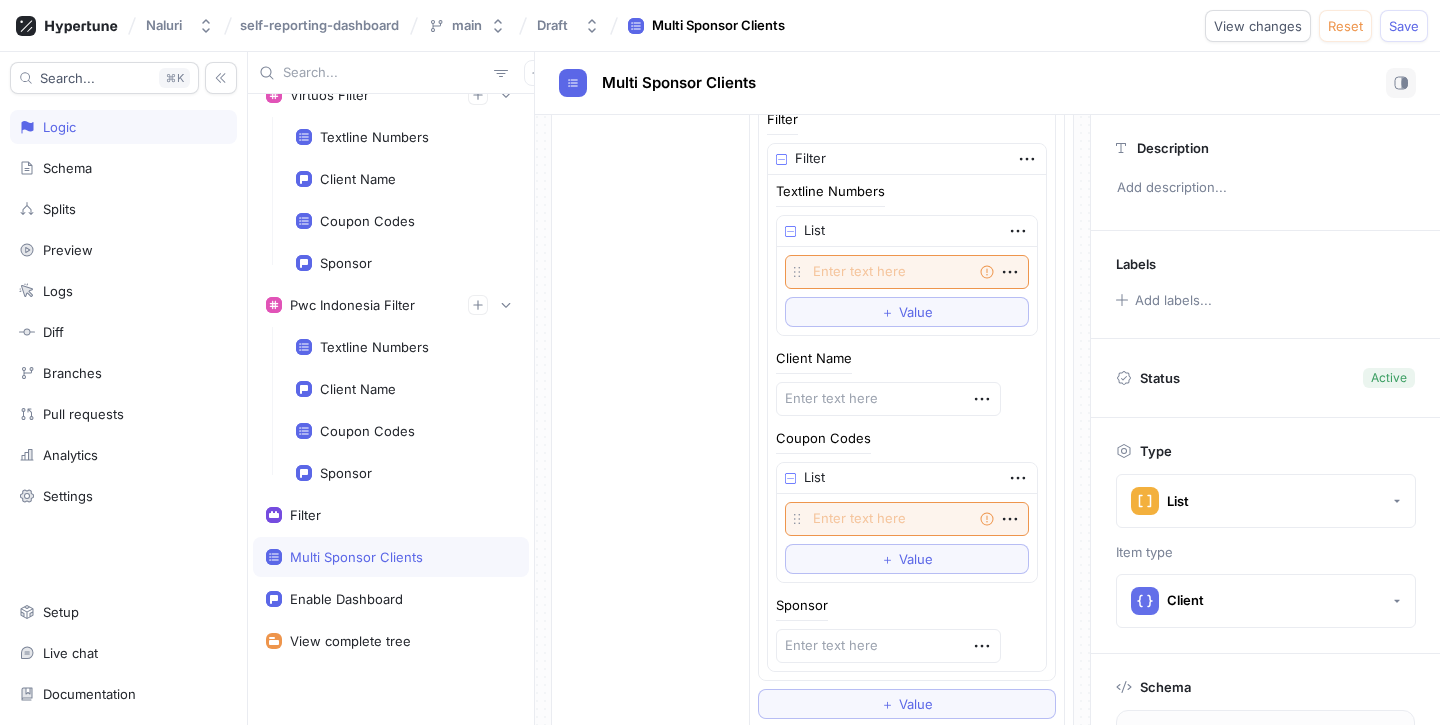 scroll, scrollTop: 3120, scrollLeft: 0, axis: vertical 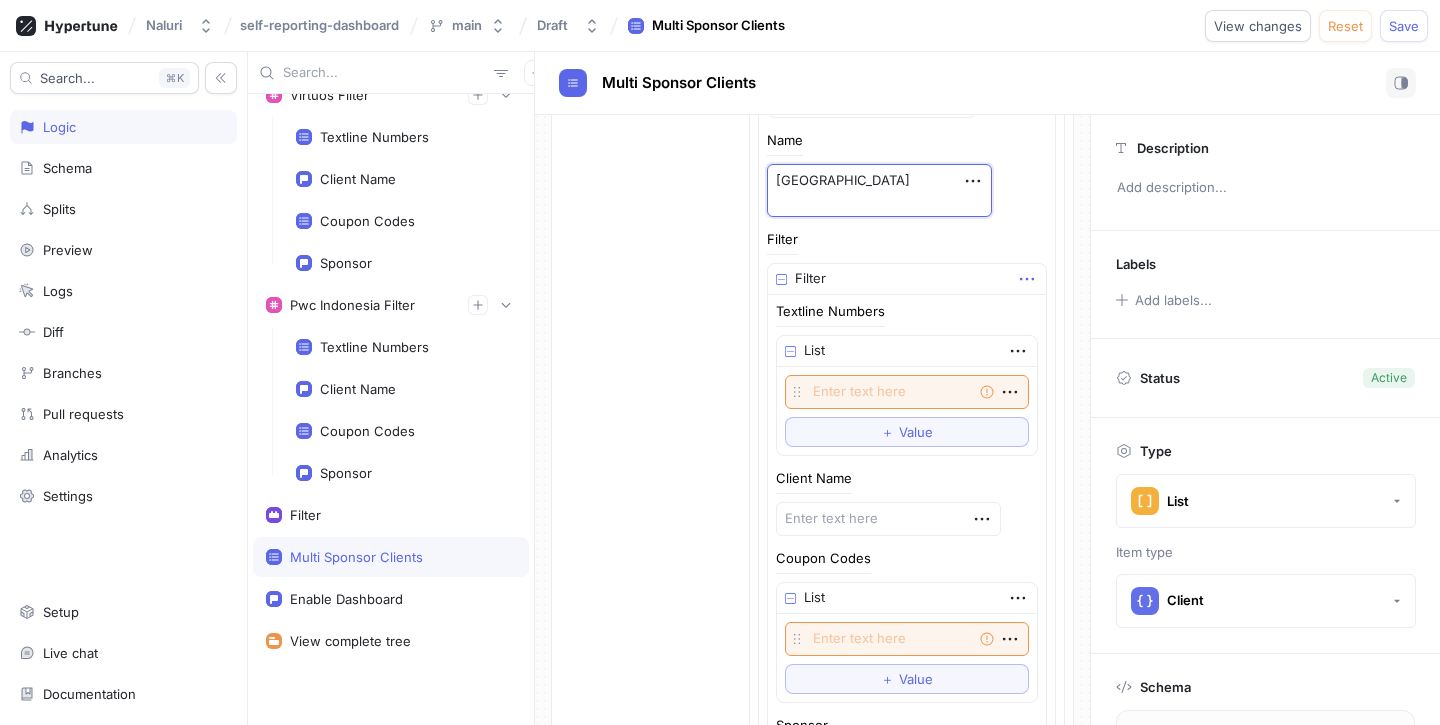 type on "[GEOGRAPHIC_DATA]" 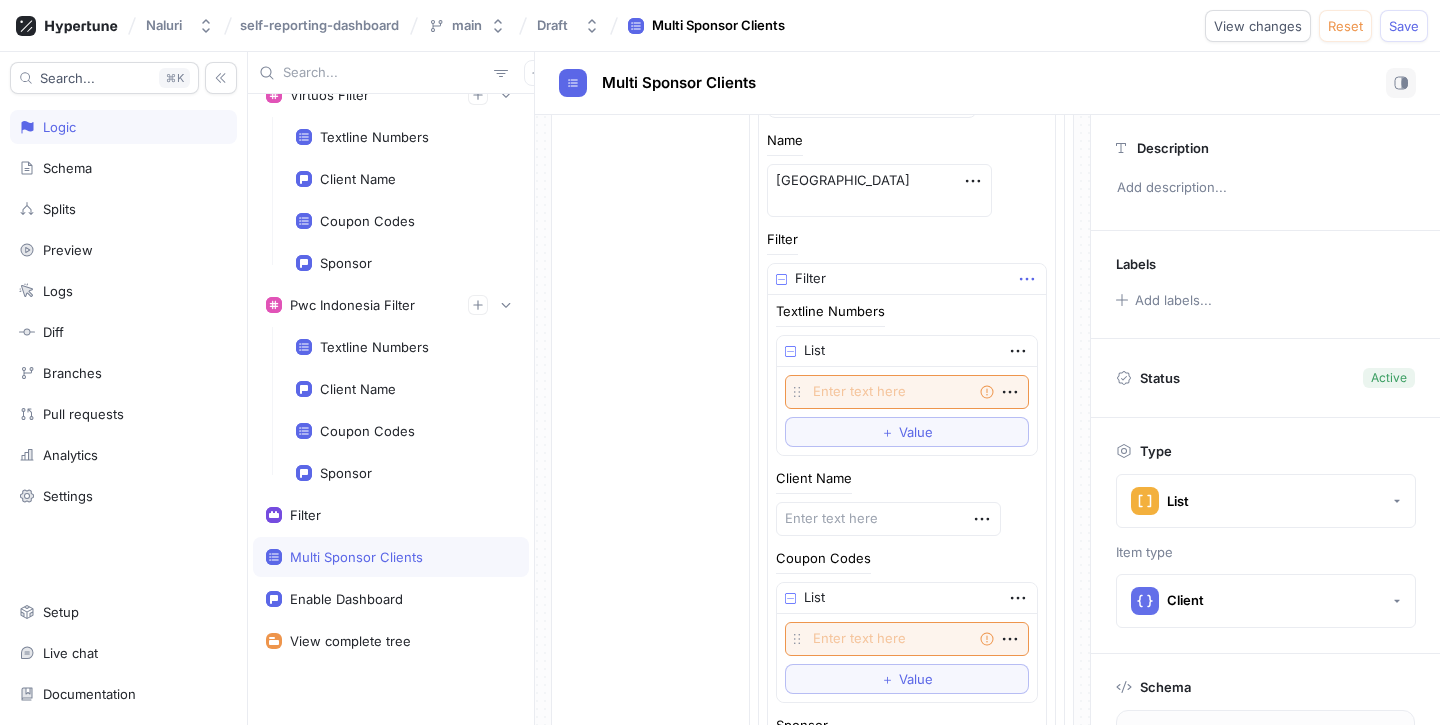 click 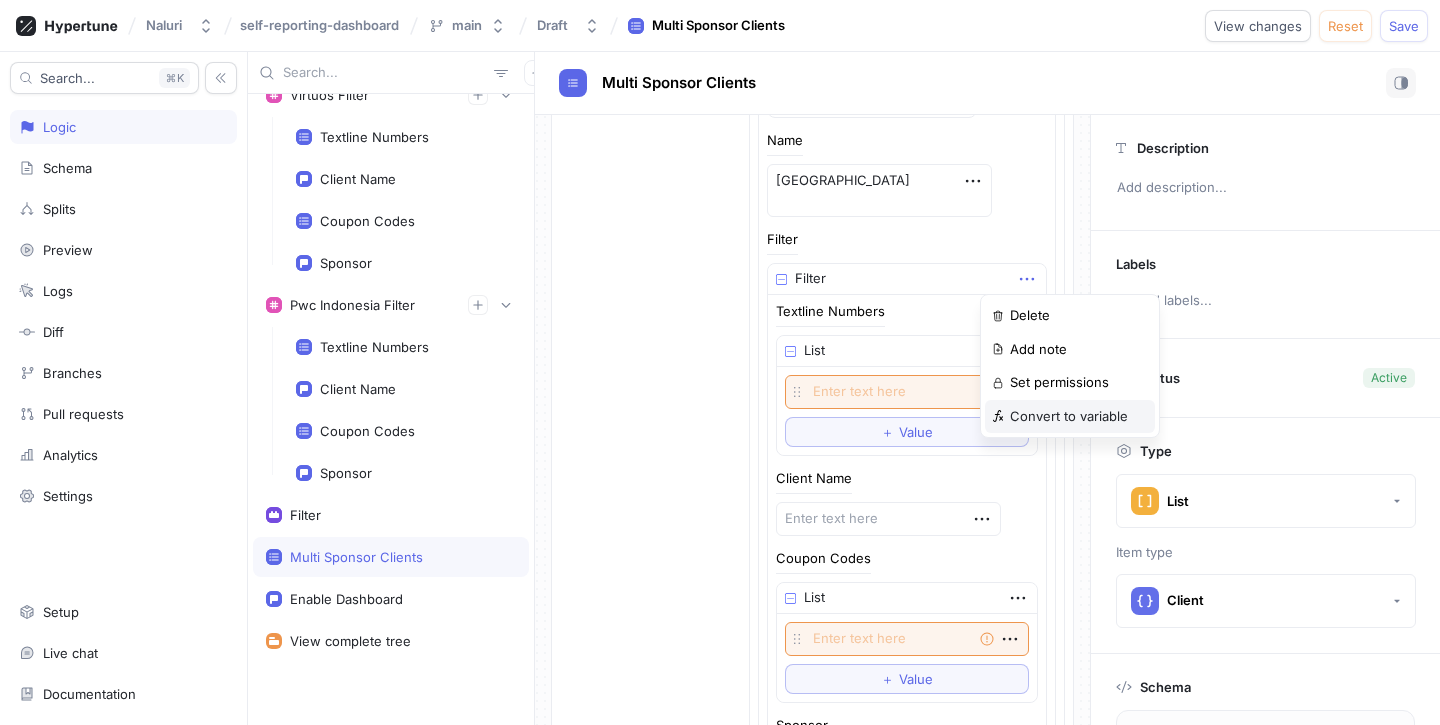 click on "Convert to variable" at bounding box center [1069, 417] 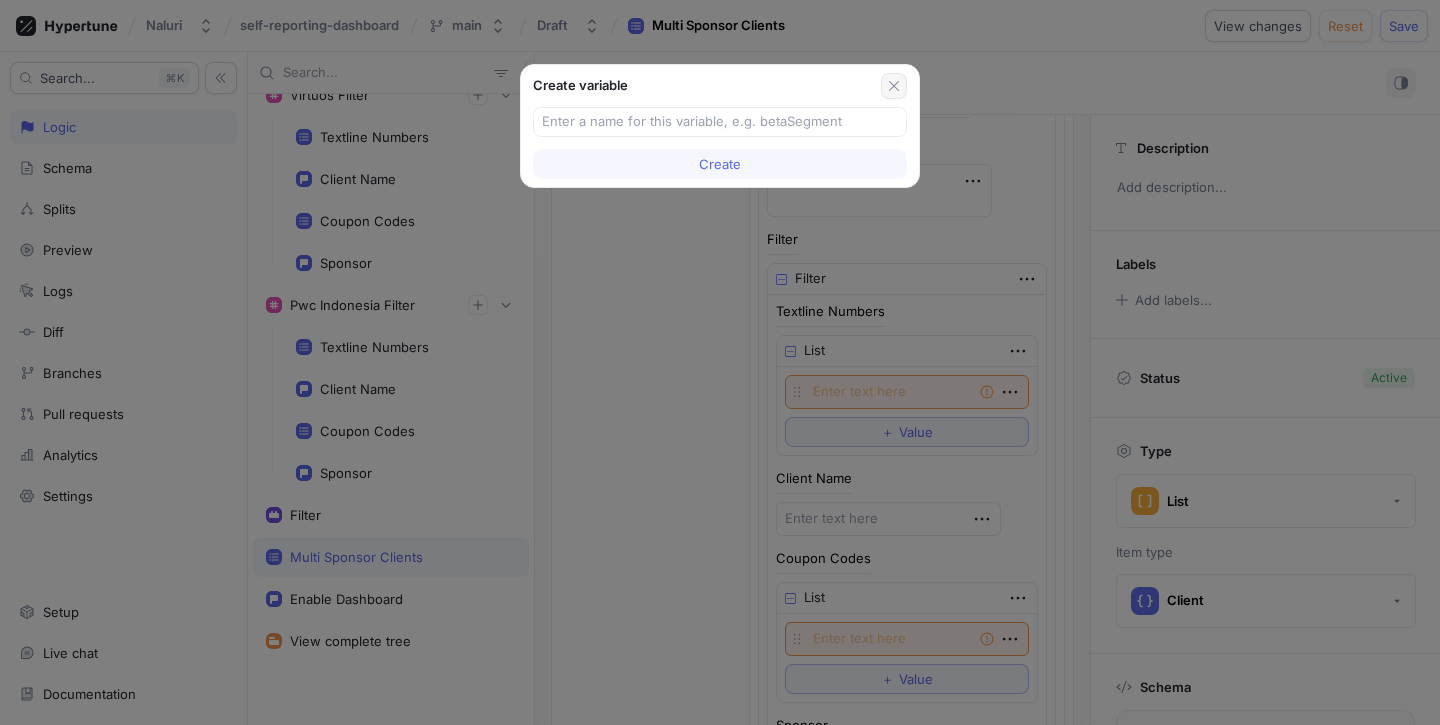 click 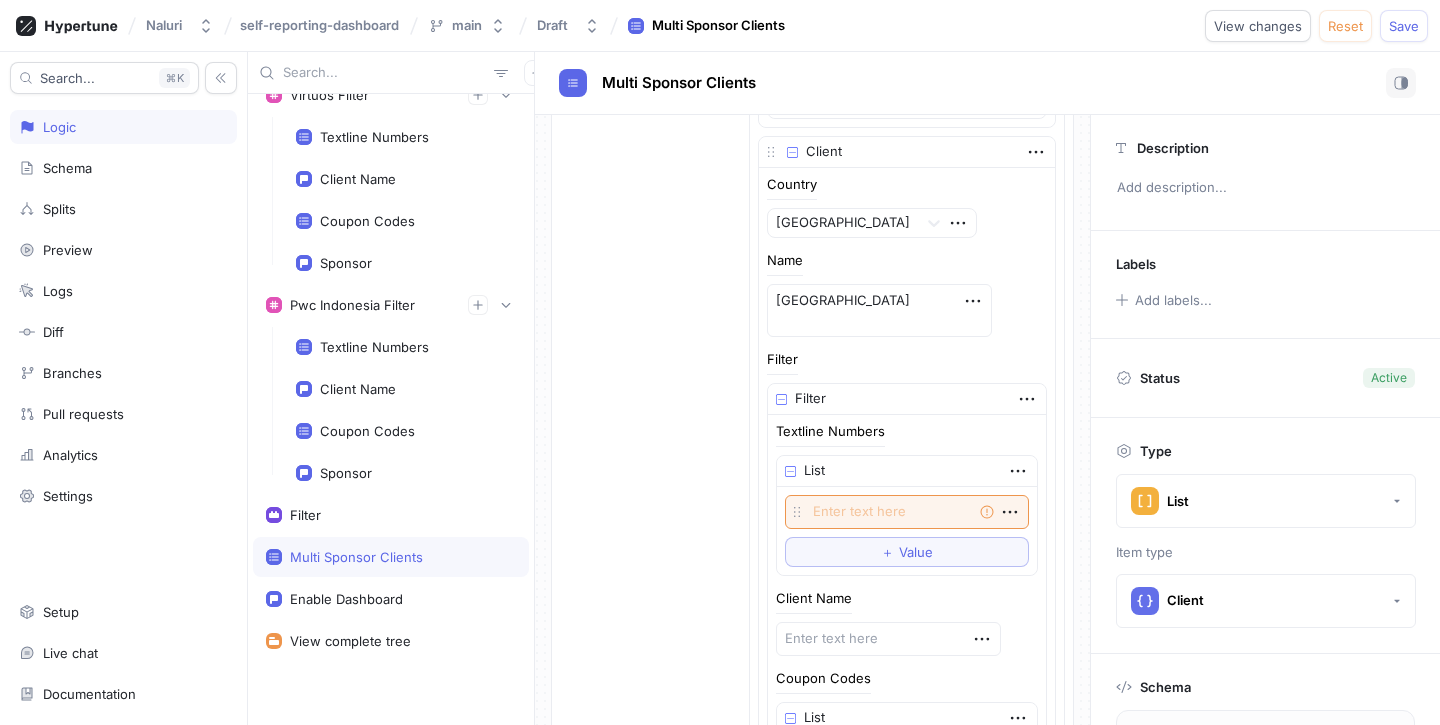 scroll, scrollTop: 2880, scrollLeft: 0, axis: vertical 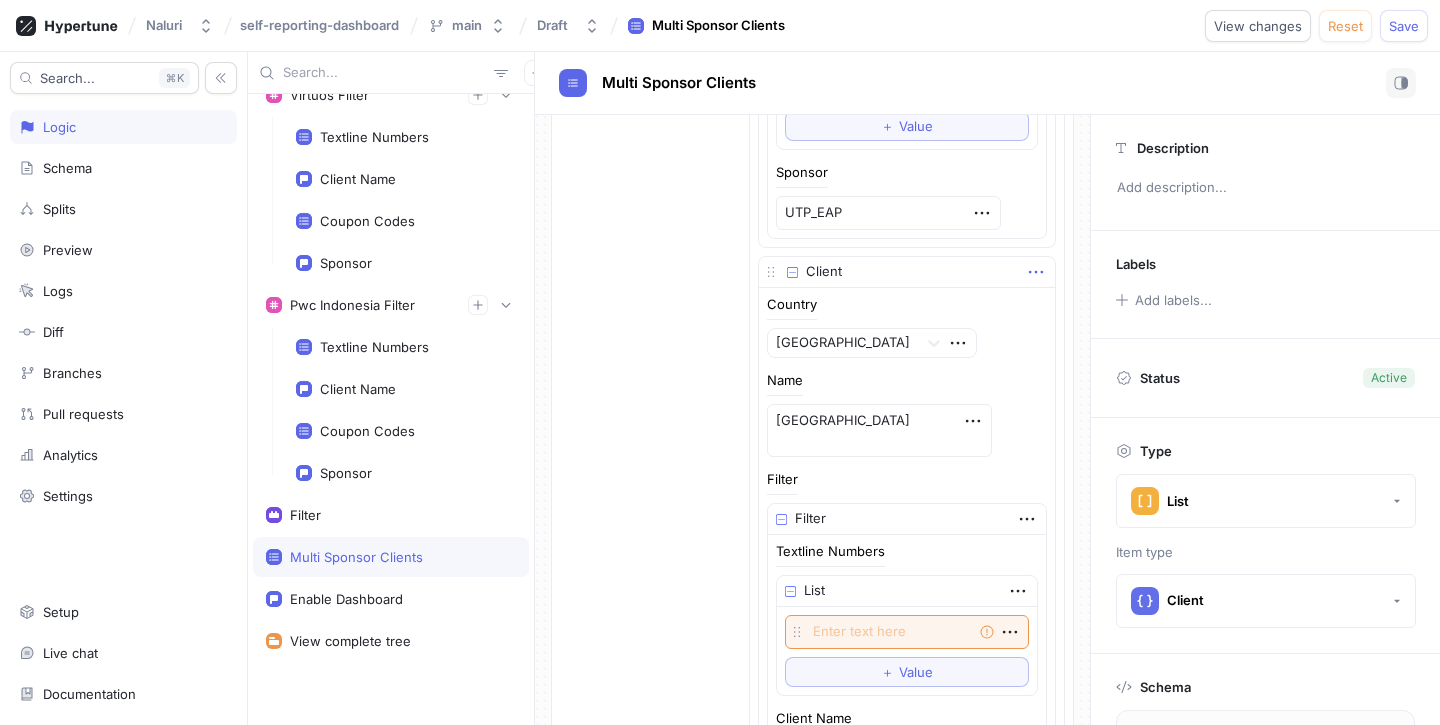 click 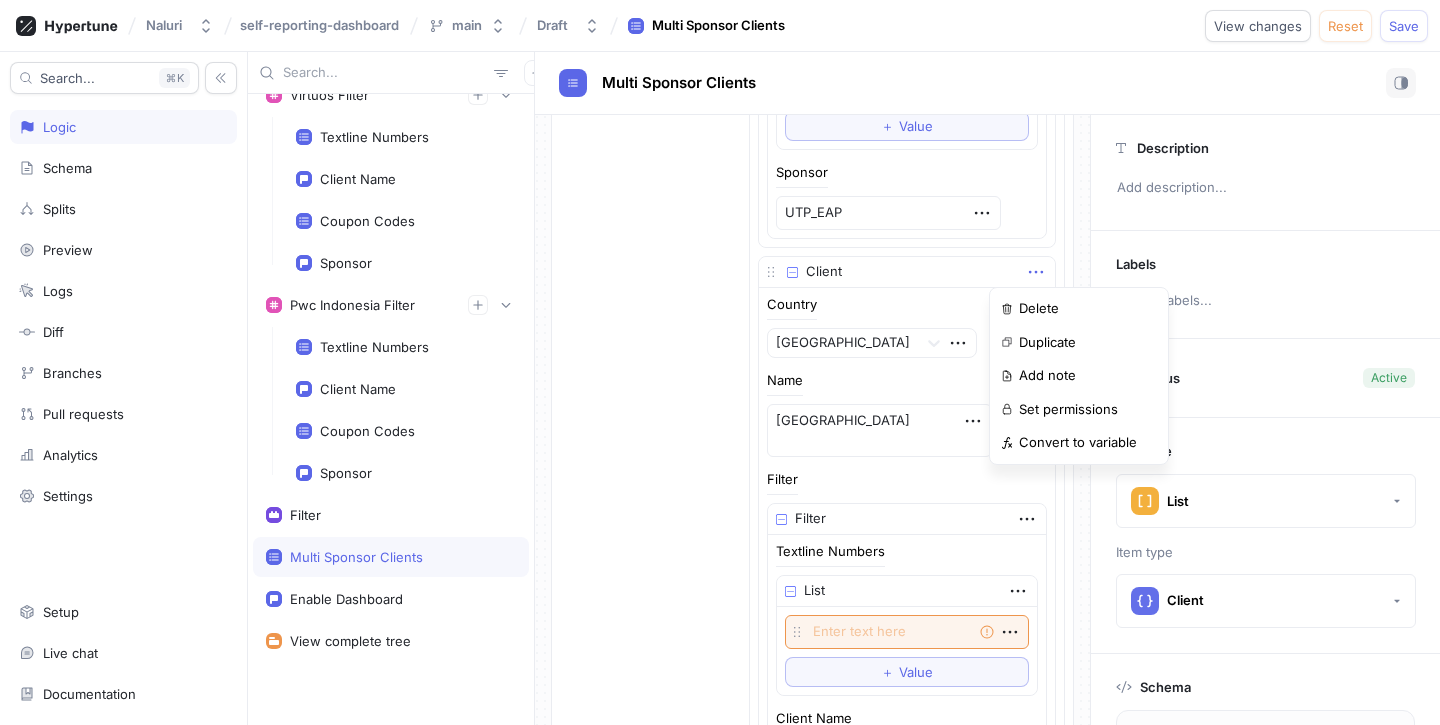 click 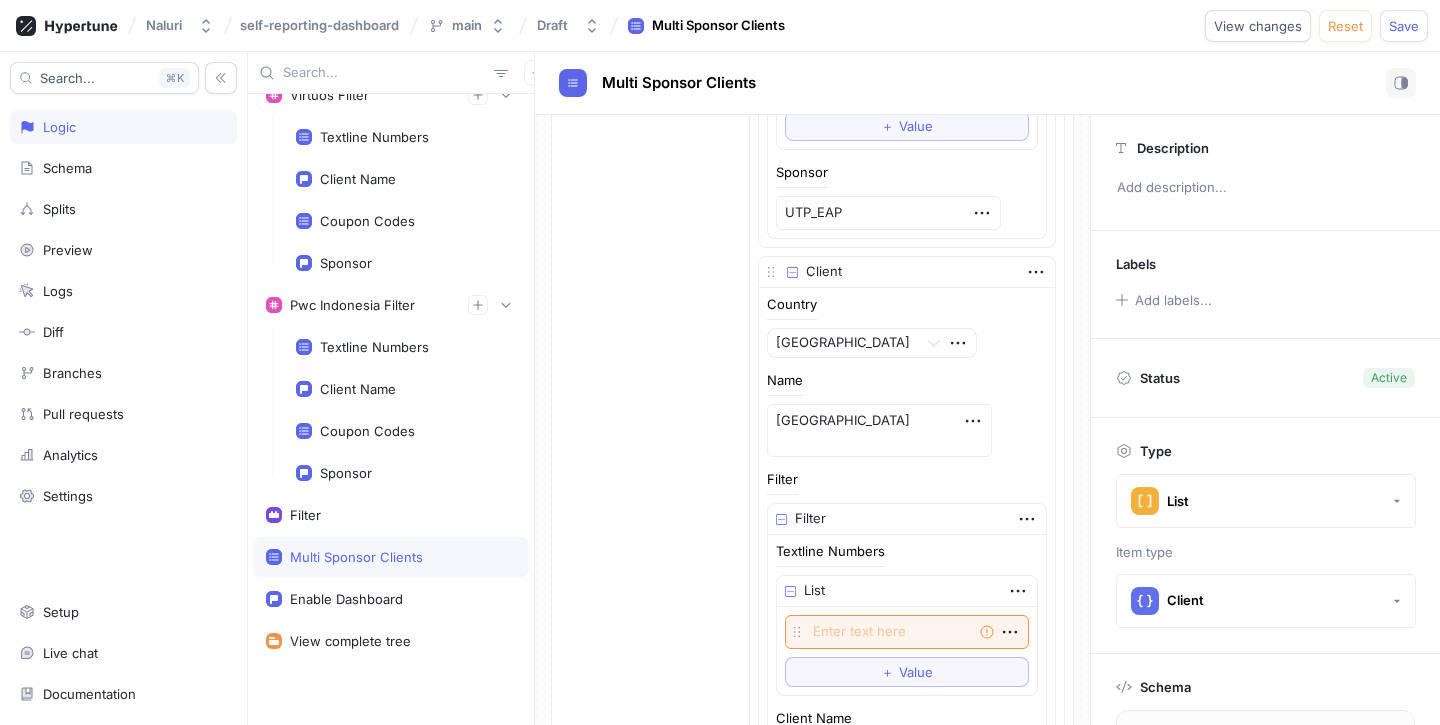click at bounding box center [781, 519] 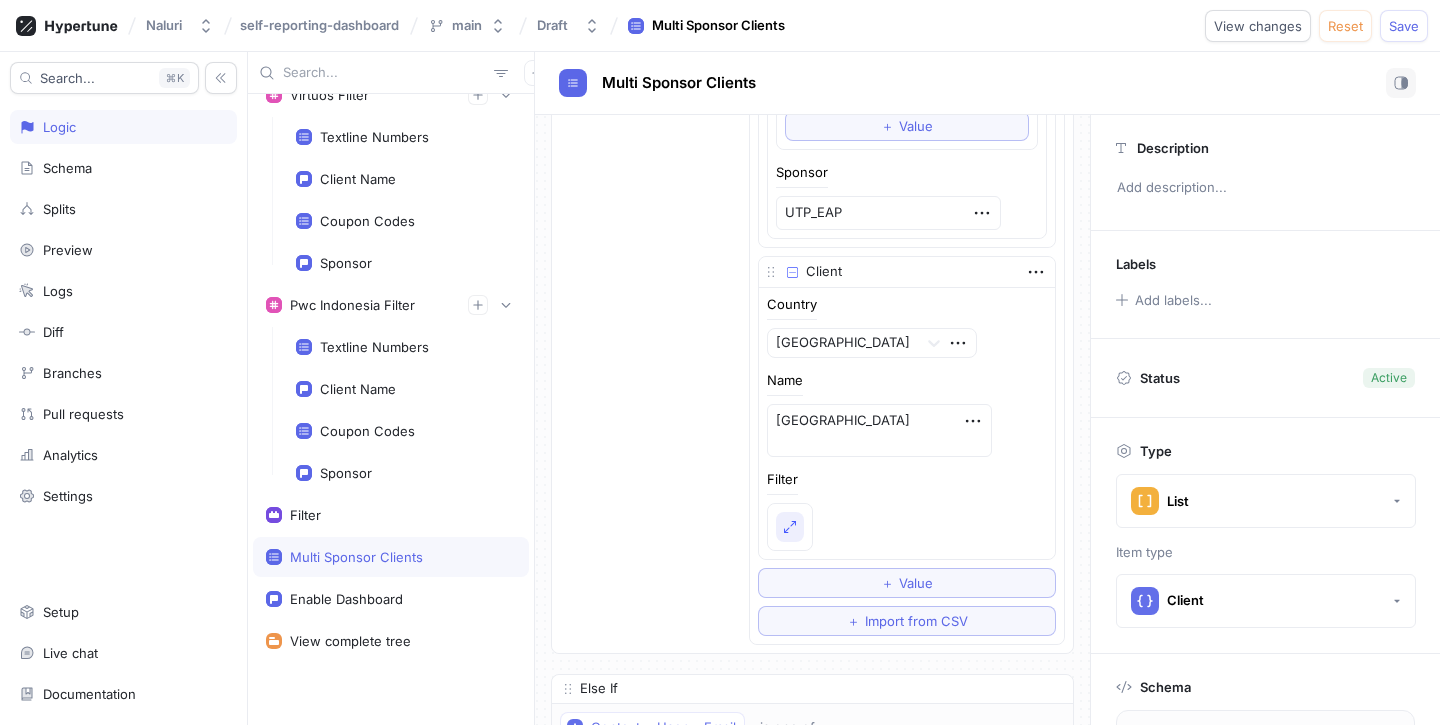 click at bounding box center [790, 527] 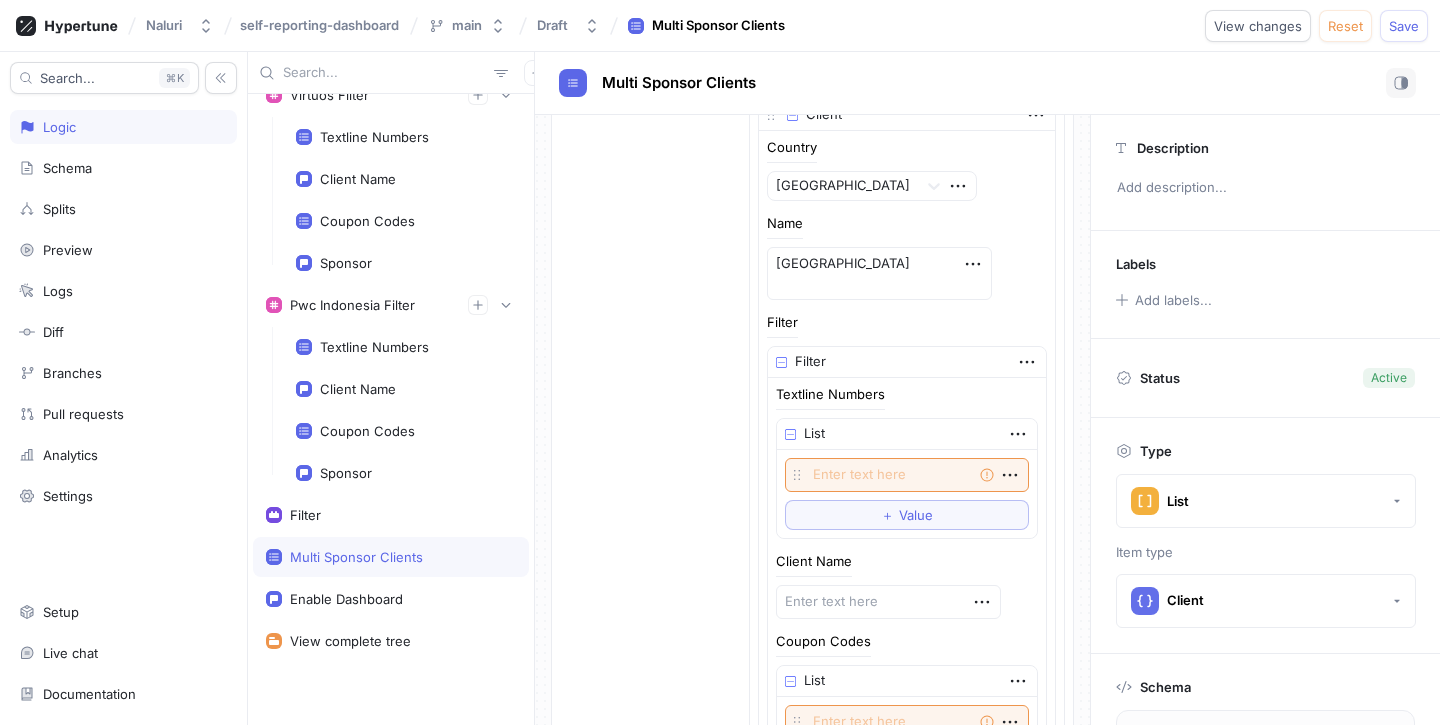 scroll, scrollTop: 3000, scrollLeft: 0, axis: vertical 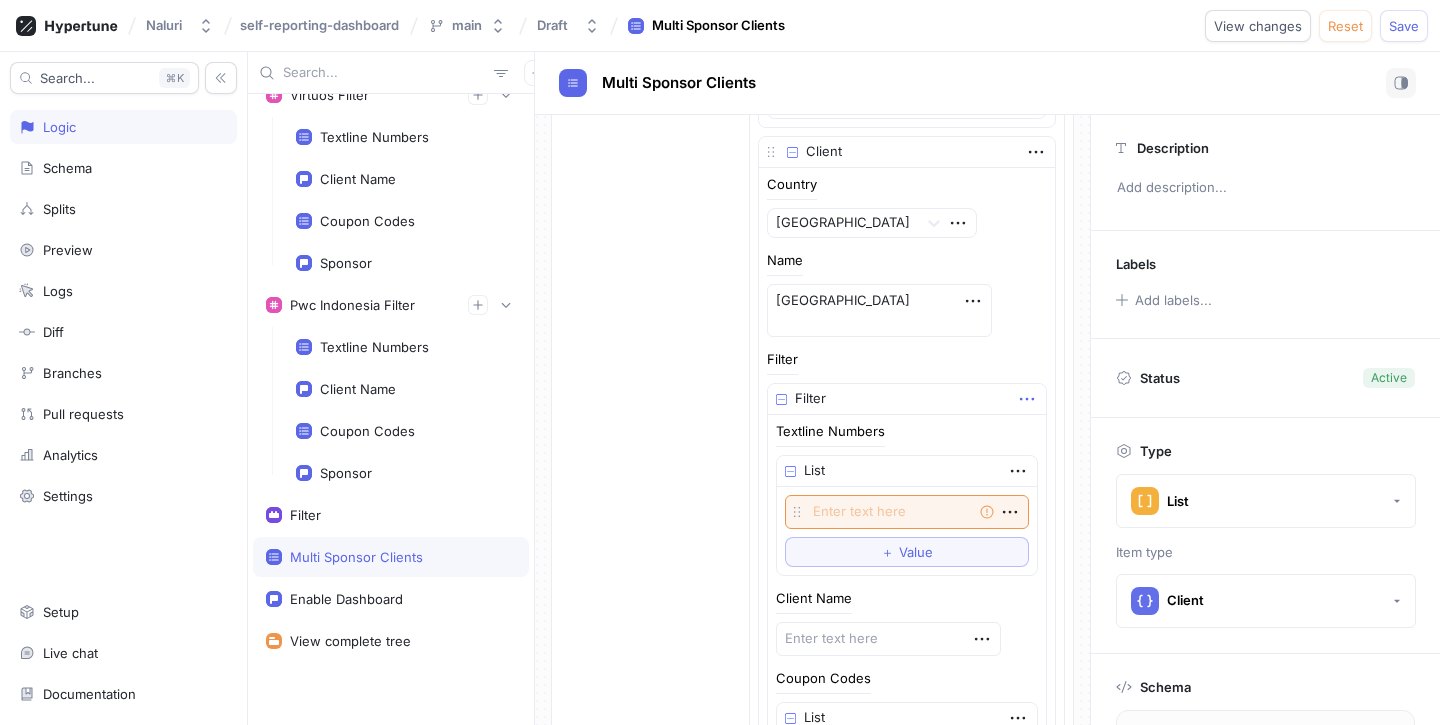 click 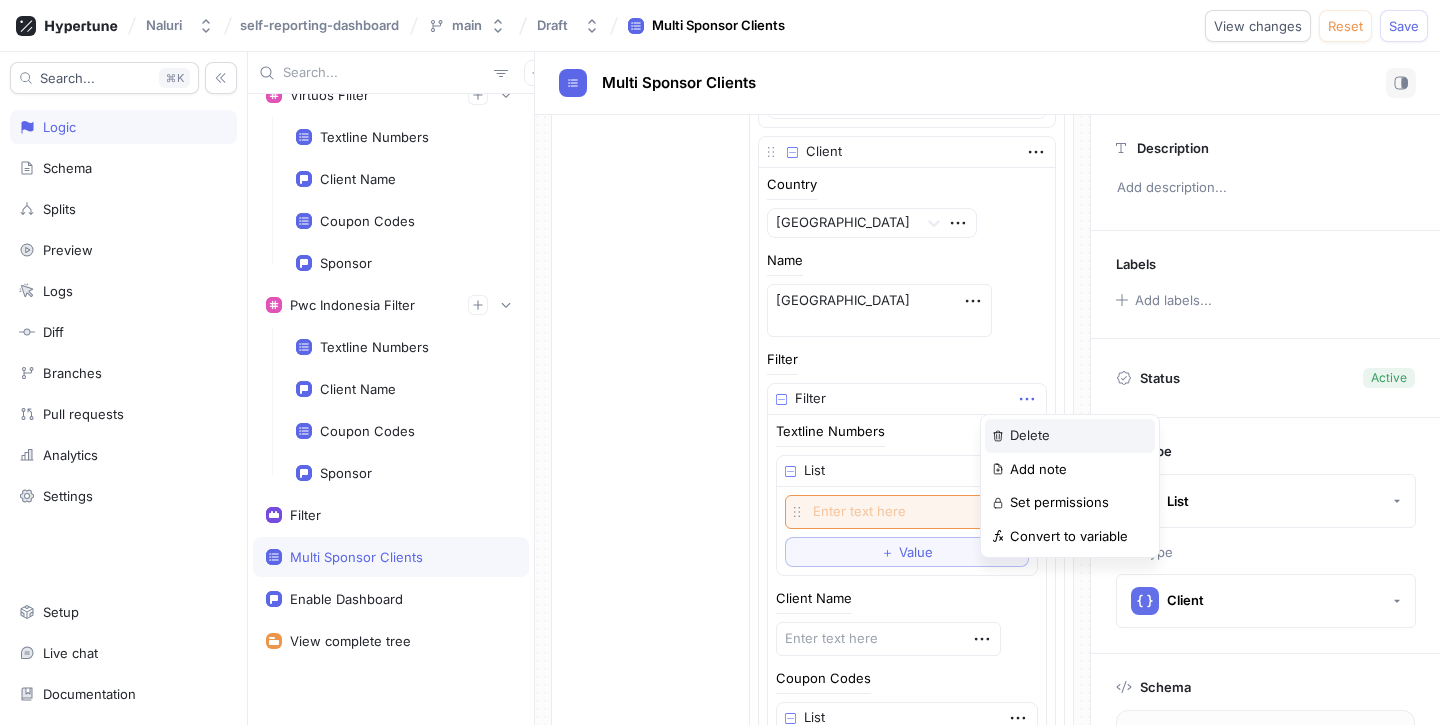 click on "Delete" at bounding box center [1030, 436] 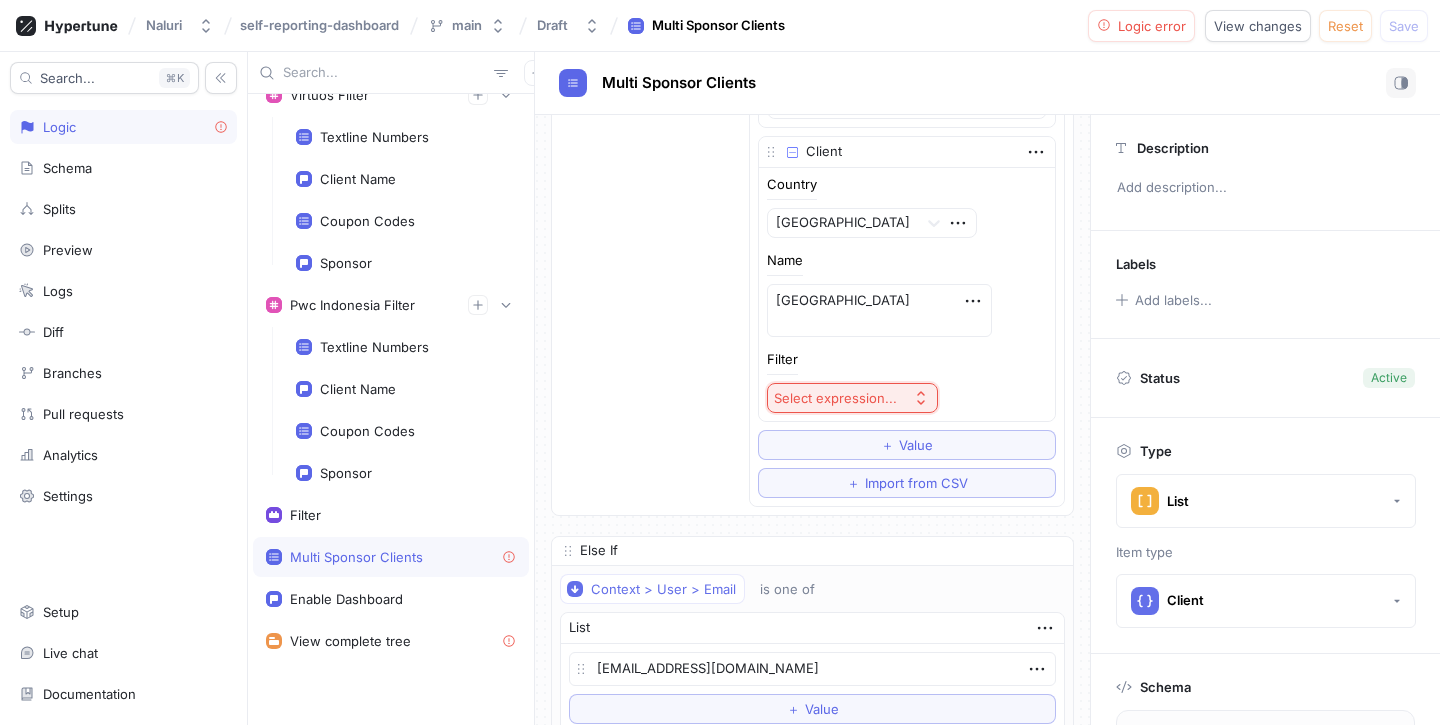 click on "Select expression..." at bounding box center [835, 398] 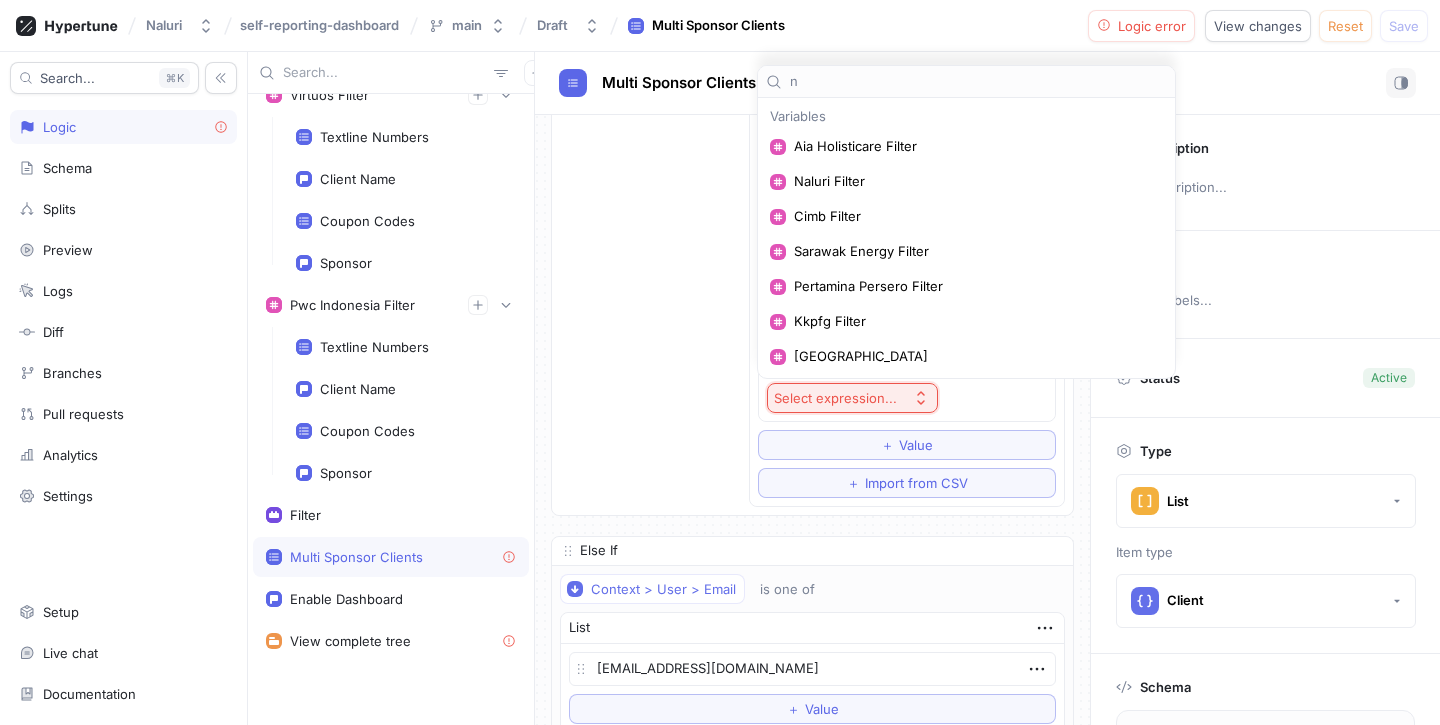 type on "no" 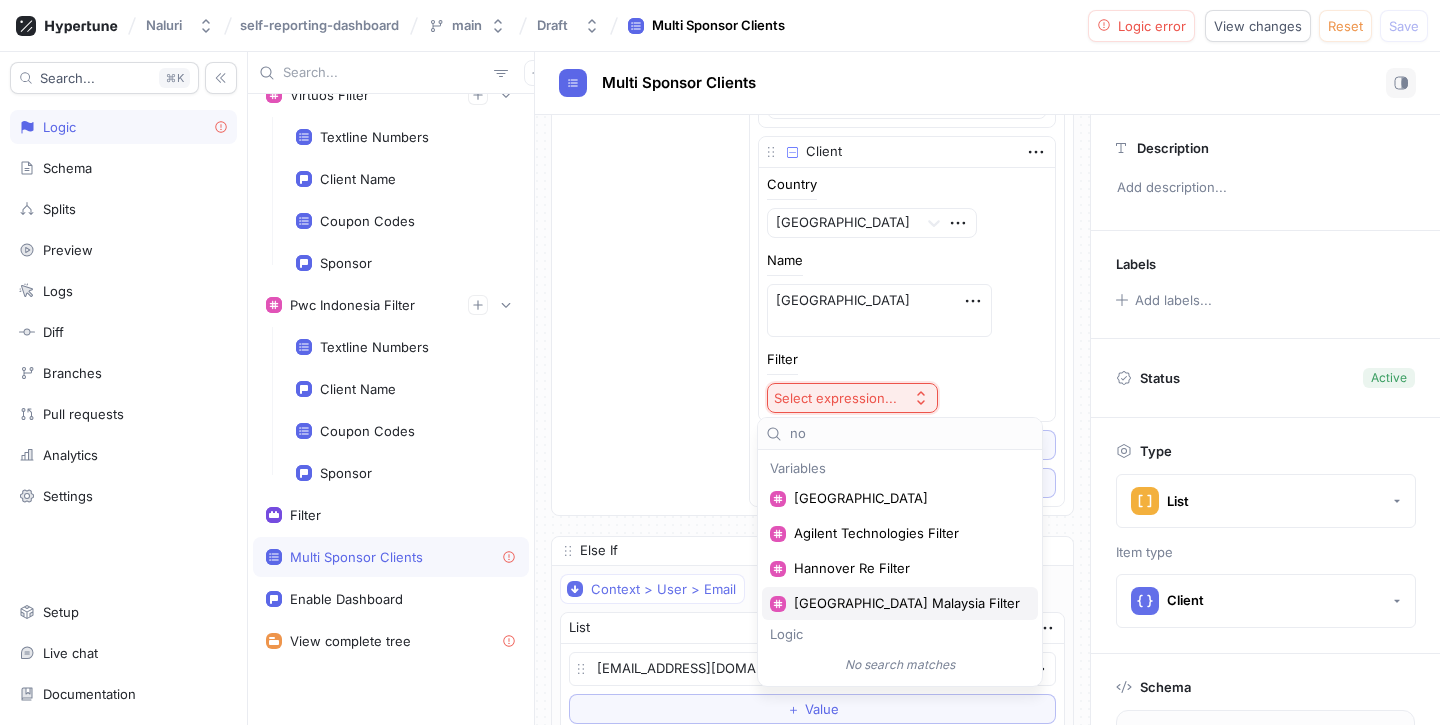 click on "[GEOGRAPHIC_DATA] Malaysia Filter" at bounding box center (907, 603) 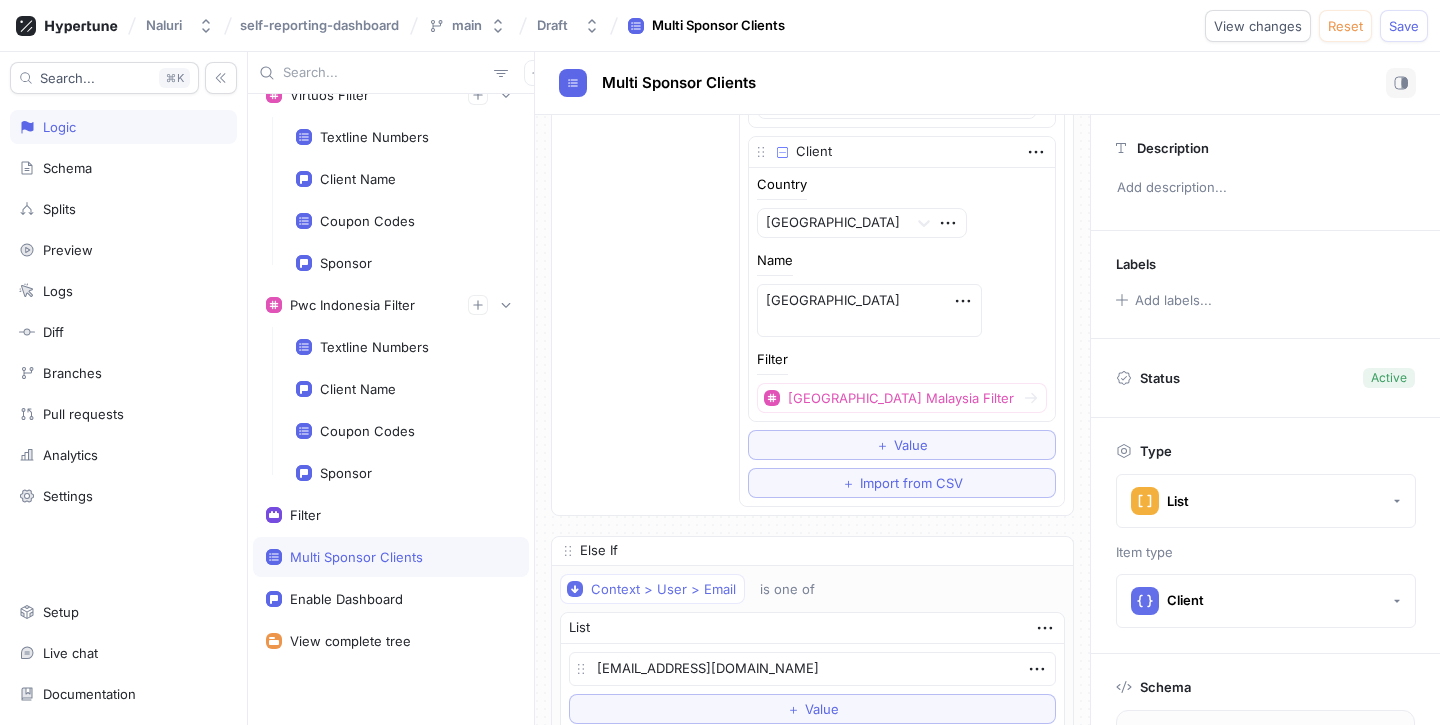click on "If Context > User > Email is one of List [DATE][EMAIL_ADDRESS][DOMAIN_NAME]
To pick up a draggable item, press the space bar.
While dragging, use the arrow keys to move the item.
Press space again to drop the item in its new position, or press escape to cancel.
＋ Value Then List Client Country [GEOGRAPHIC_DATA] Name CIMB Filter Cimb Filter Client Country [GEOGRAPHIC_DATA] Name [GEOGRAPHIC_DATA] Filter Filter Textline Numbers List Empty string
To pick up a draggable item, press the space bar.
While dragging, use the arrow keys to move the item.
Press space again to drop the item in its new position, or press escape to cancel.
＋ Value Client Name [GEOGRAPHIC_DATA] Coupon Codes List utpcares
To pick up a draggable item, press the space bar.
While dragging, use the arrow keys to move the item.
Press space again to drop the item in its new position, or press escape to cancel.
＋ Value Sponsor UTP_EAP Client Country [GEOGRAPHIC_DATA] Name [GEOGRAPHIC_DATA] Filter Filter" at bounding box center [812, 19325] 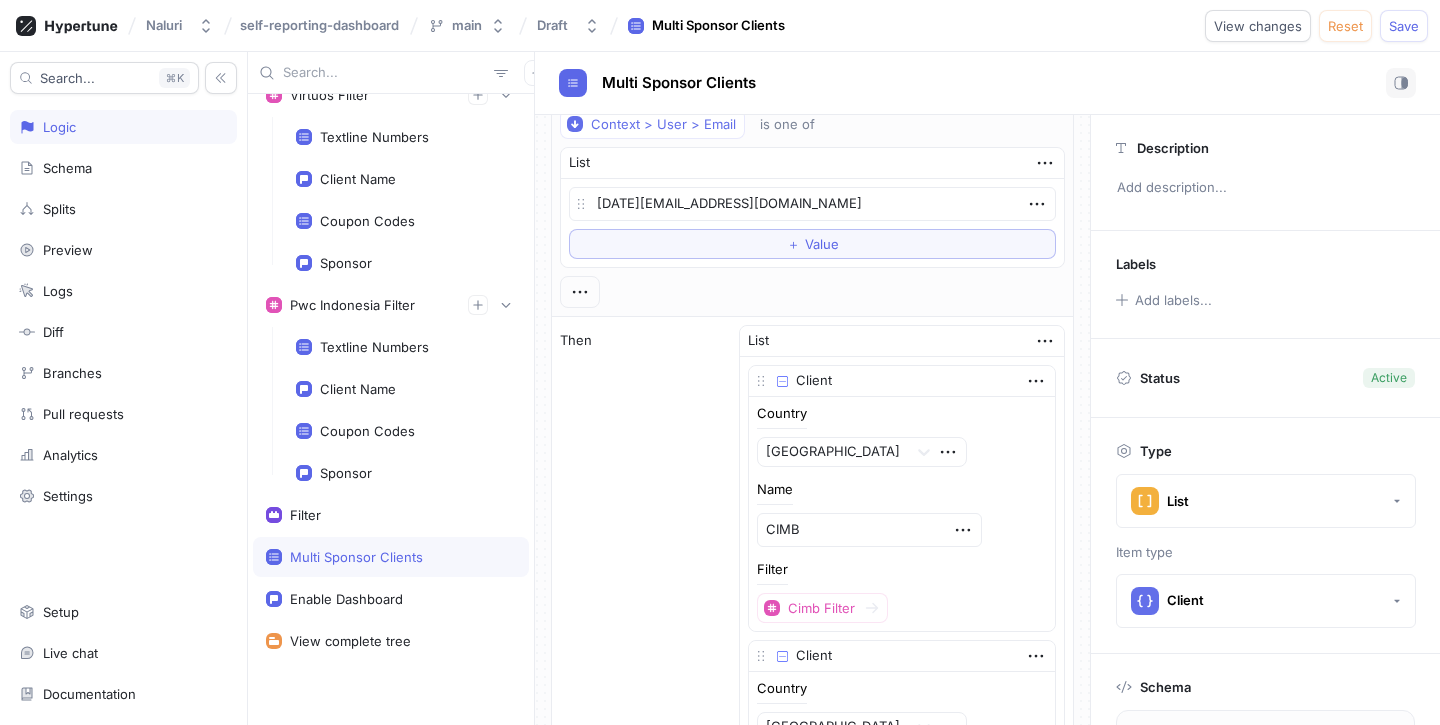 scroll, scrollTop: 0, scrollLeft: 0, axis: both 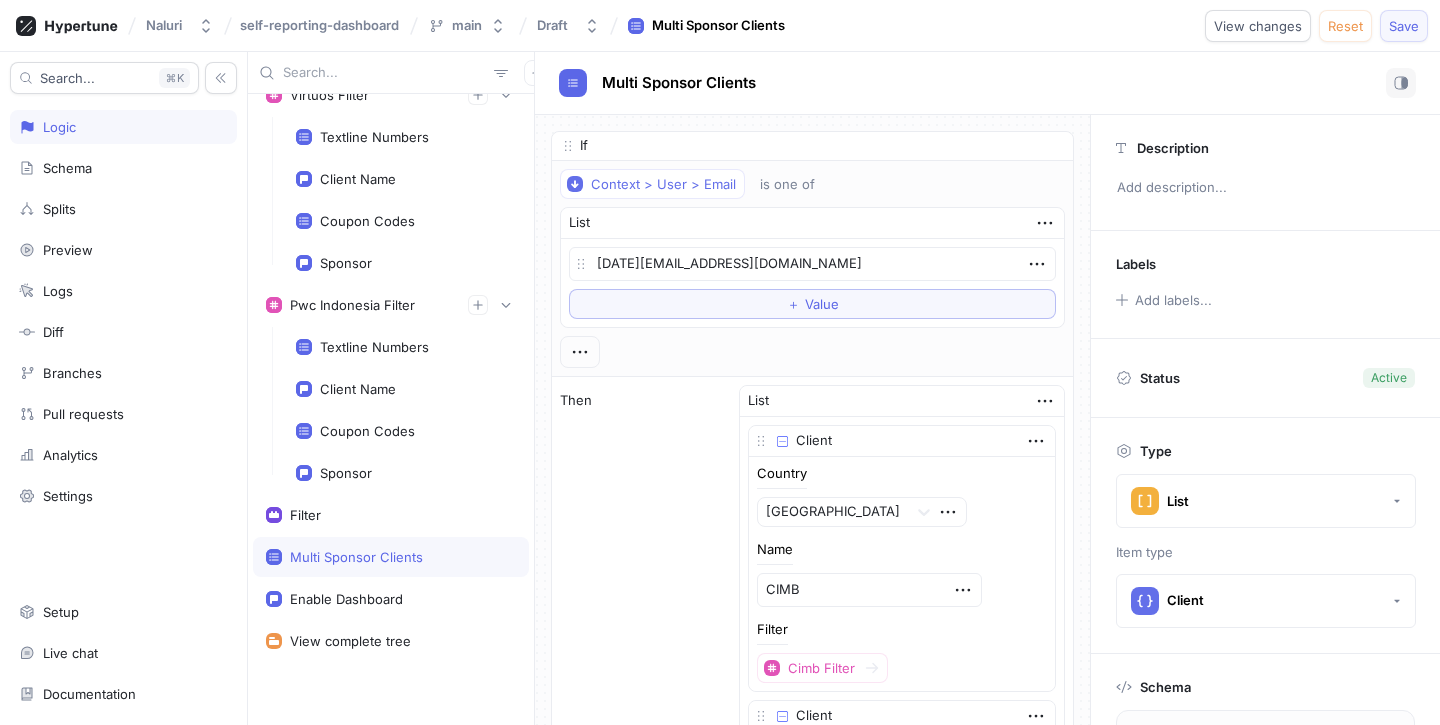 click on "Save" at bounding box center [1404, 26] 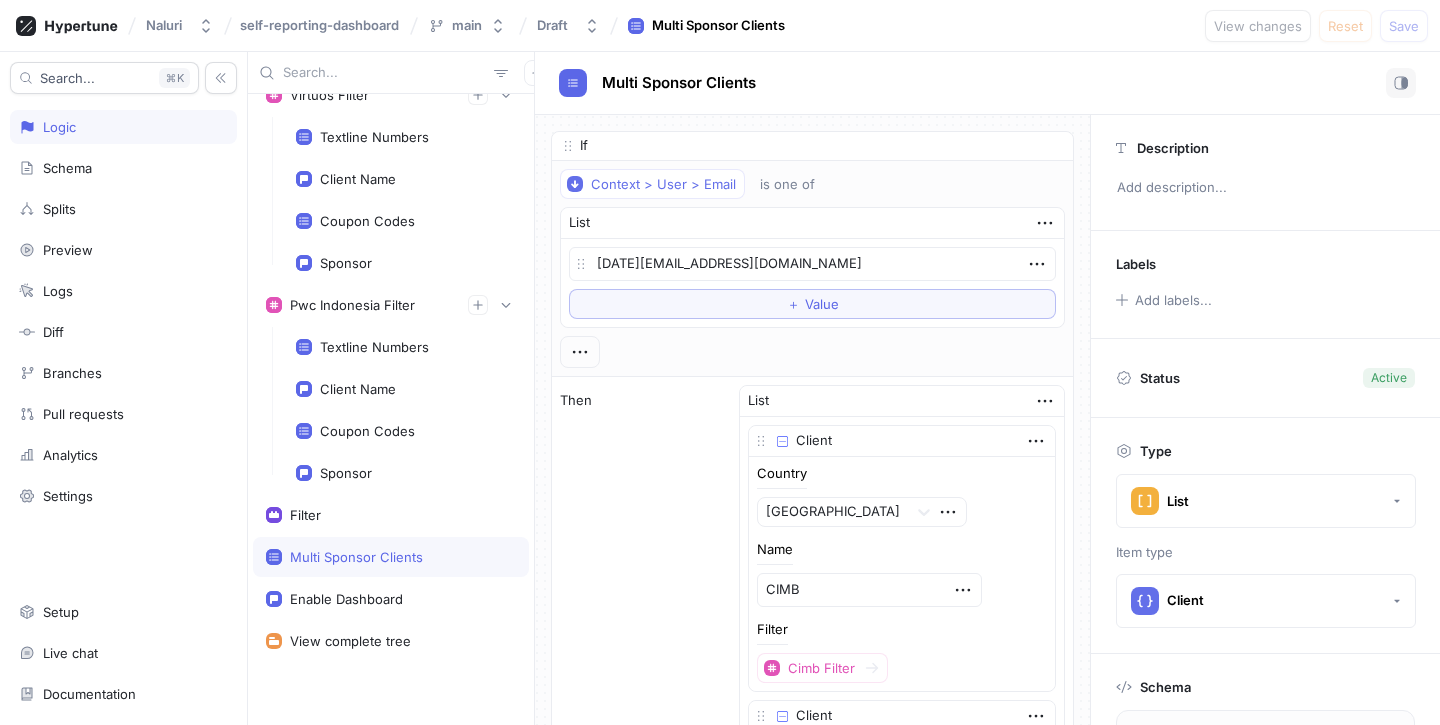 type on "x" 